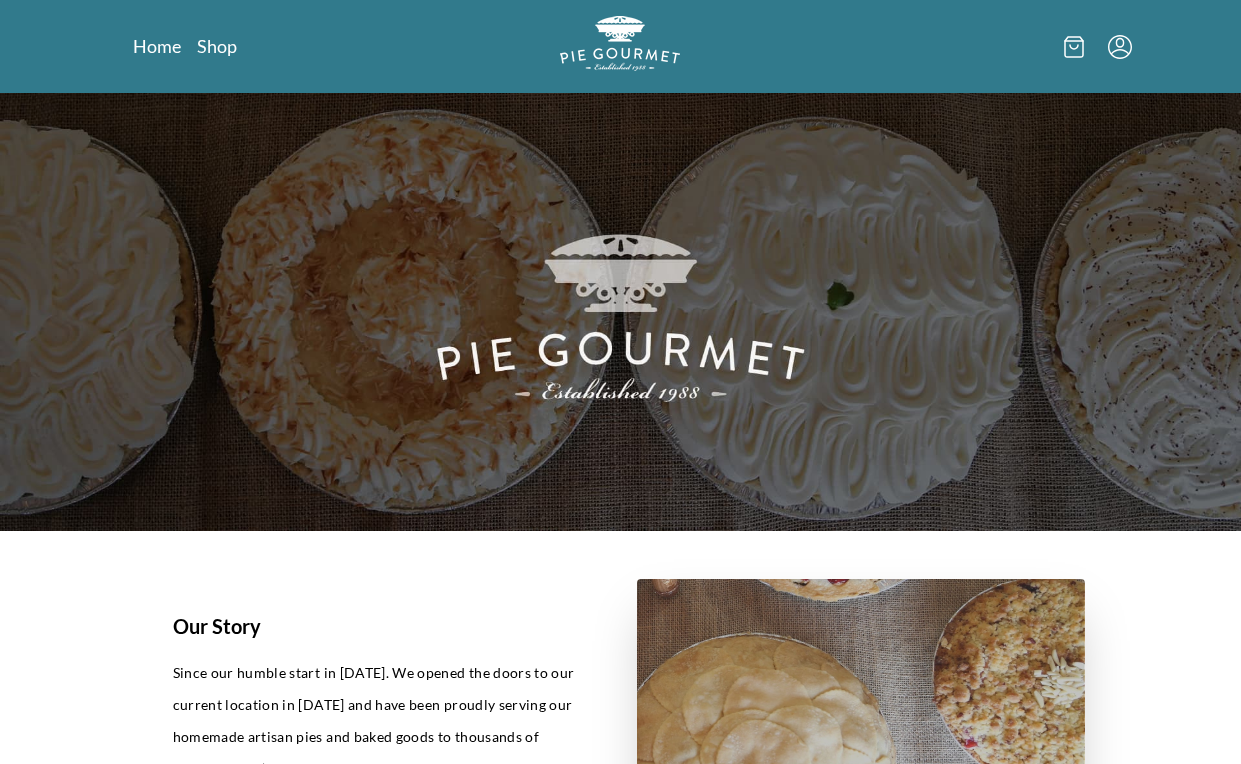 scroll, scrollTop: 0, scrollLeft: 0, axis: both 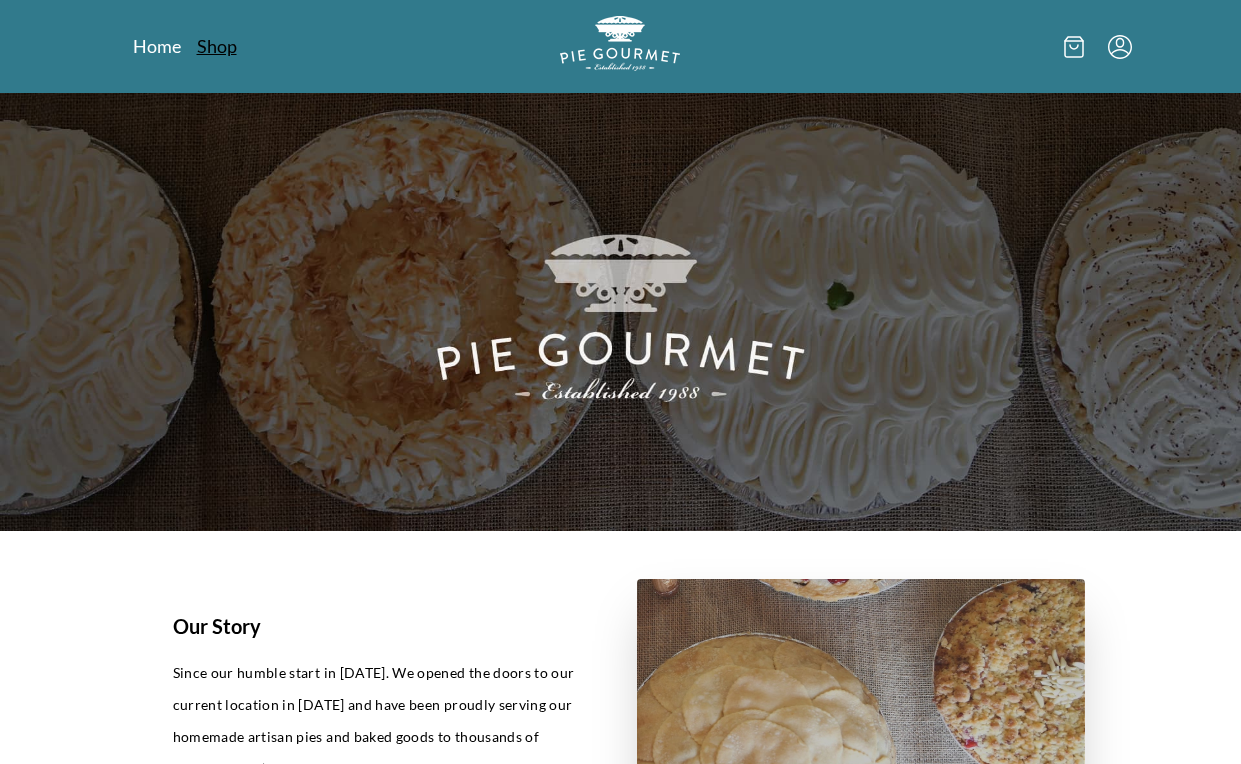 click on "Shop" at bounding box center [217, 46] 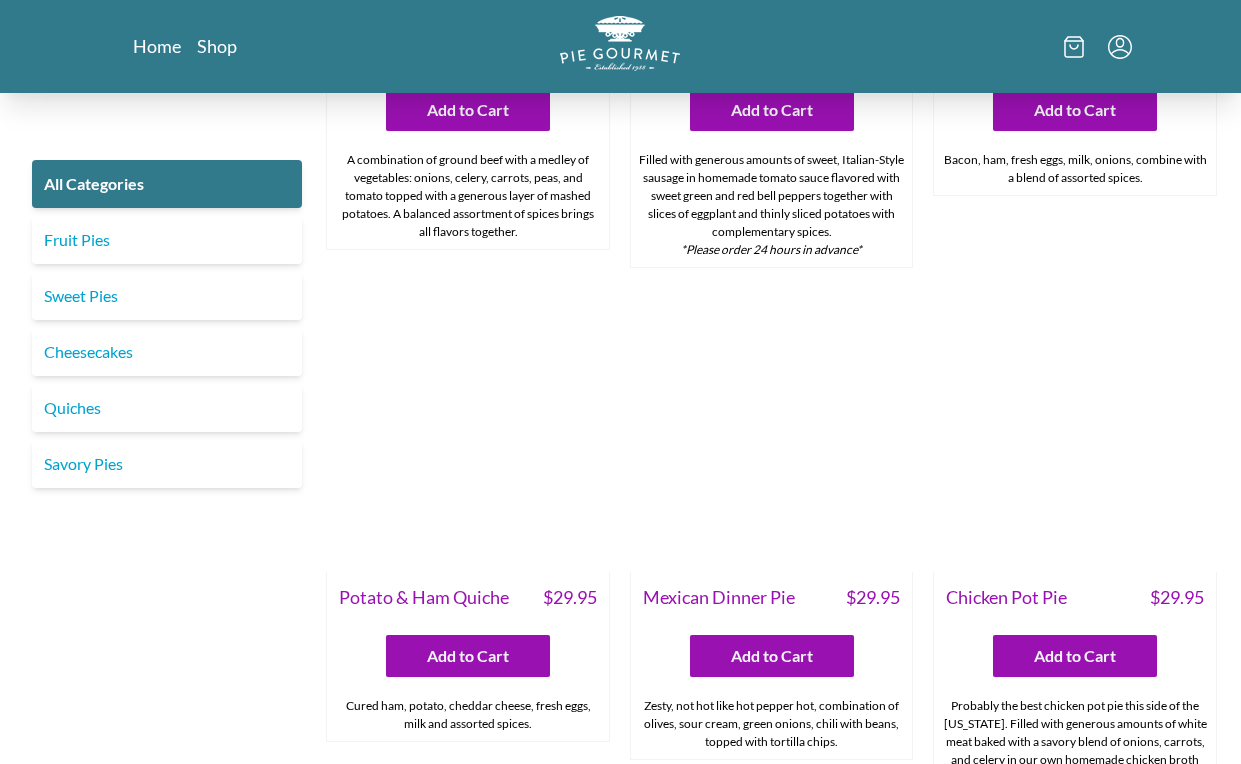 scroll, scrollTop: 2426, scrollLeft: 0, axis: vertical 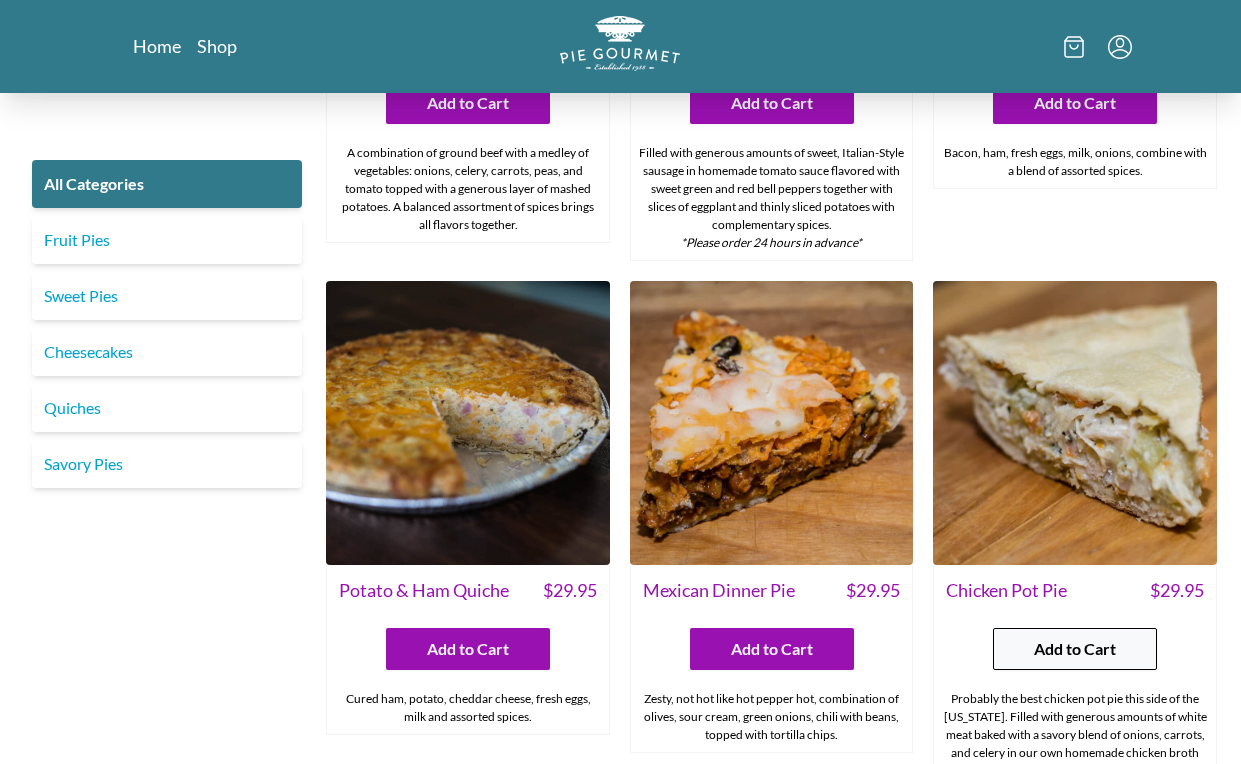 click on "Add to Cart" at bounding box center [1075, 649] 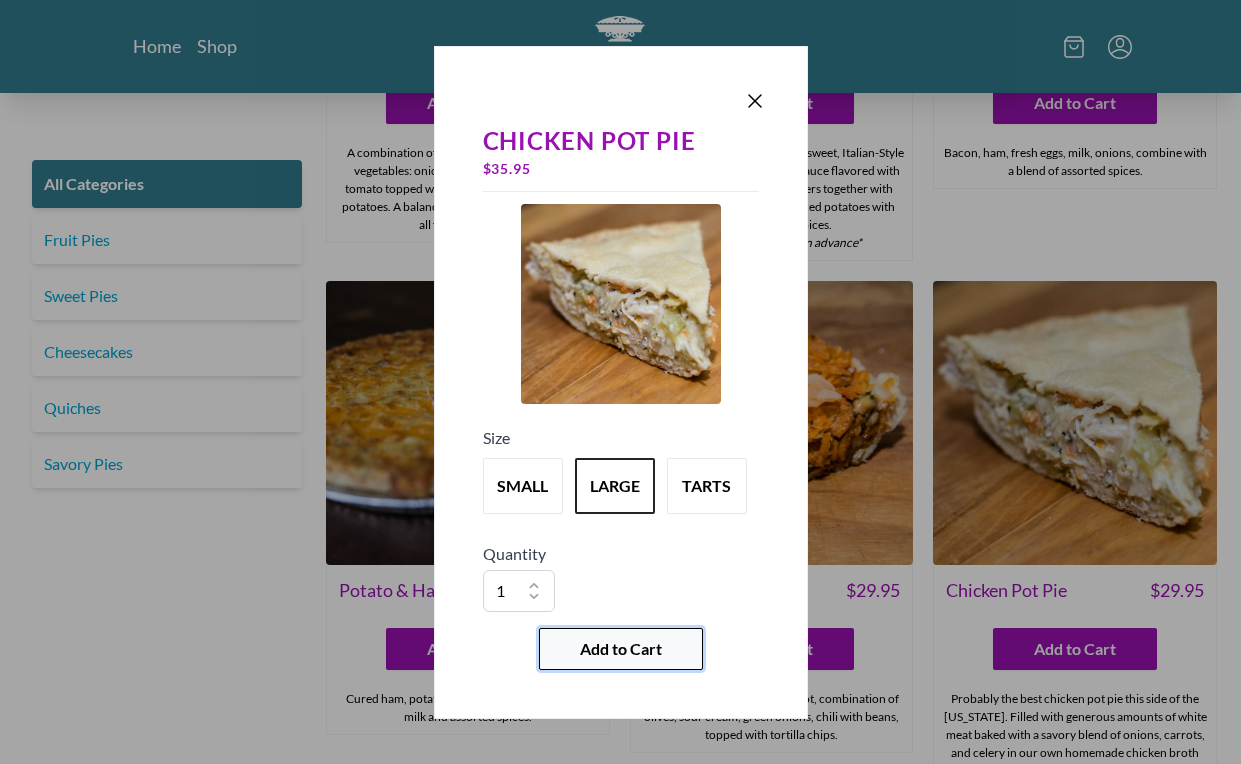 click on "Add to Cart" at bounding box center (621, 649) 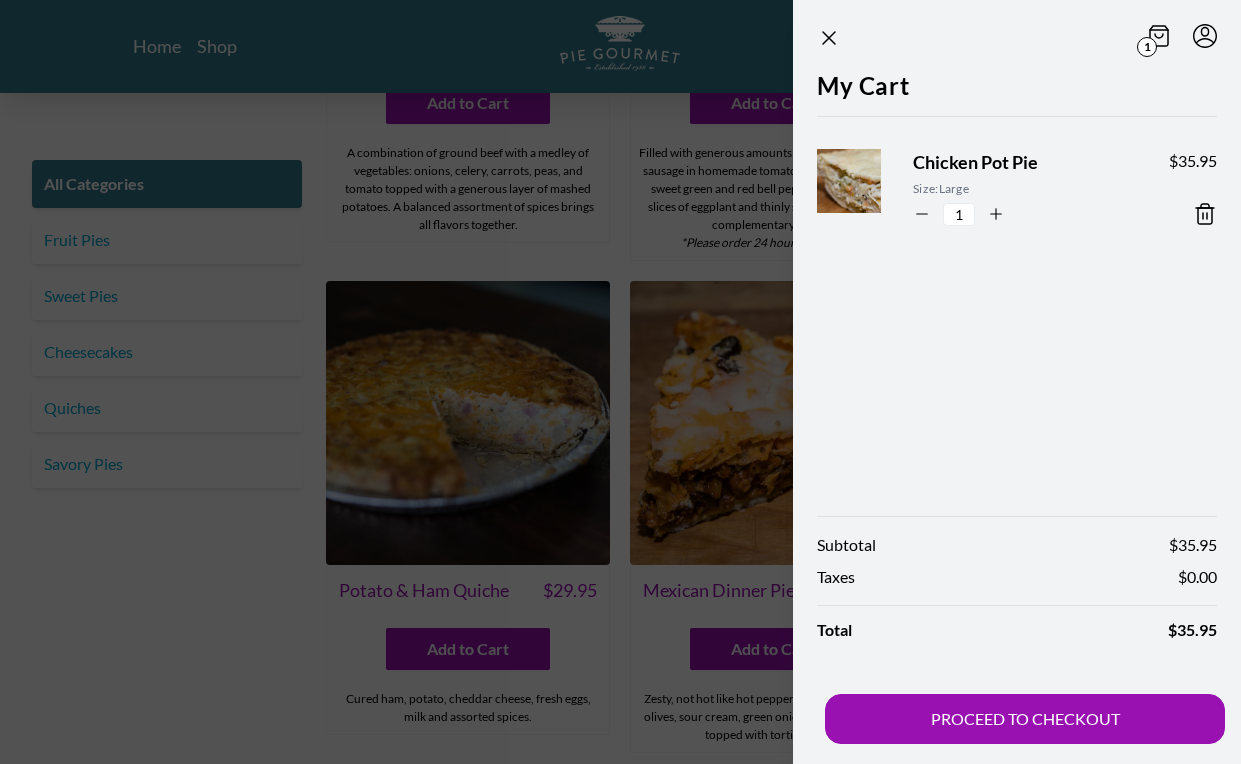 click at bounding box center (620, 382) 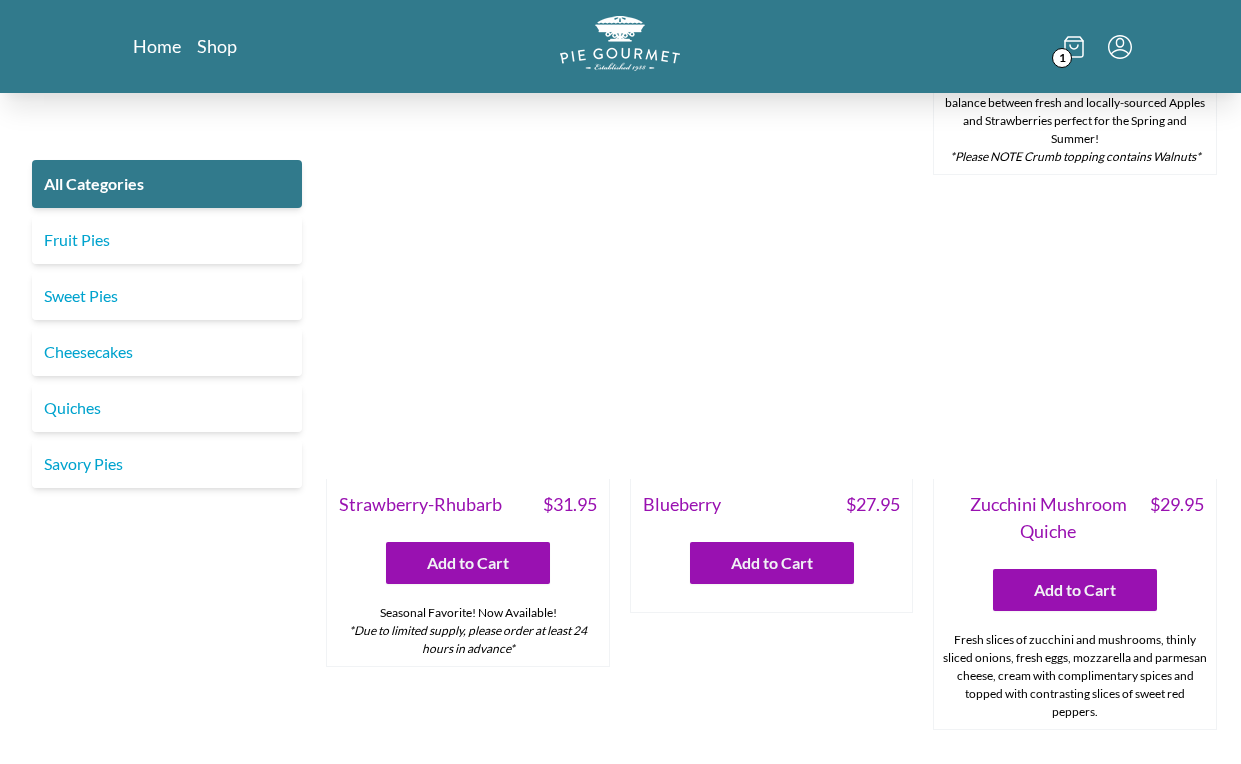 scroll, scrollTop: 897, scrollLeft: 0, axis: vertical 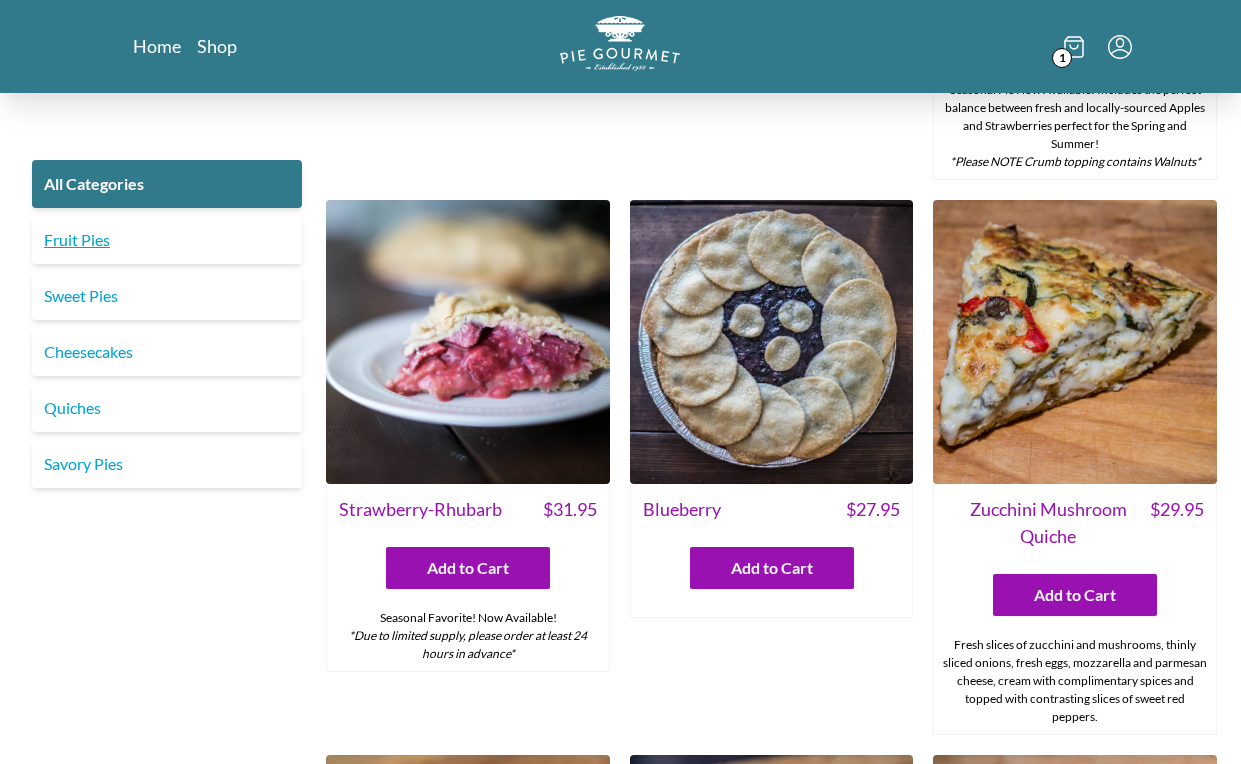click on "Fruit Pies" at bounding box center (167, 240) 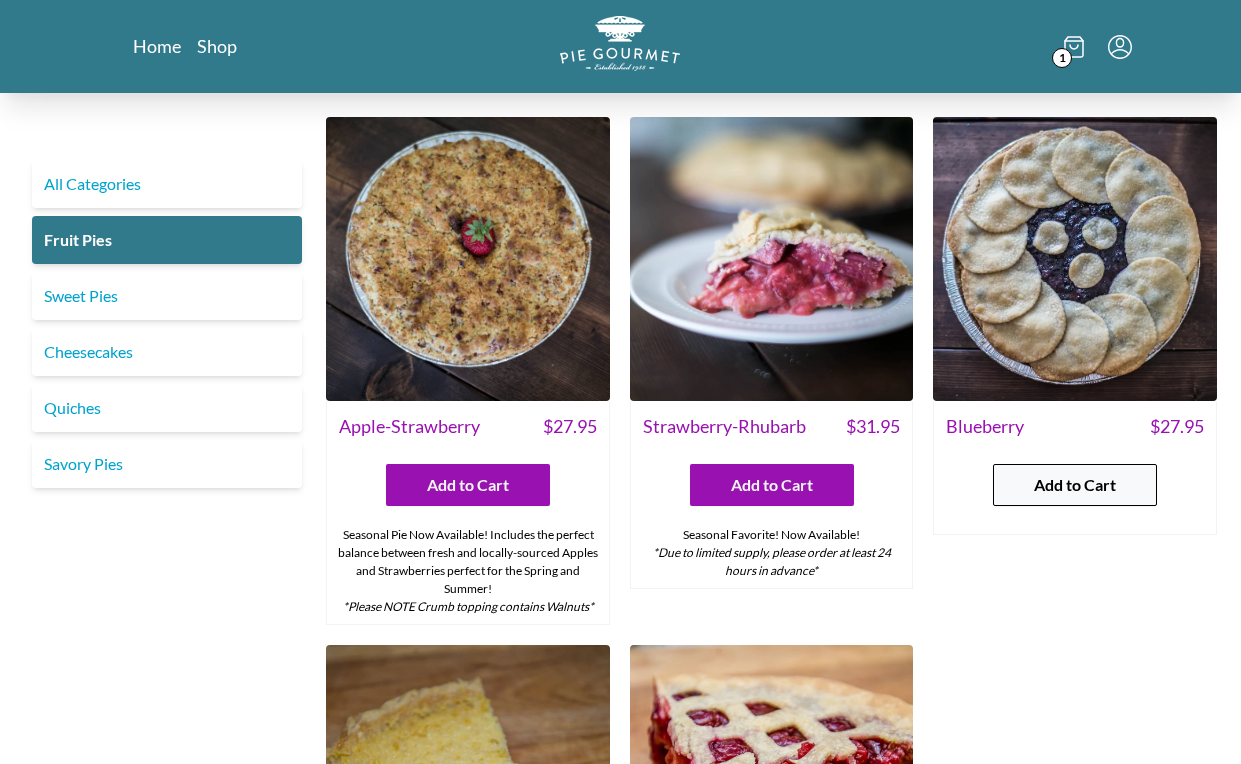 scroll, scrollTop: 0, scrollLeft: 0, axis: both 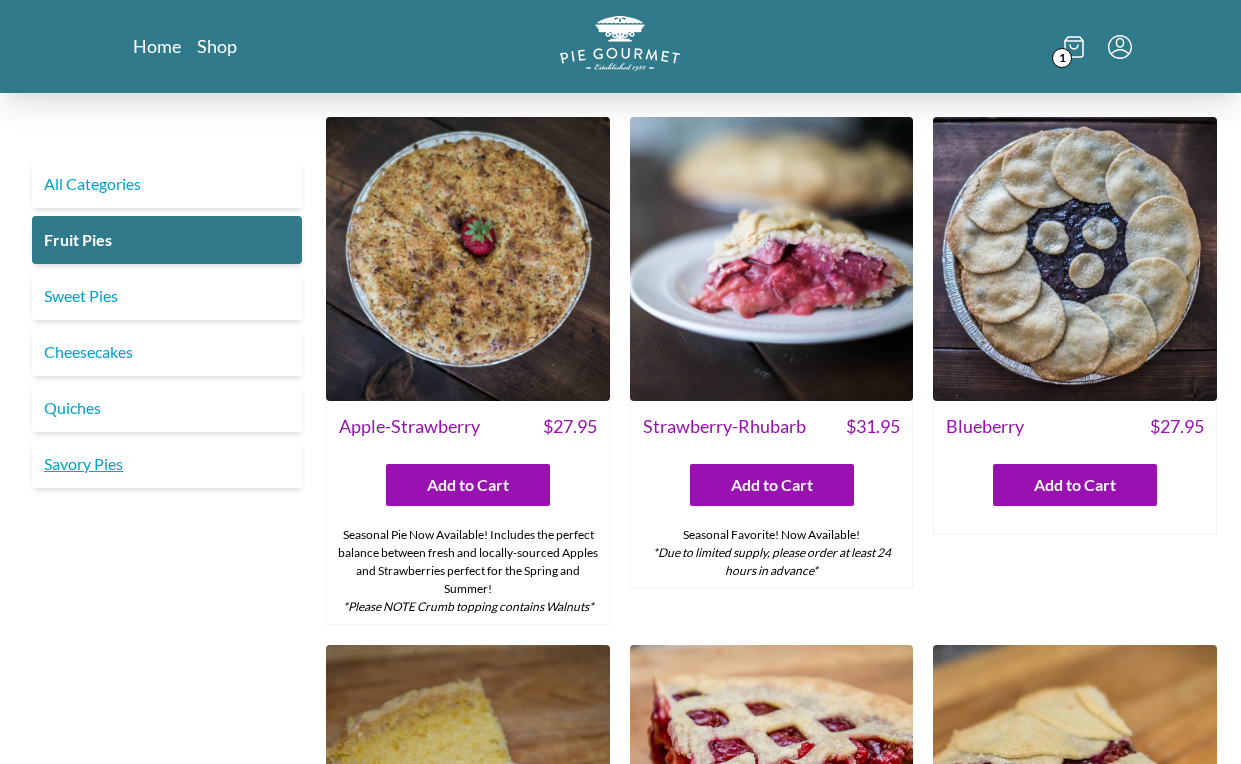click on "Savory Pies" at bounding box center [167, 464] 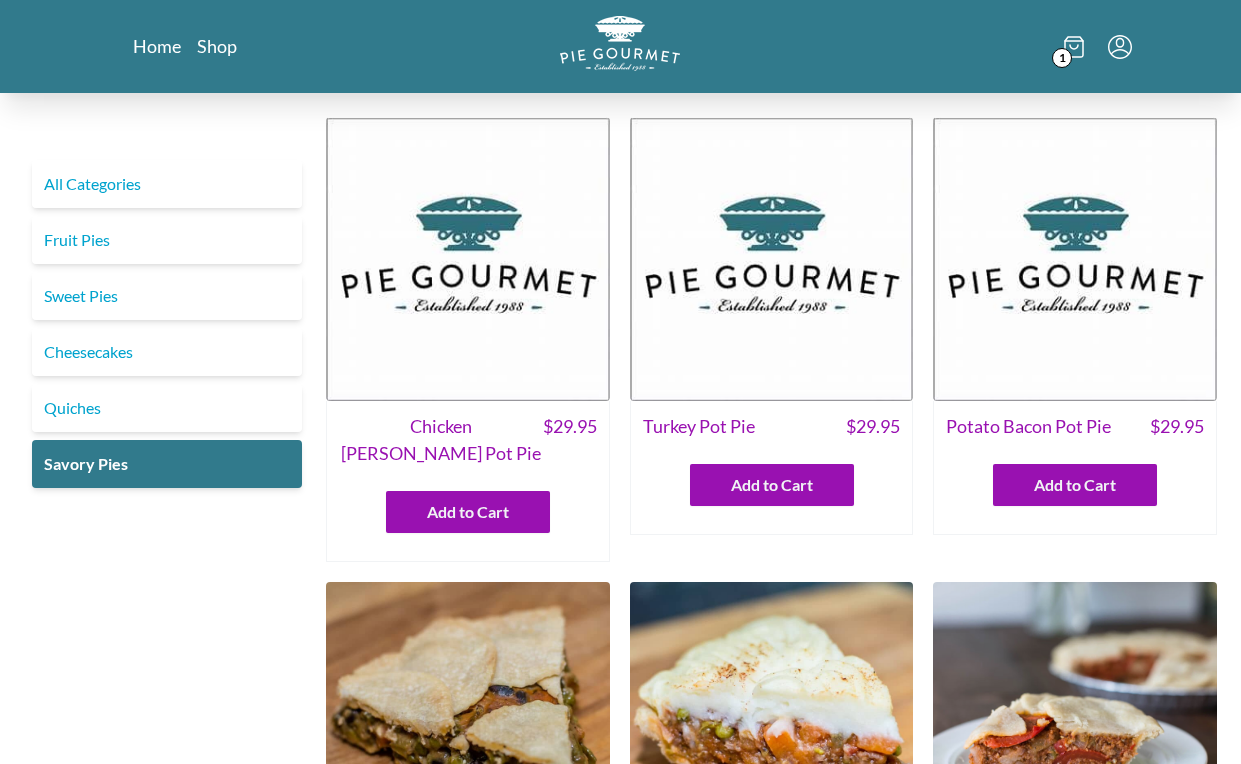 scroll, scrollTop: 0, scrollLeft: 0, axis: both 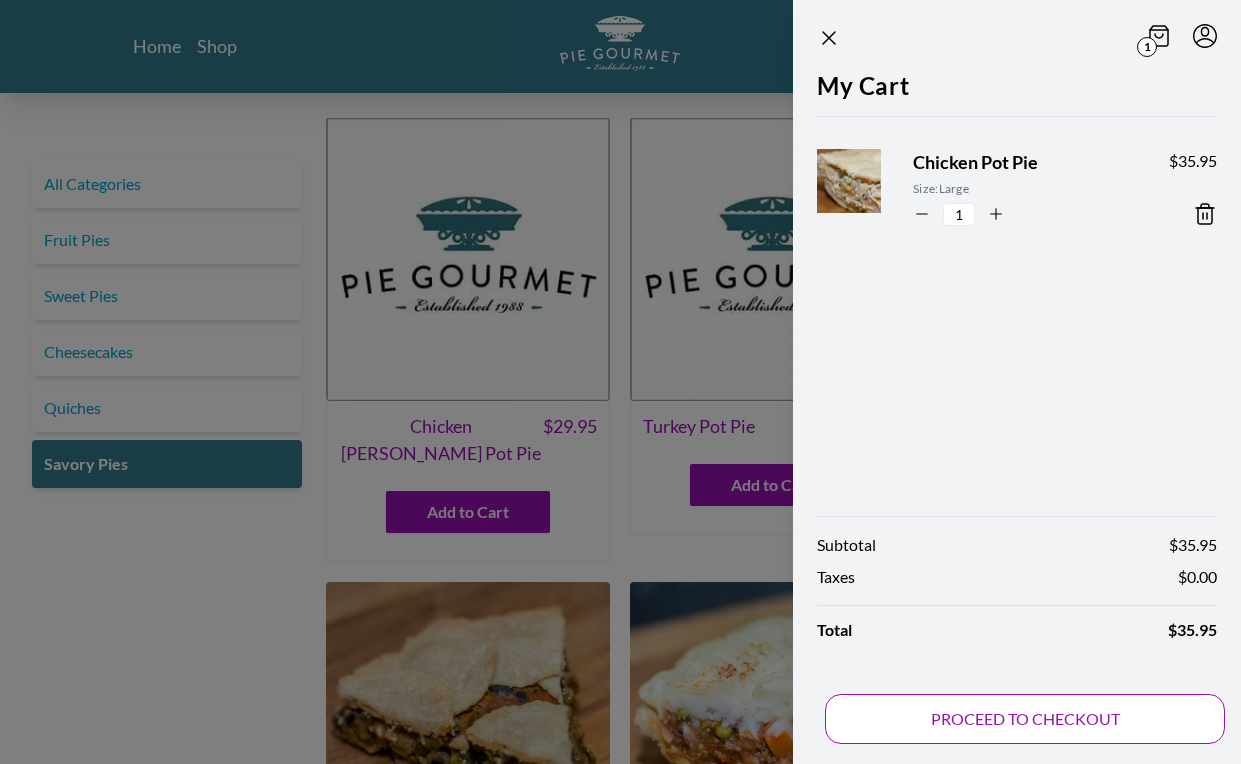 click on "PROCEED TO CHECKOUT" at bounding box center [1025, 719] 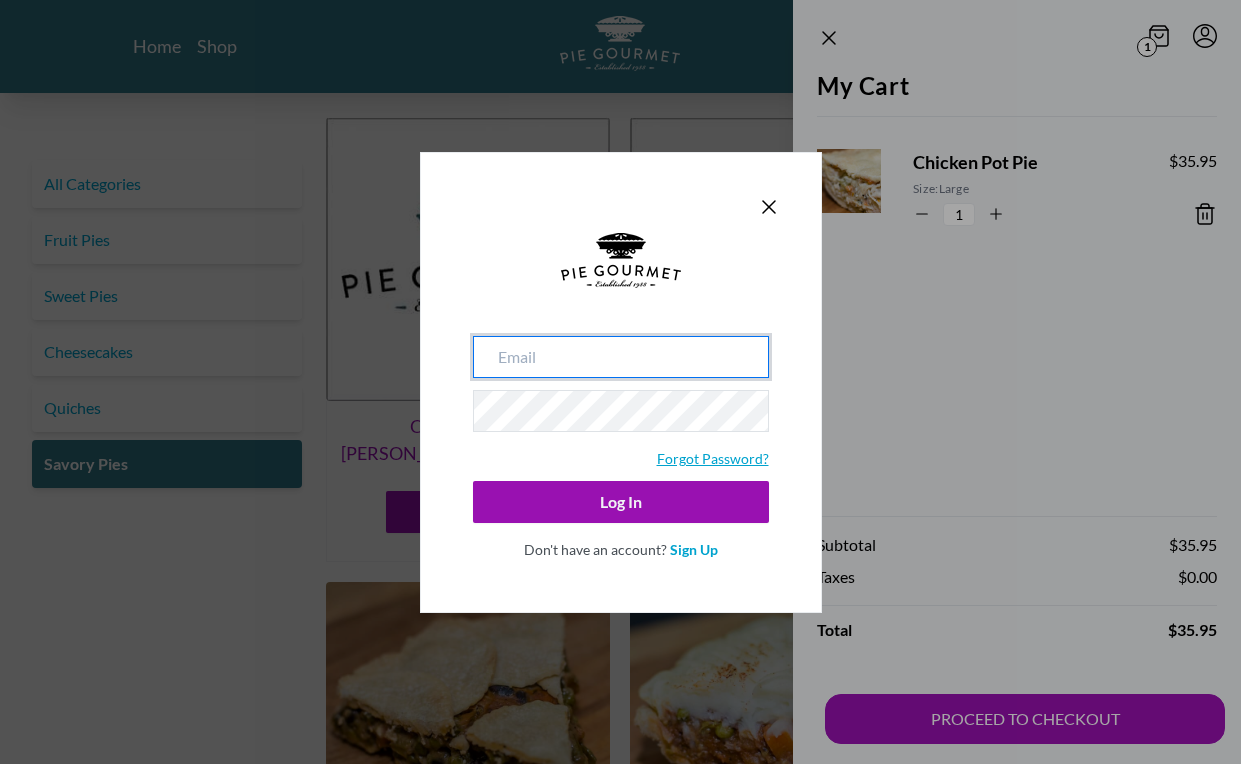 type on "[EMAIL_ADDRESS][DOMAIN_NAME]" 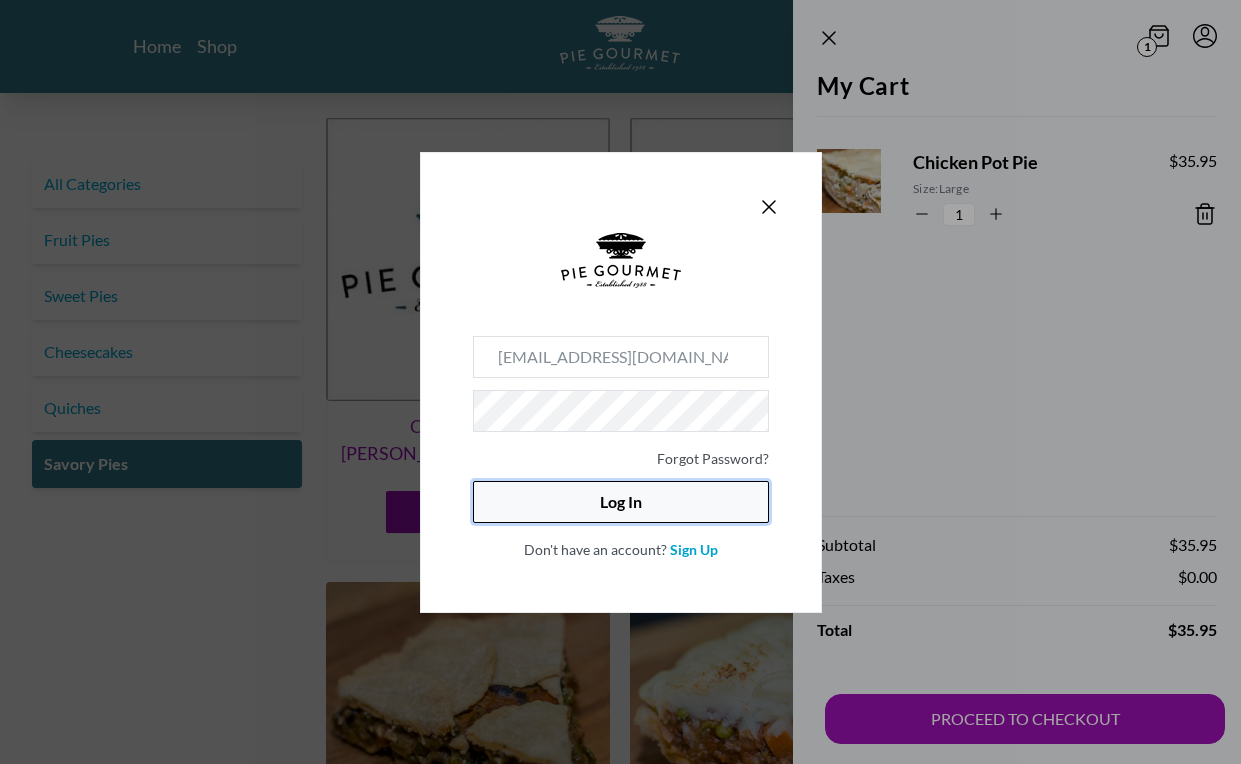 click on "Log In" 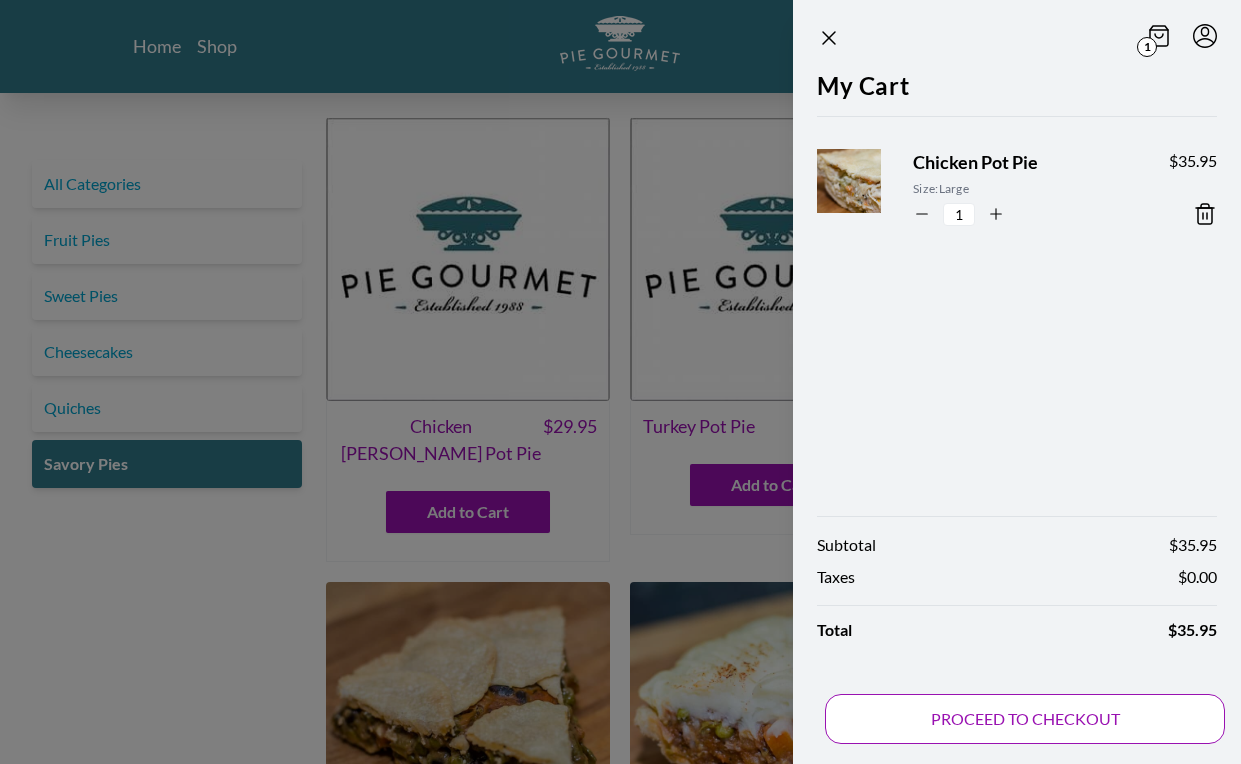 click on "PROCEED TO CHECKOUT" at bounding box center (1025, 719) 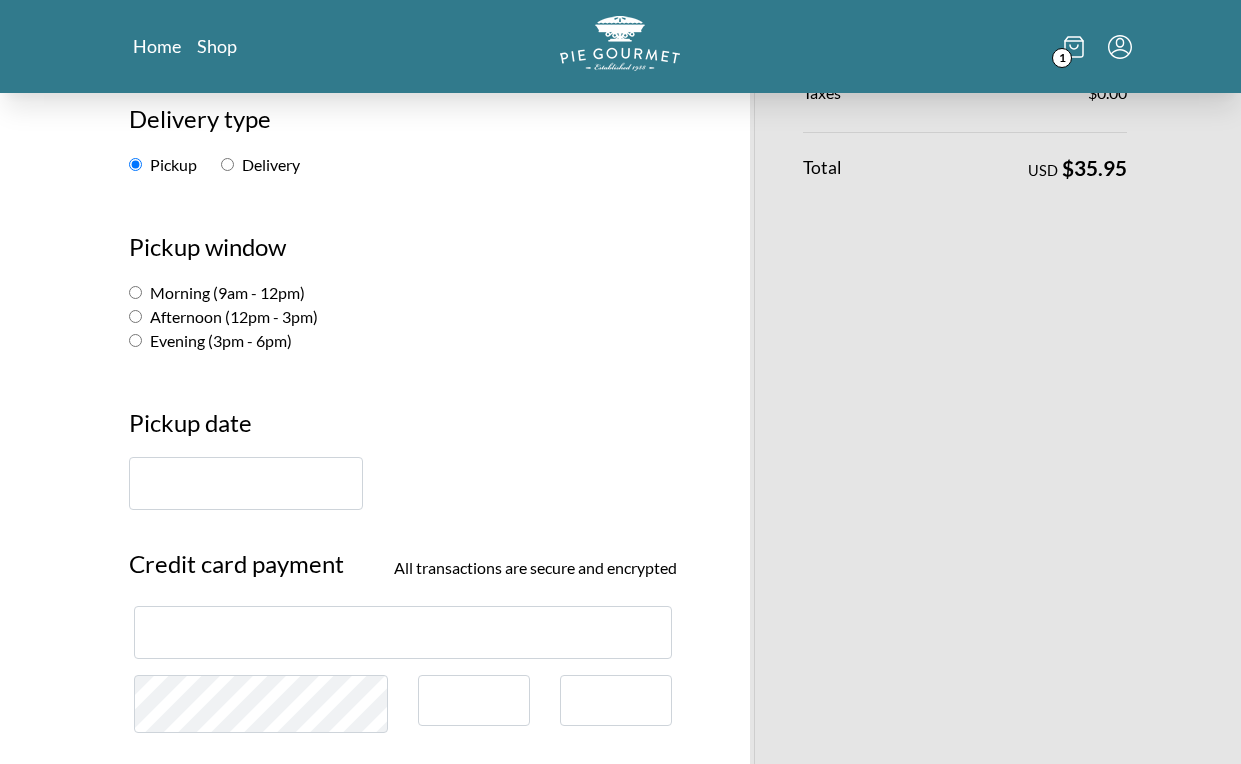 scroll, scrollTop: 281, scrollLeft: 0, axis: vertical 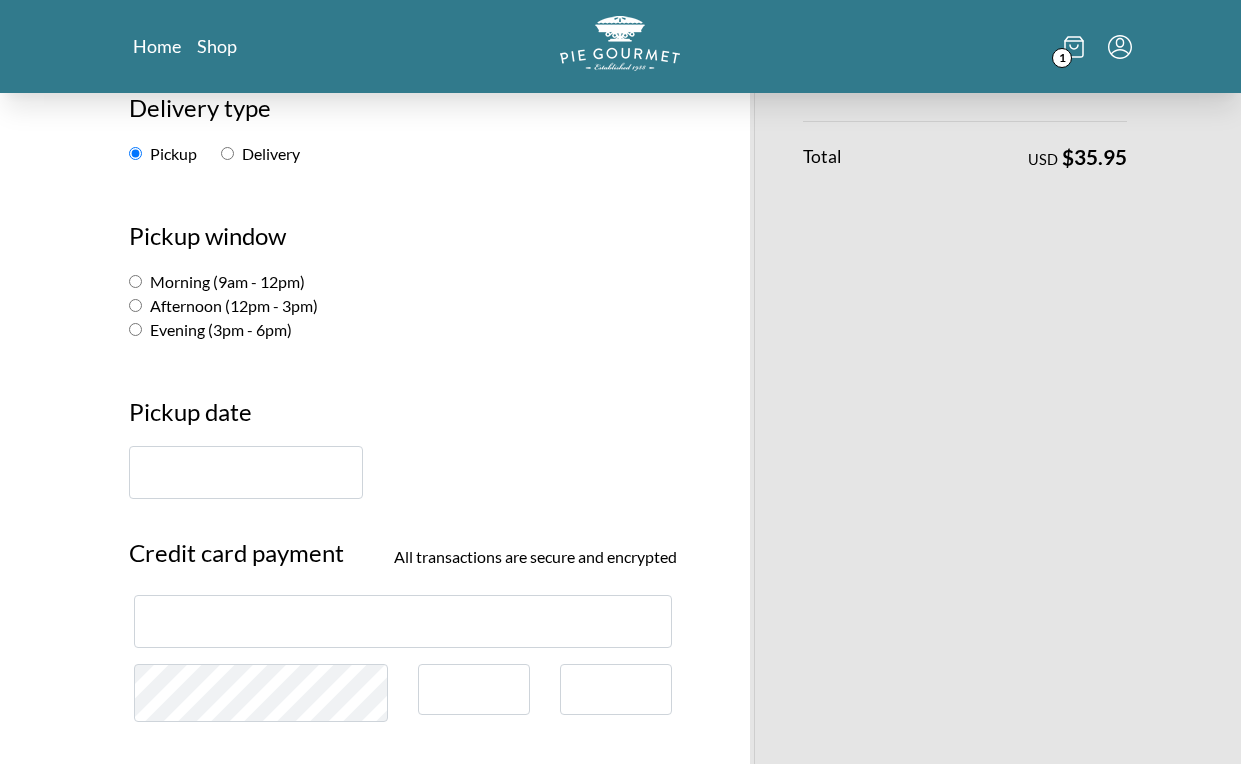 click on "Delivery" at bounding box center [260, 153] 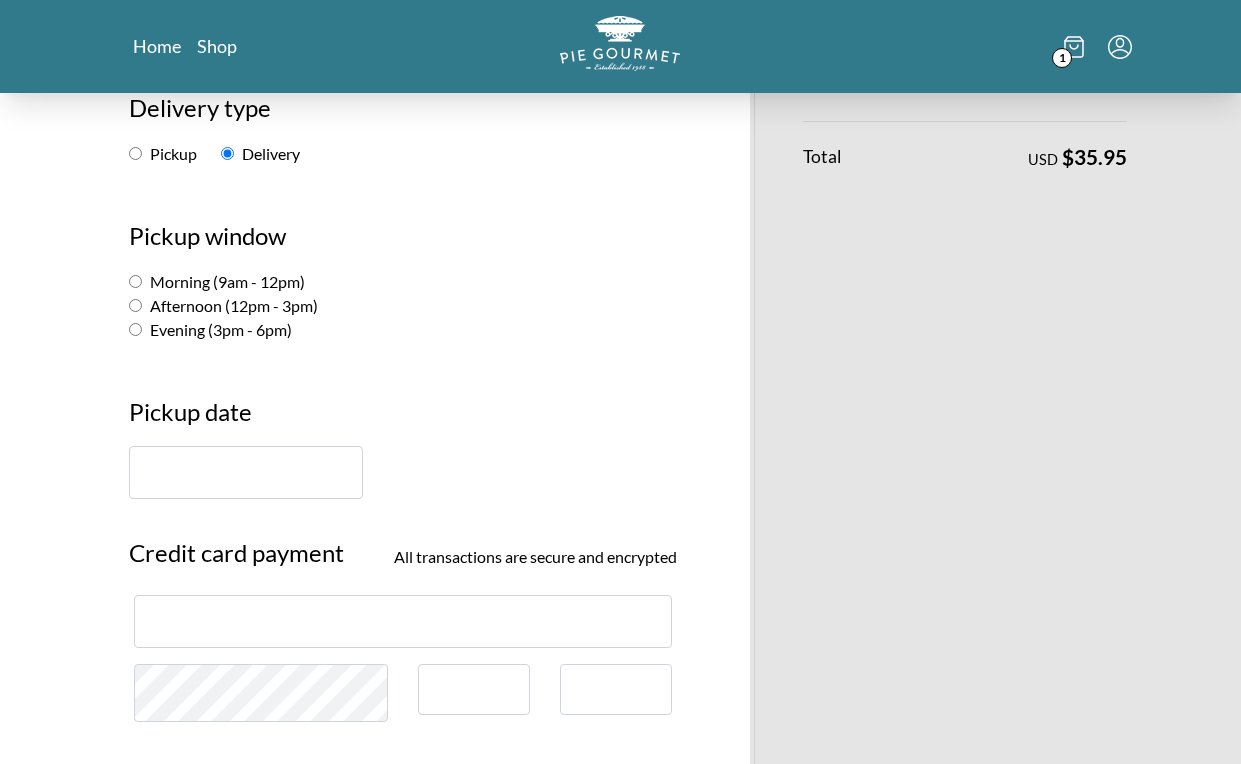 select on "-1" 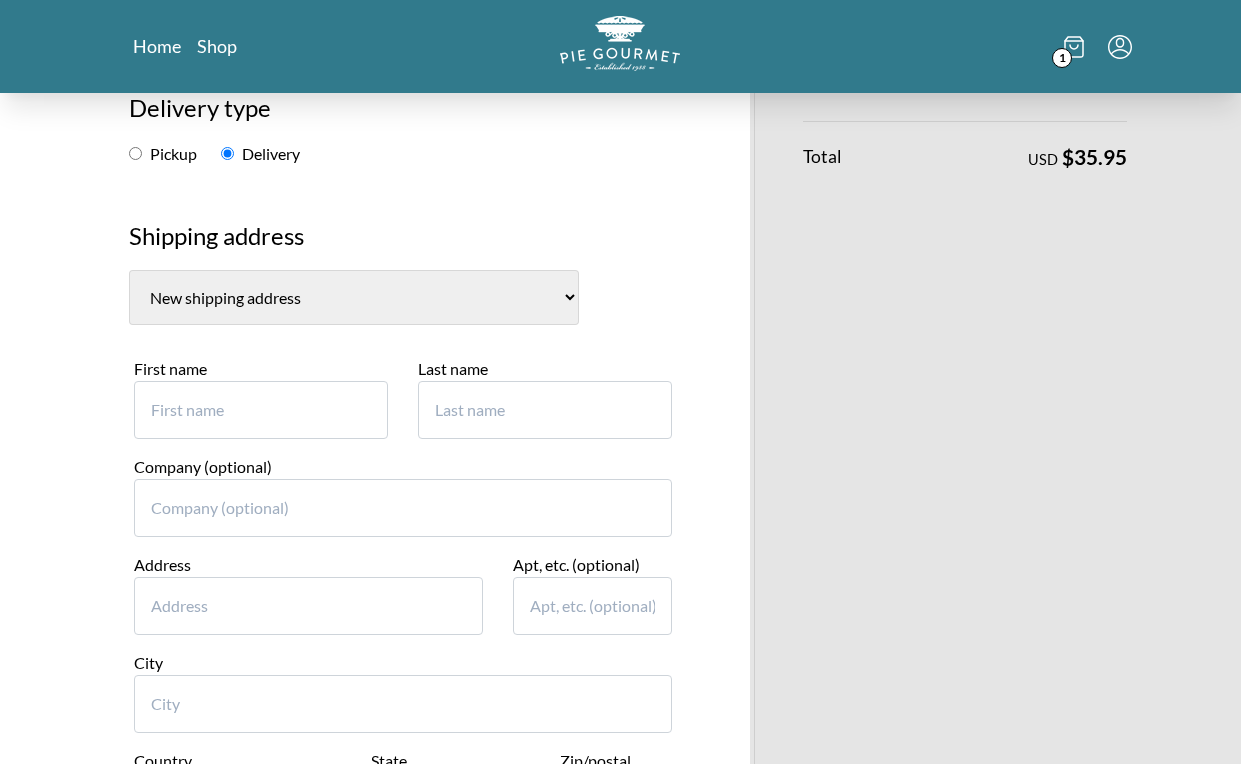 click on "First name" at bounding box center (261, 406) 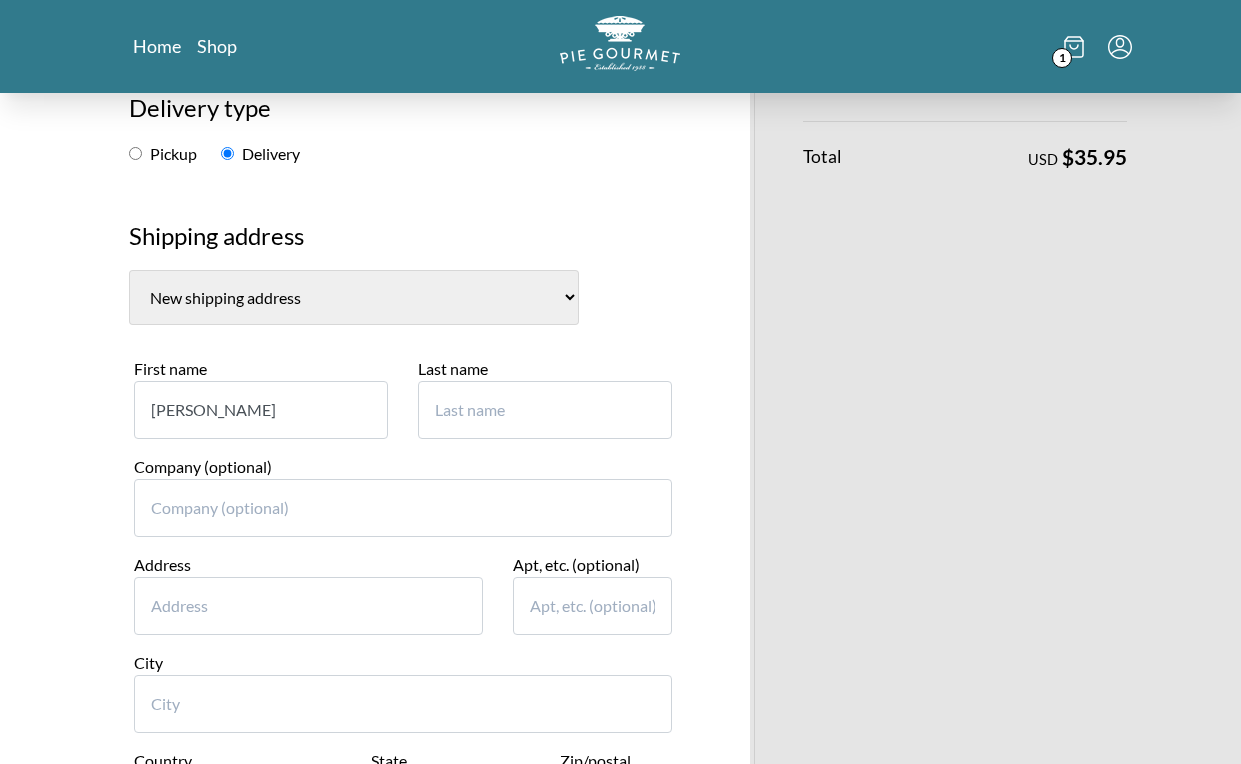 type on "[PERSON_NAME]" 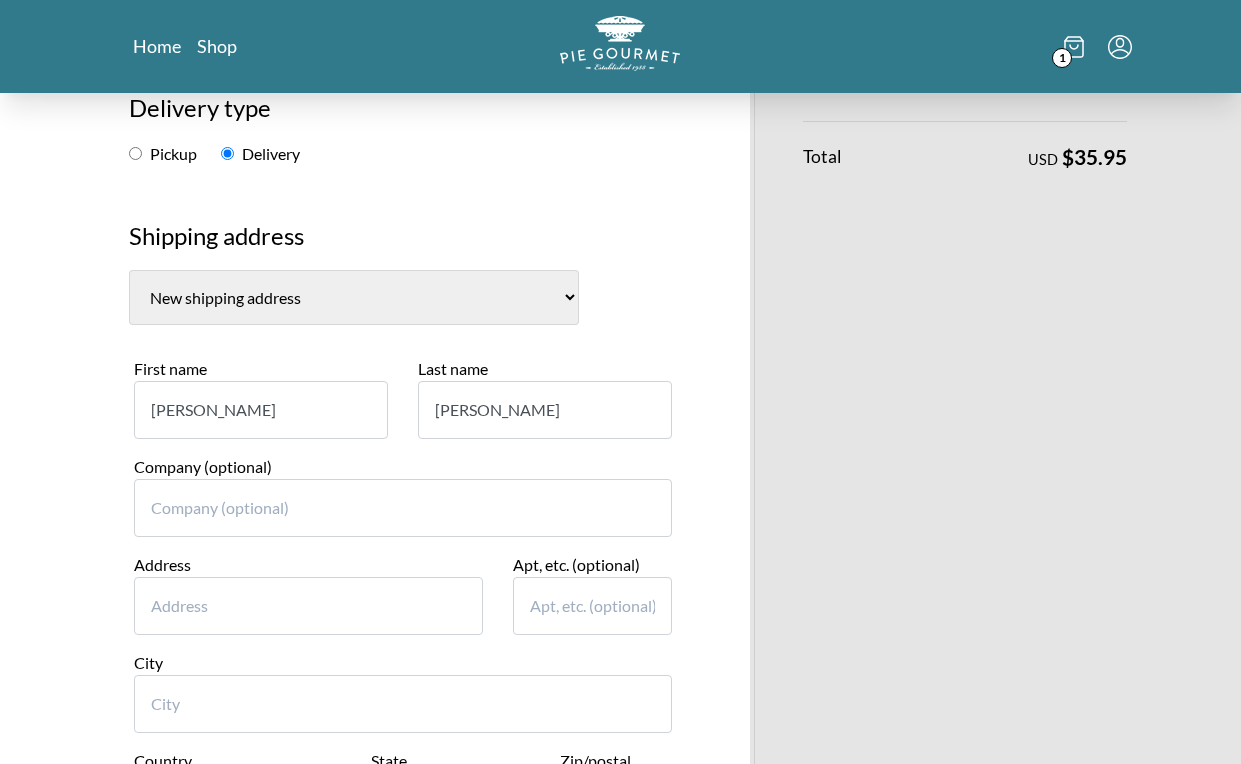 type on "[PERSON_NAME]" 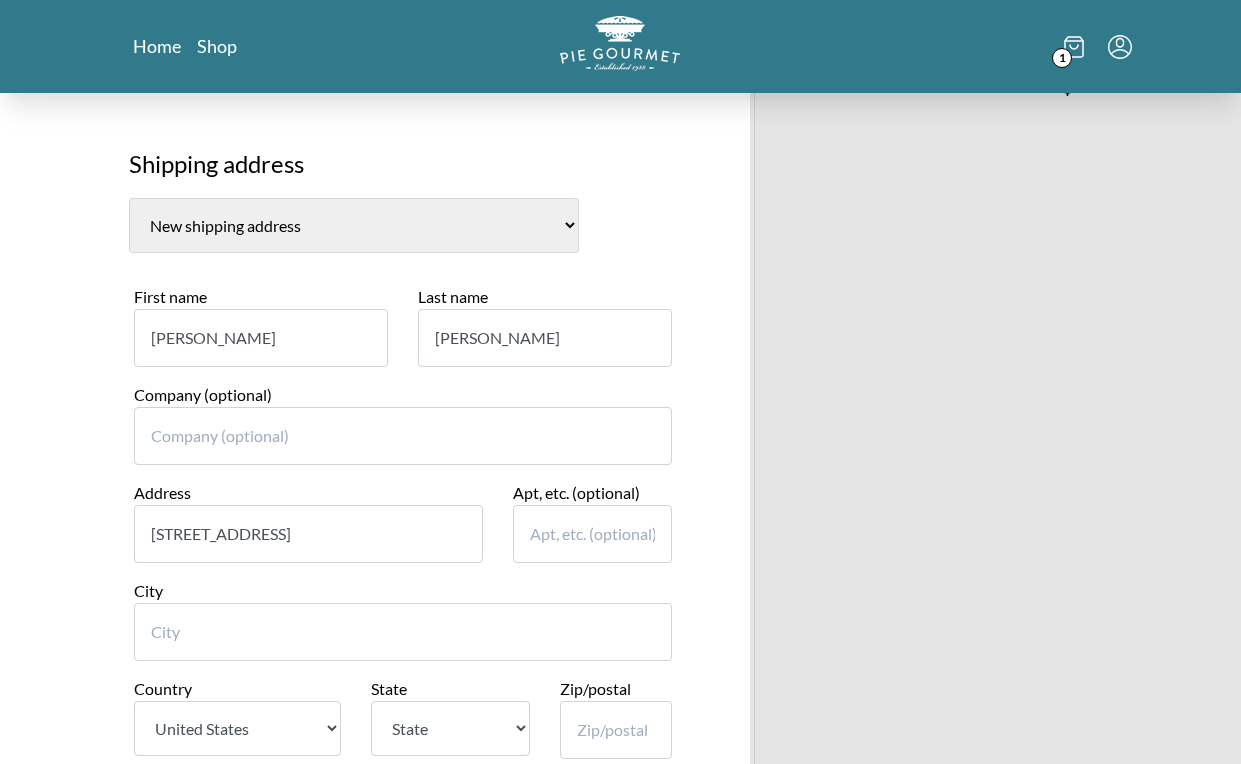 scroll, scrollTop: 357, scrollLeft: 0, axis: vertical 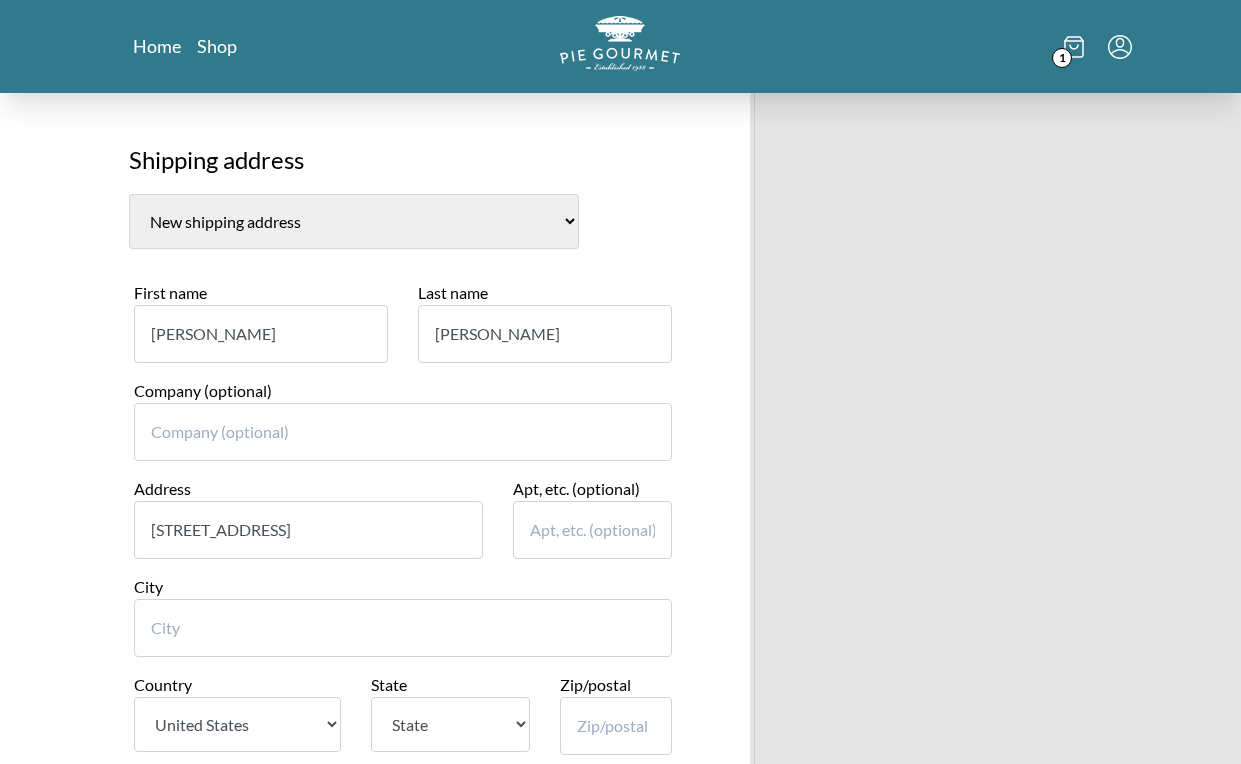 type on "[STREET_ADDRESS]" 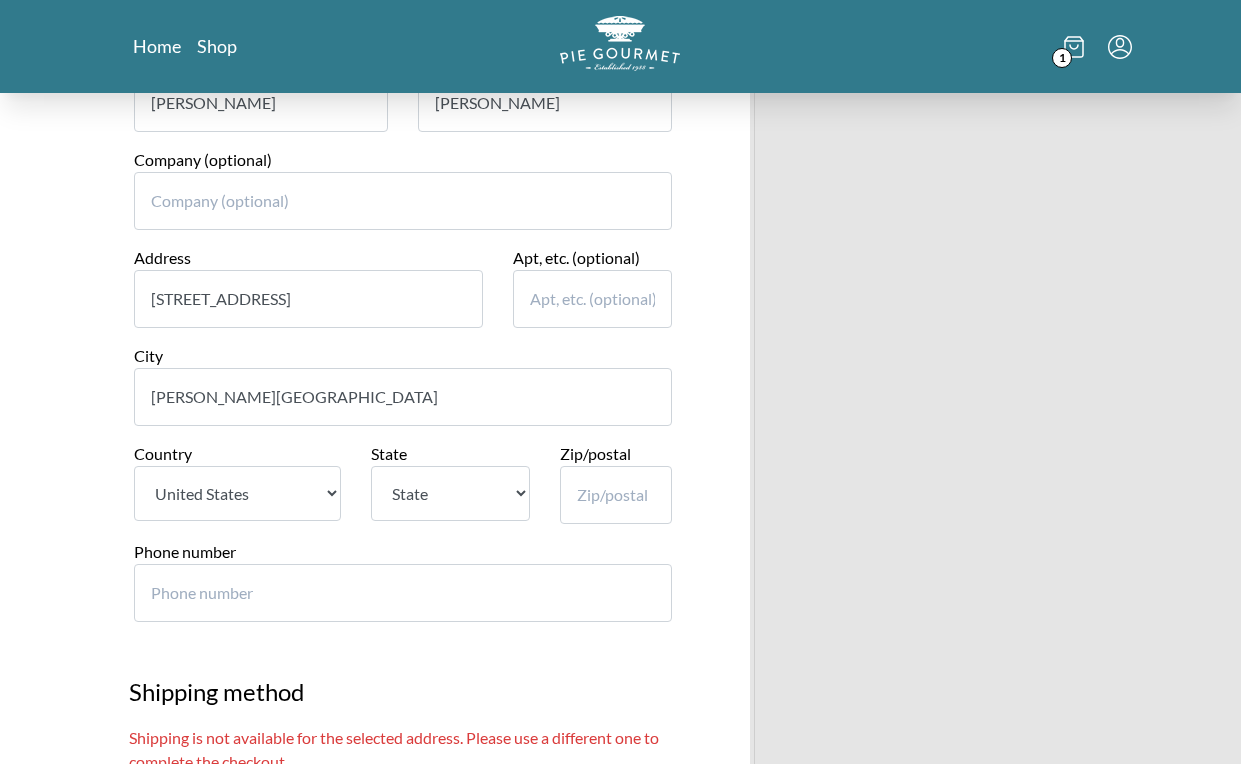 scroll, scrollTop: 634, scrollLeft: 0, axis: vertical 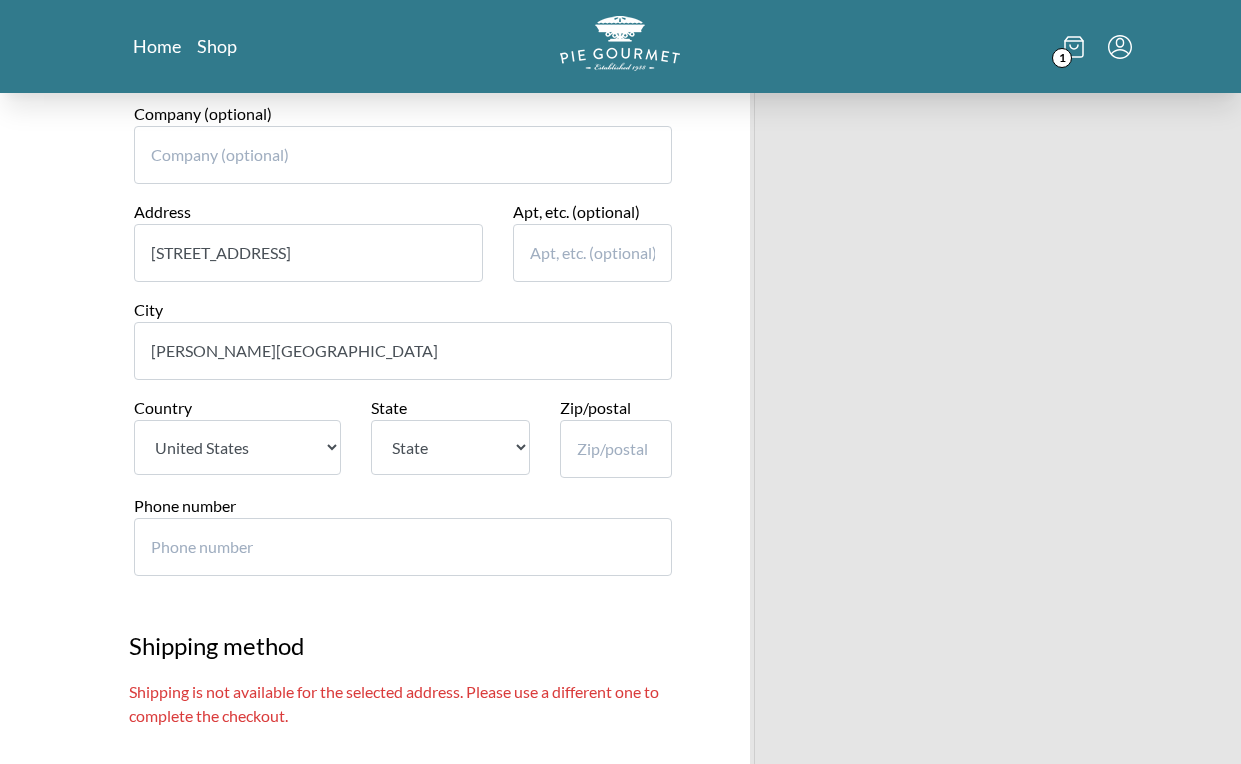 type on "[PERSON_NAME][GEOGRAPHIC_DATA]" 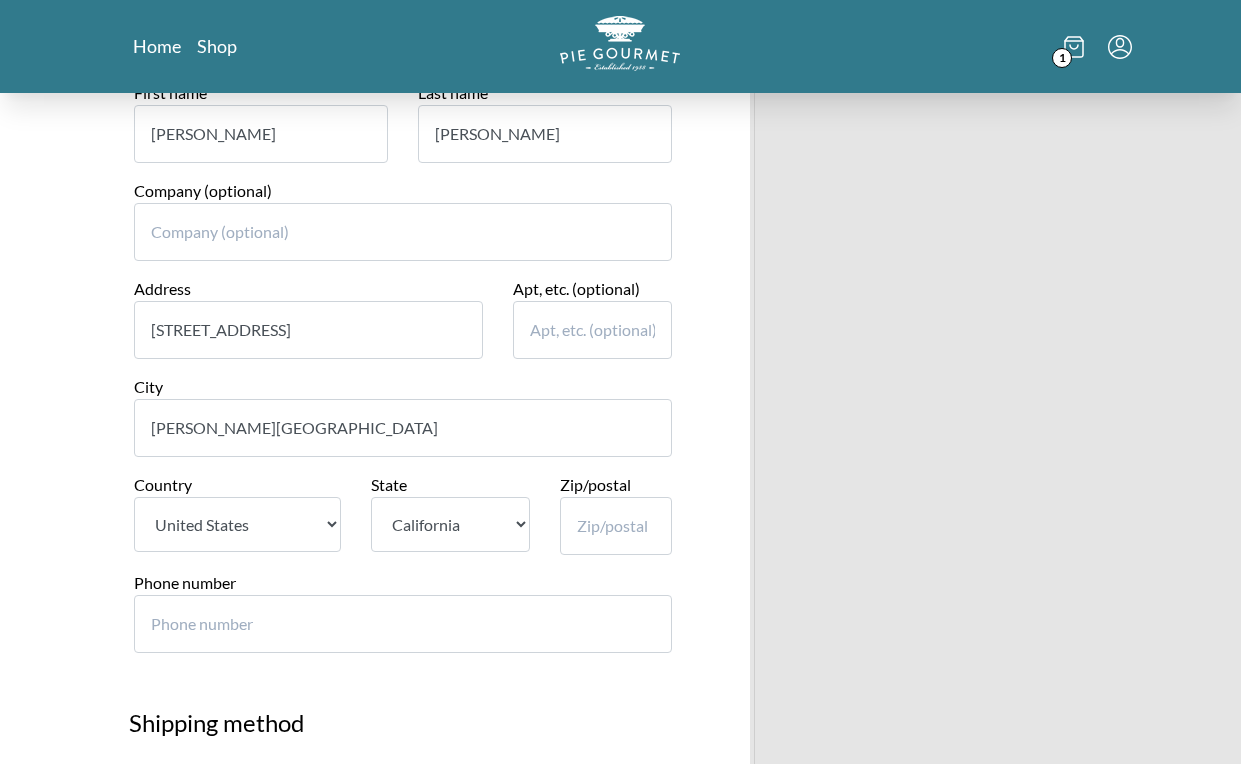 scroll, scrollTop: 568, scrollLeft: 0, axis: vertical 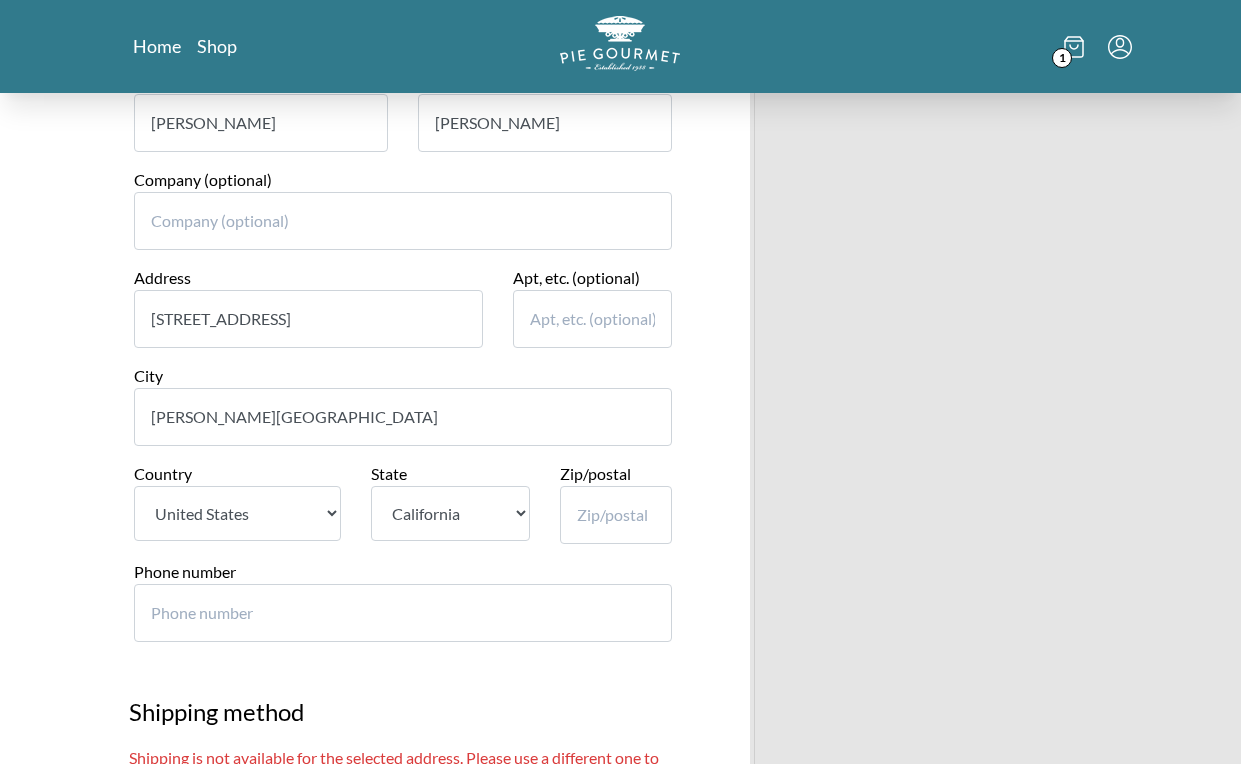 click on "State [US_STATE] [US_STATE] [US_STATE] [US_STATE] [US_STATE] [US_STATE] [US_STATE] [US_STATE] [US_STATE] [US_STATE] [US_STATE] [US_STATE] [US_STATE] [US_STATE] [US_STATE] [US_STATE] [US_STATE] [US_STATE] [US_STATE] [US_STATE] [US_STATE] [US_STATE] [US_STATE] [US_STATE] [US_STATE] [US_STATE] [US_STATE] [US_STATE] [US_STATE] [US_STATE] [US_STATE] [US_STATE] [US_STATE] [US_STATE] [US_STATE] [US_STATE] [US_STATE] [US_STATE] [US_STATE] [US_STATE] [US_STATE] [US_STATE] [US_STATE] [US_STATE] [US_STATE] [US_STATE] [US_STATE][PERSON_NAME][US_STATE] [US_STATE][PERSON_NAME] [US_STATE] [US_STATE] [US_STATE] Armed Forces Americas Armed Forces Europe Armed Forces Pacific [US_STATE] [US_STATE] [PERSON_NAME][US_STATE] [US_STATE] [US_STATE] [US_STATE] [GEOGRAPHIC_DATA]" at bounding box center (451, 513) 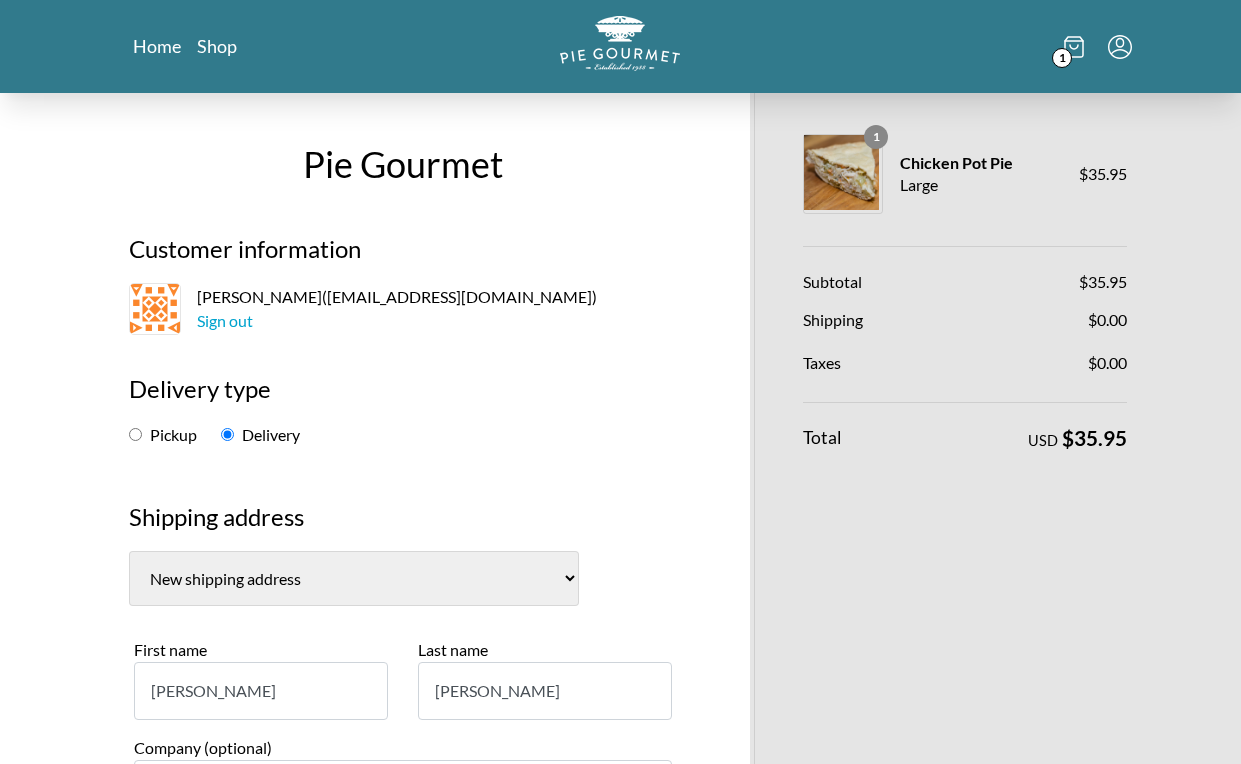 scroll, scrollTop: 0, scrollLeft: 0, axis: both 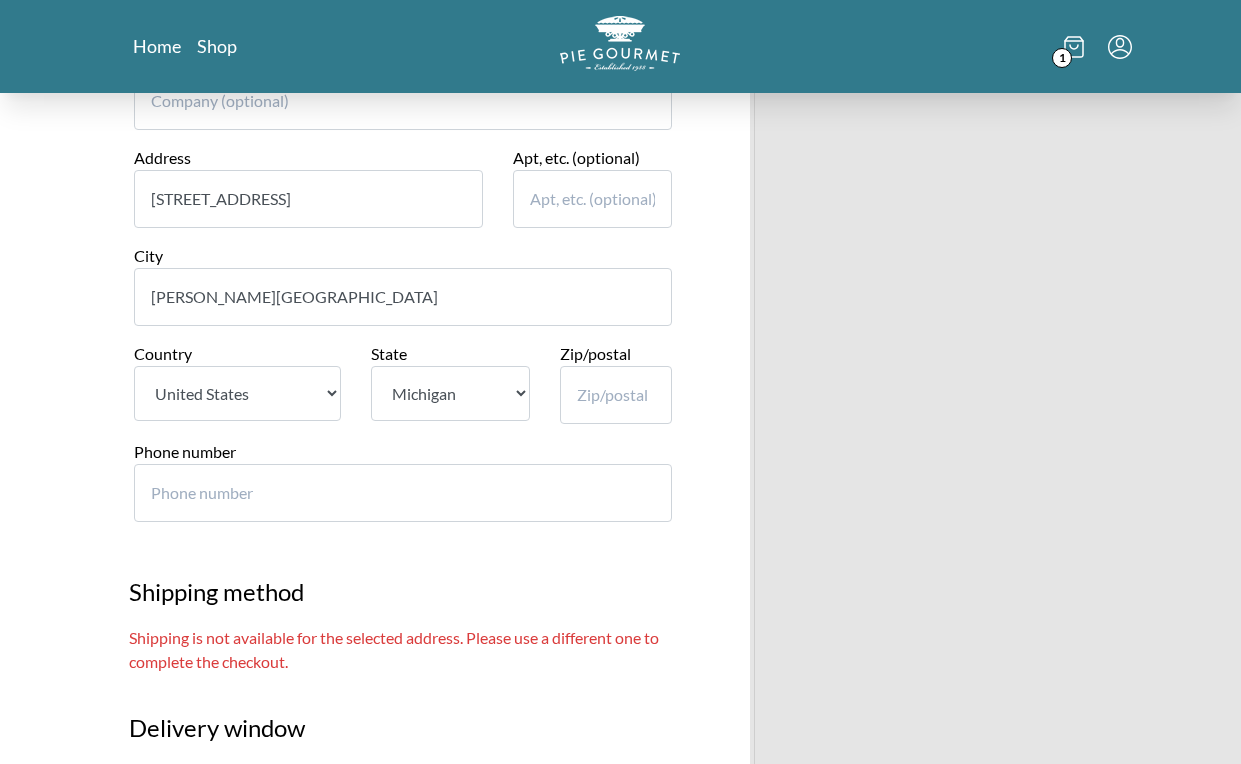 click on "Zip/postal" at bounding box center (616, 395) 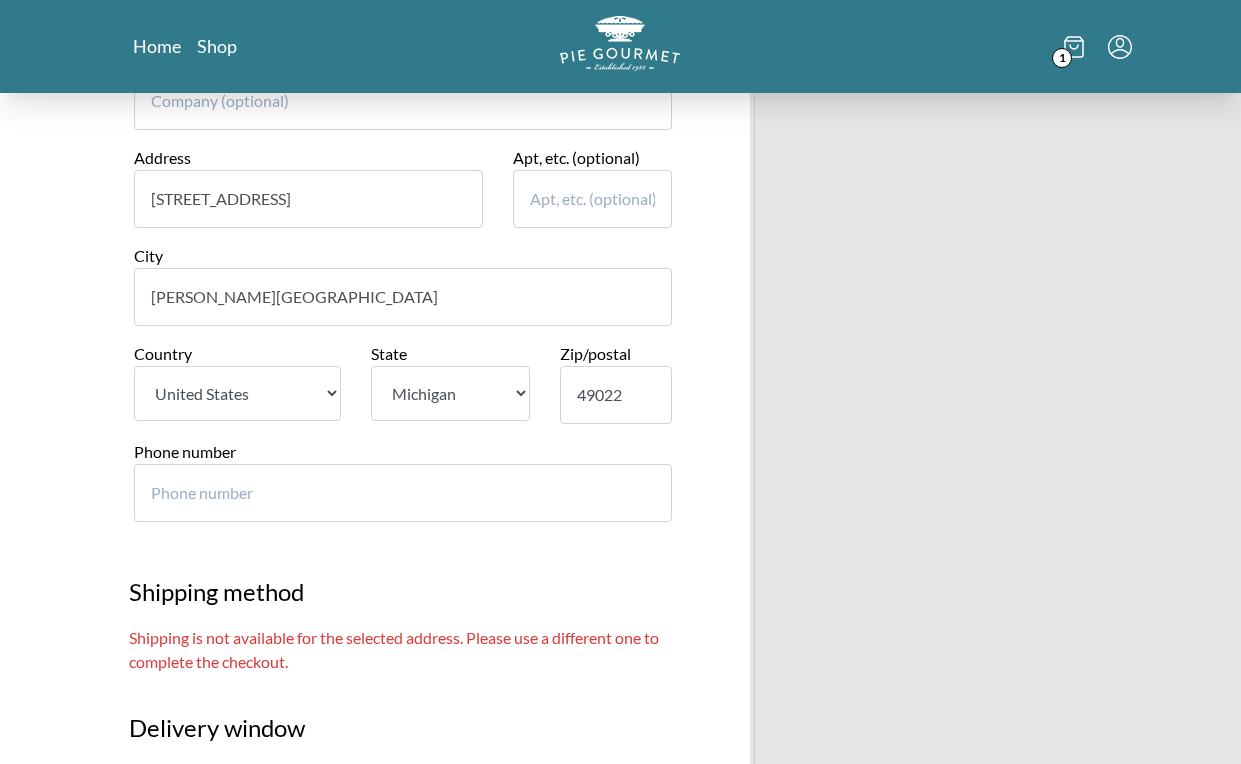 type on "49022" 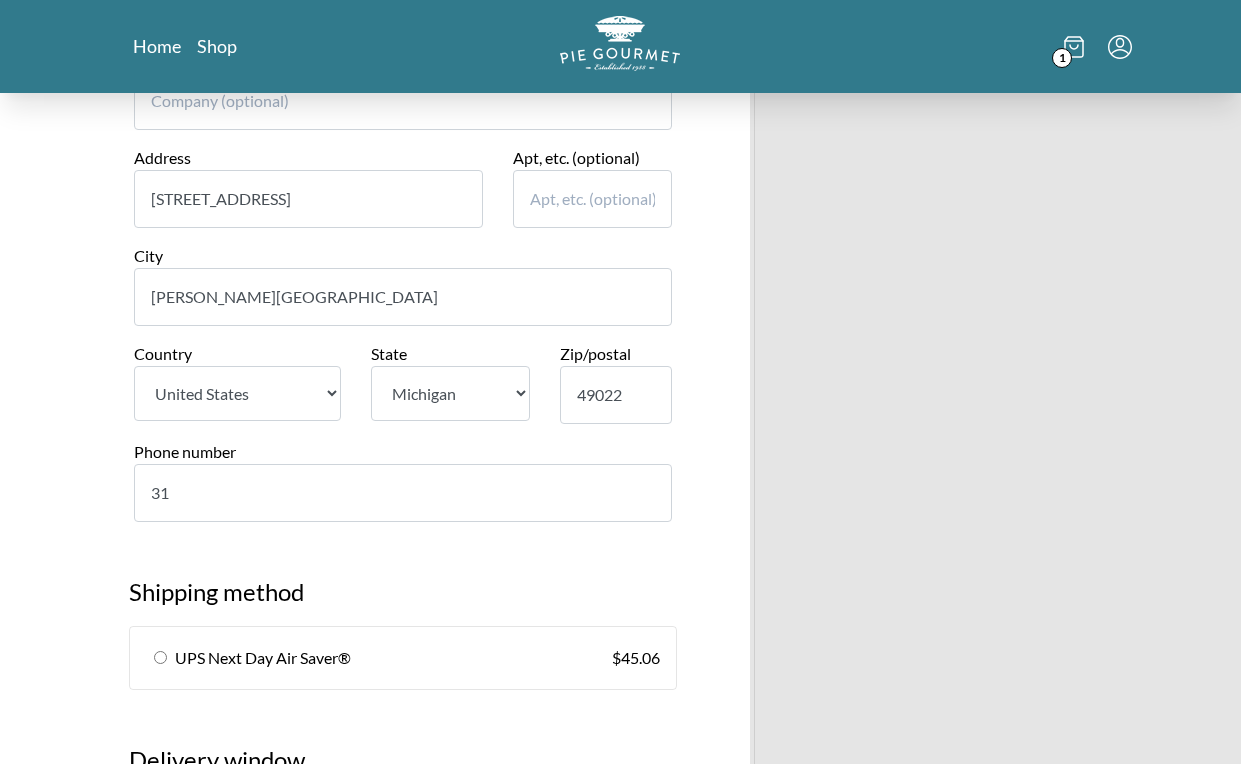 type on "317" 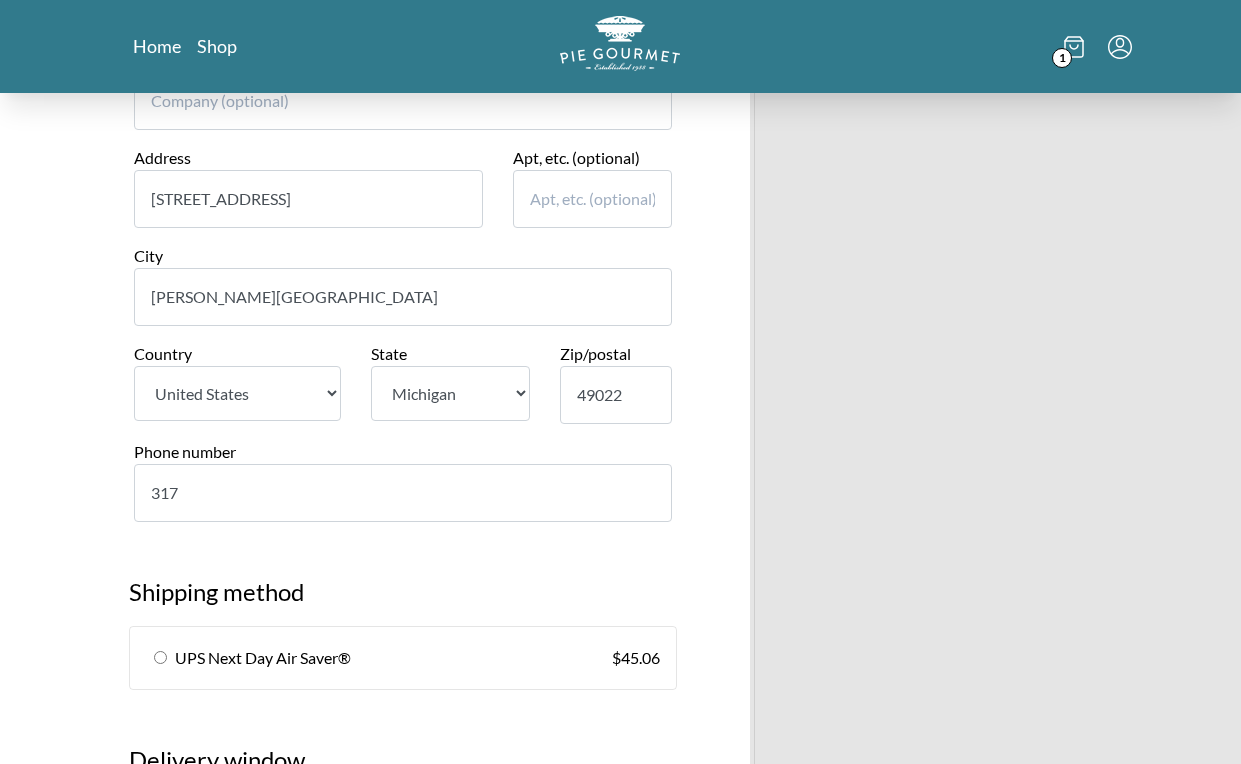type 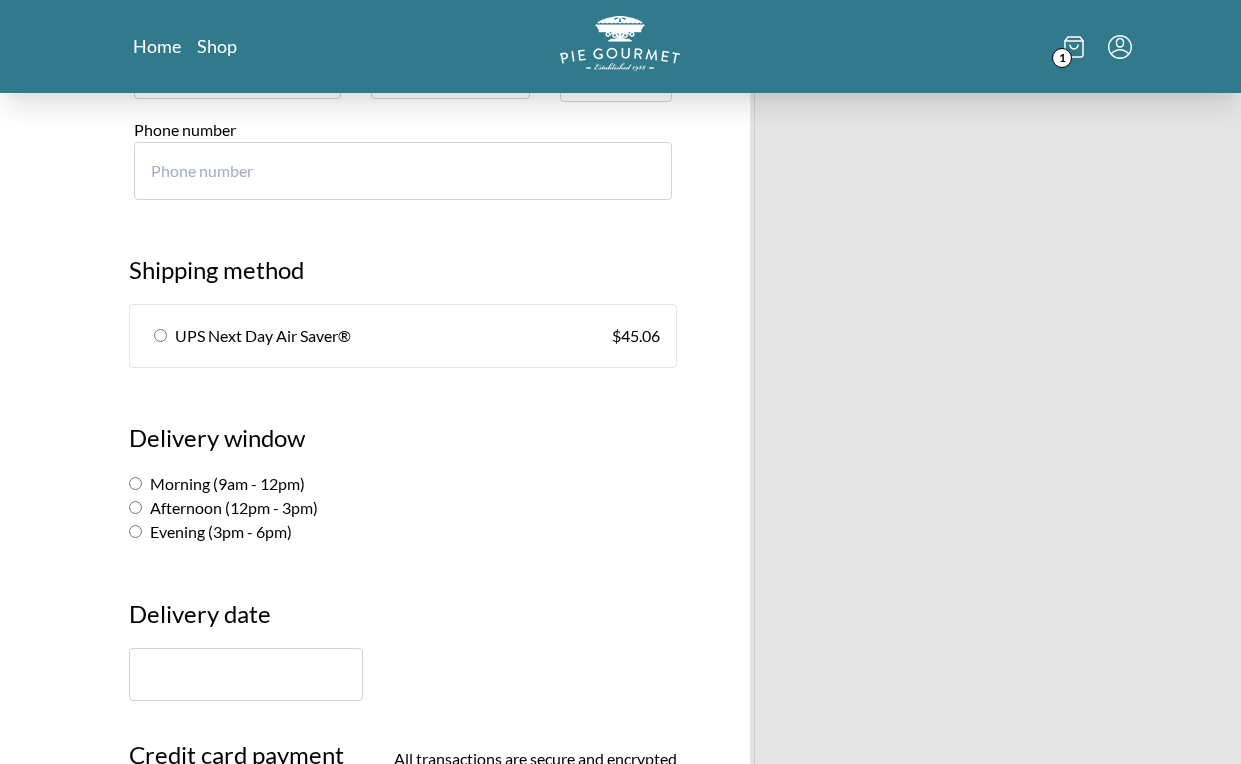 scroll, scrollTop: 1028, scrollLeft: 0, axis: vertical 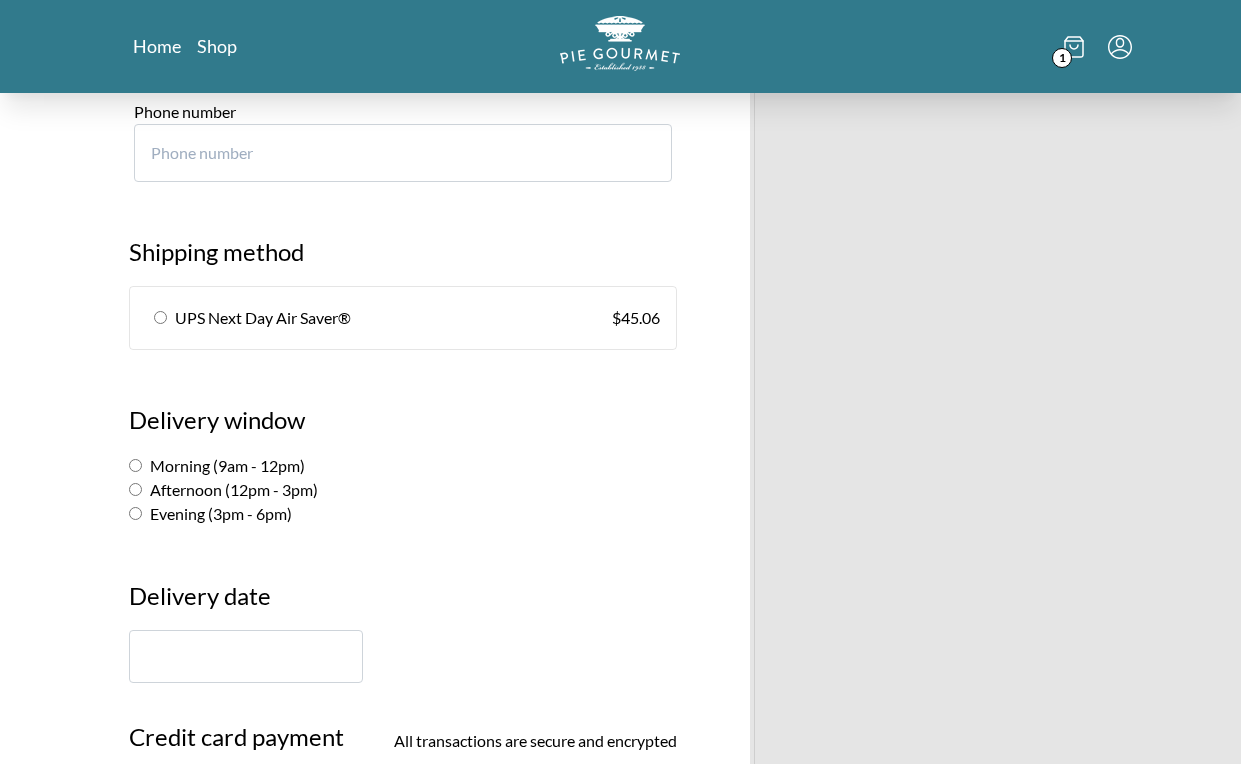 click on "Afternoon (12pm - 3pm)" at bounding box center (135, 489) 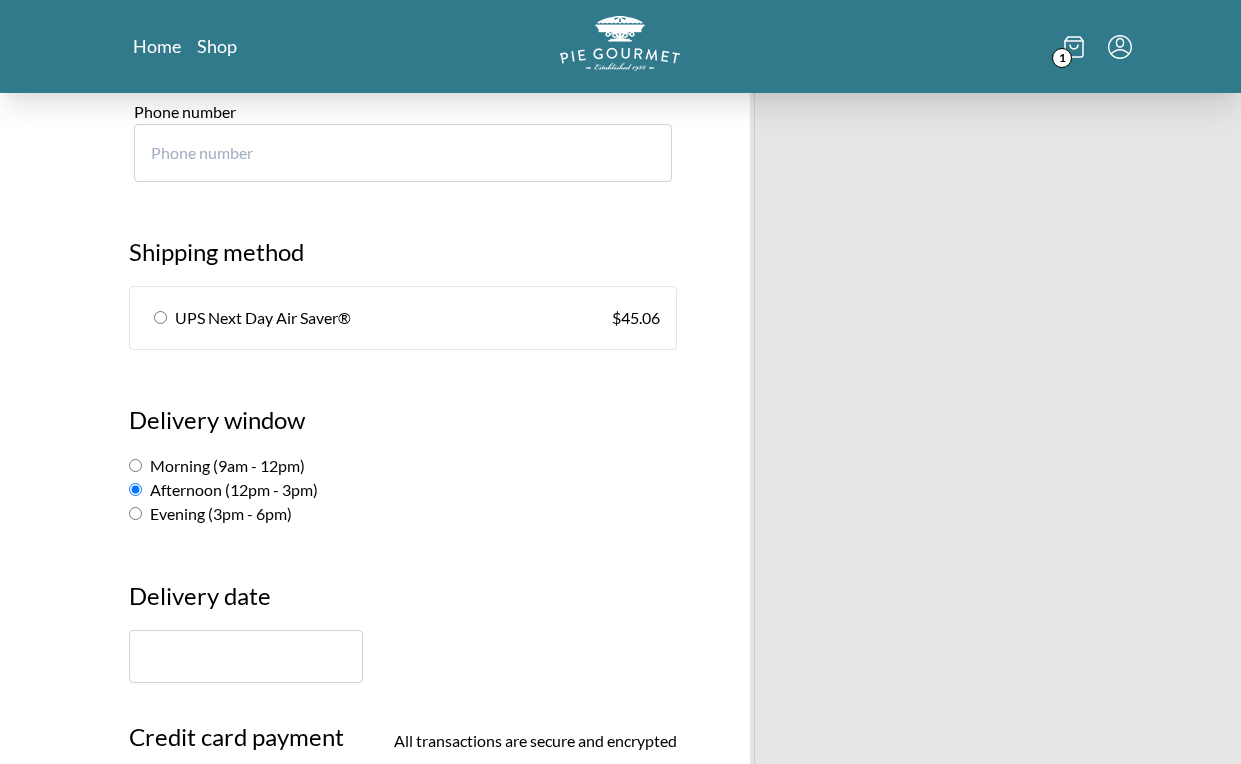 radio on "true" 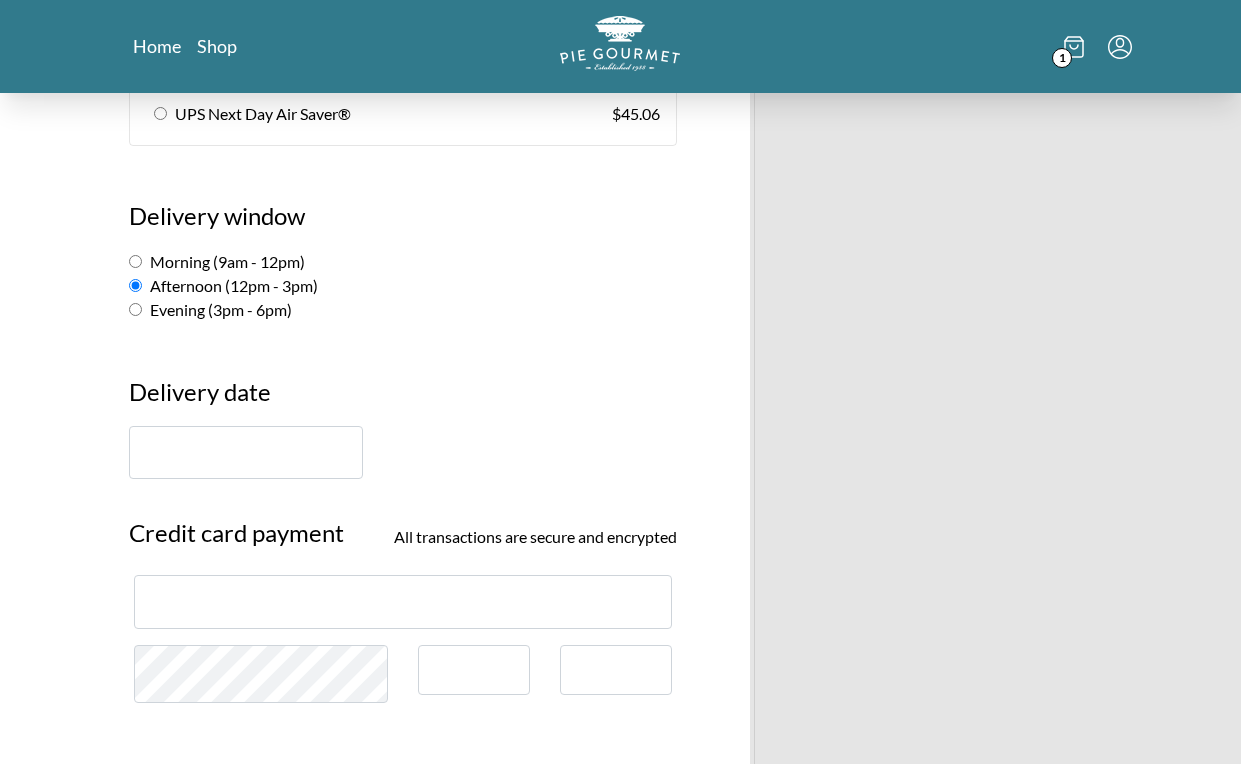 scroll, scrollTop: 1246, scrollLeft: 0, axis: vertical 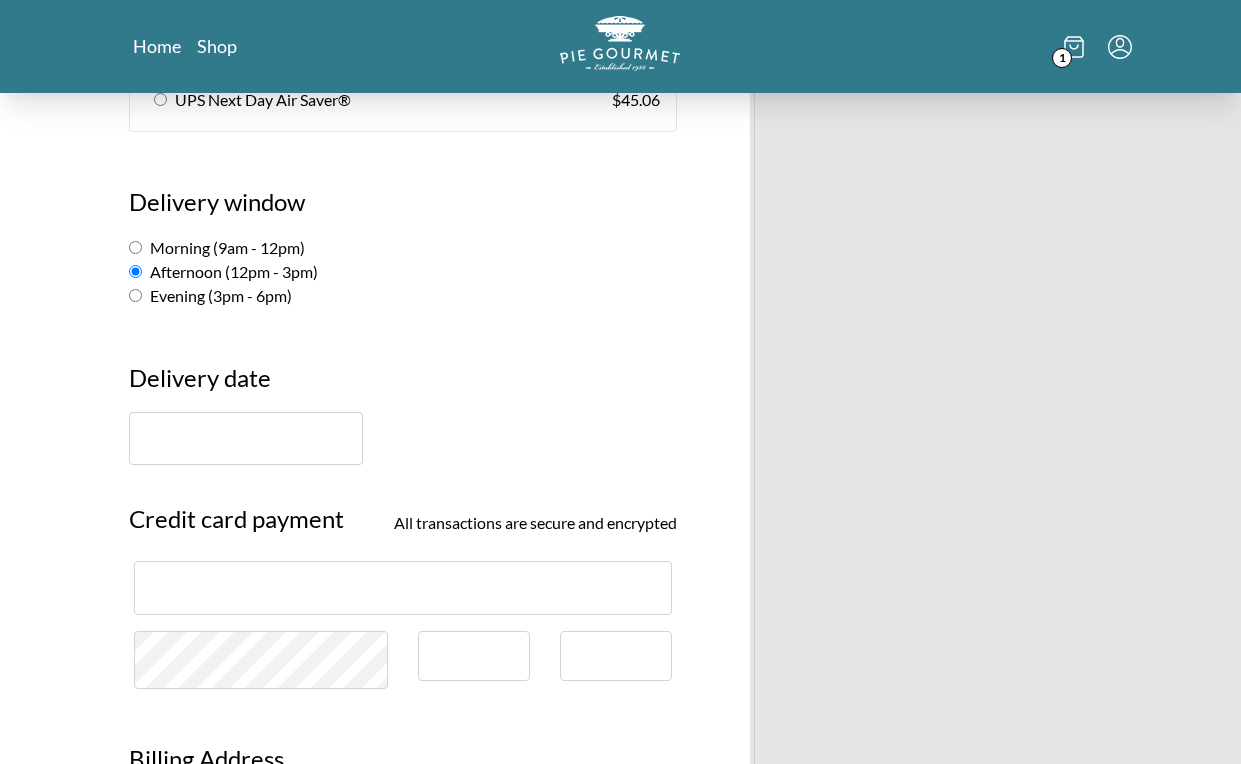 click at bounding box center (246, 438) 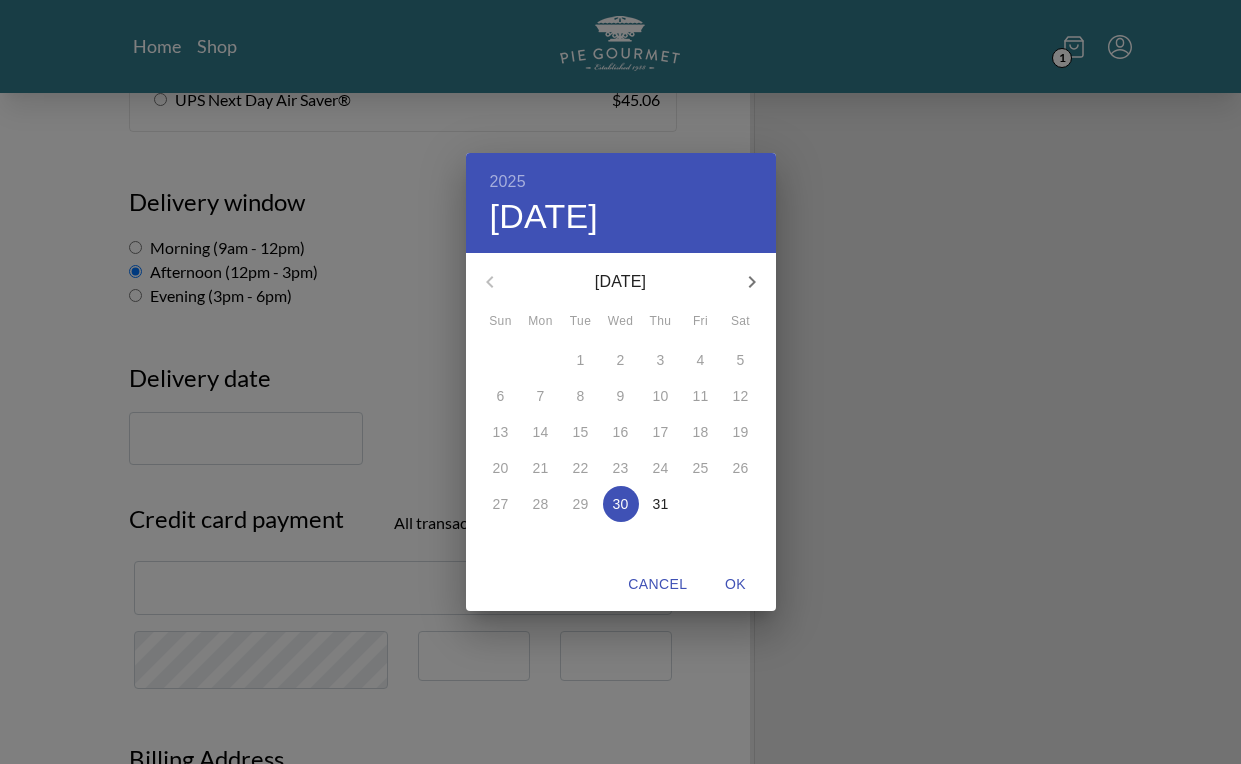 click on "31" at bounding box center [661, 504] 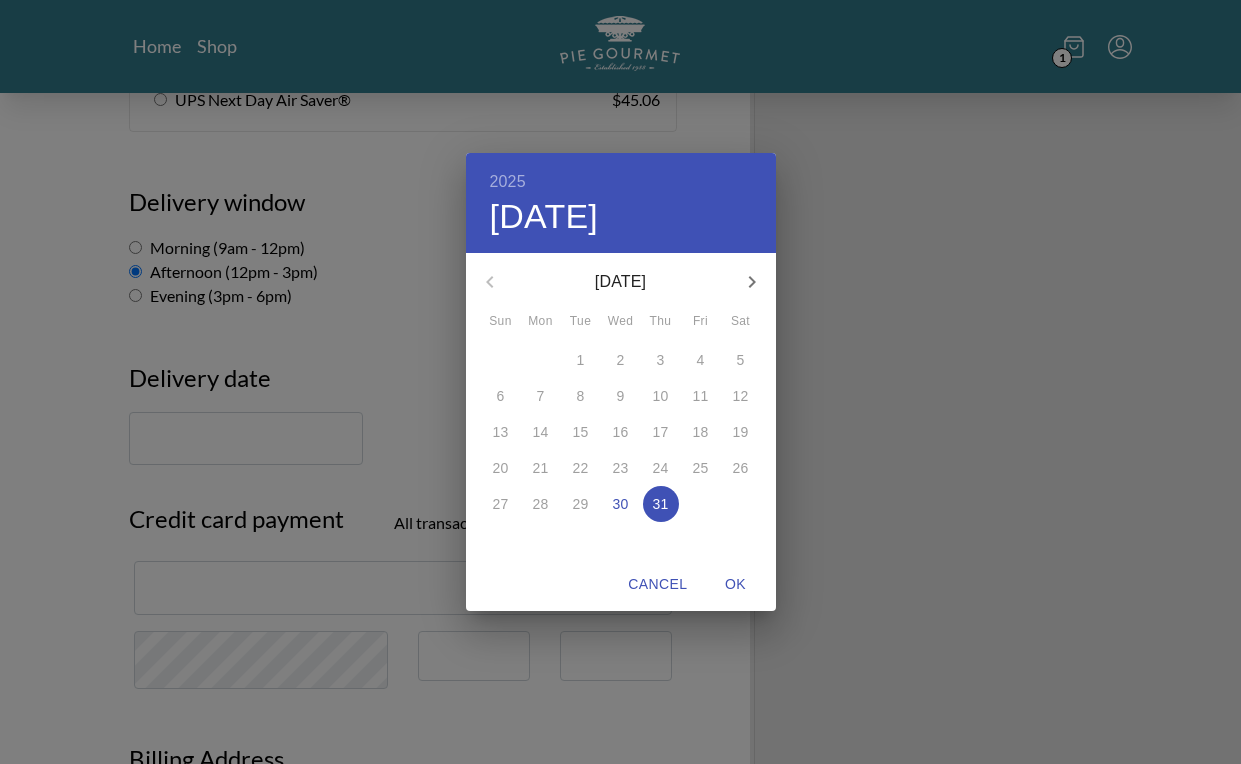 click 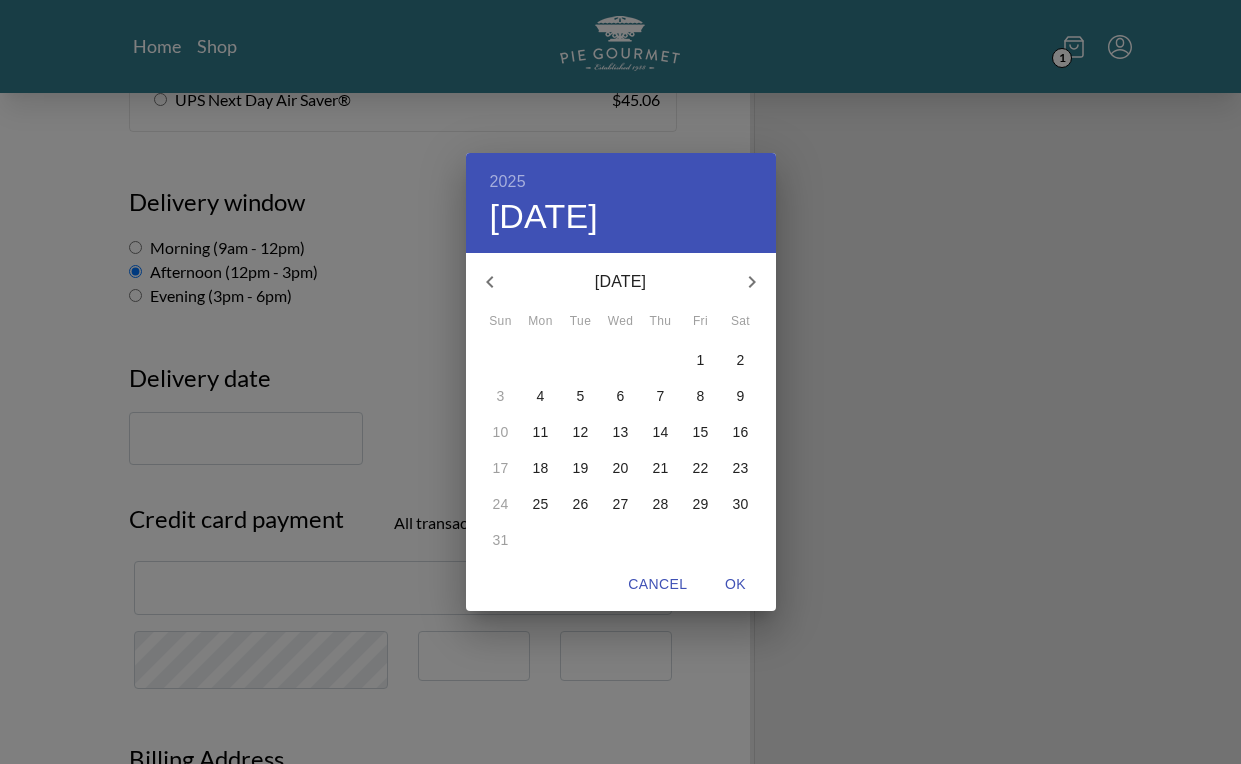 click on "1" at bounding box center (701, 360) 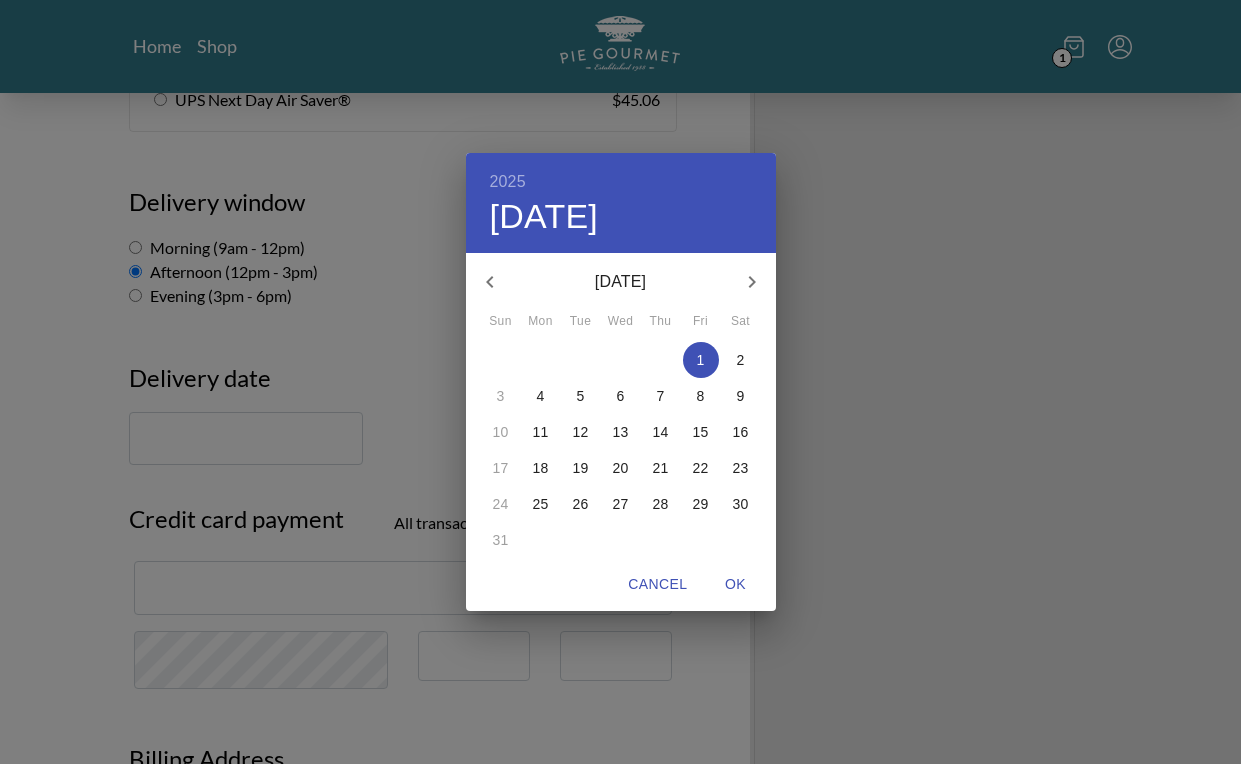 click on "OK" at bounding box center (736, 584) 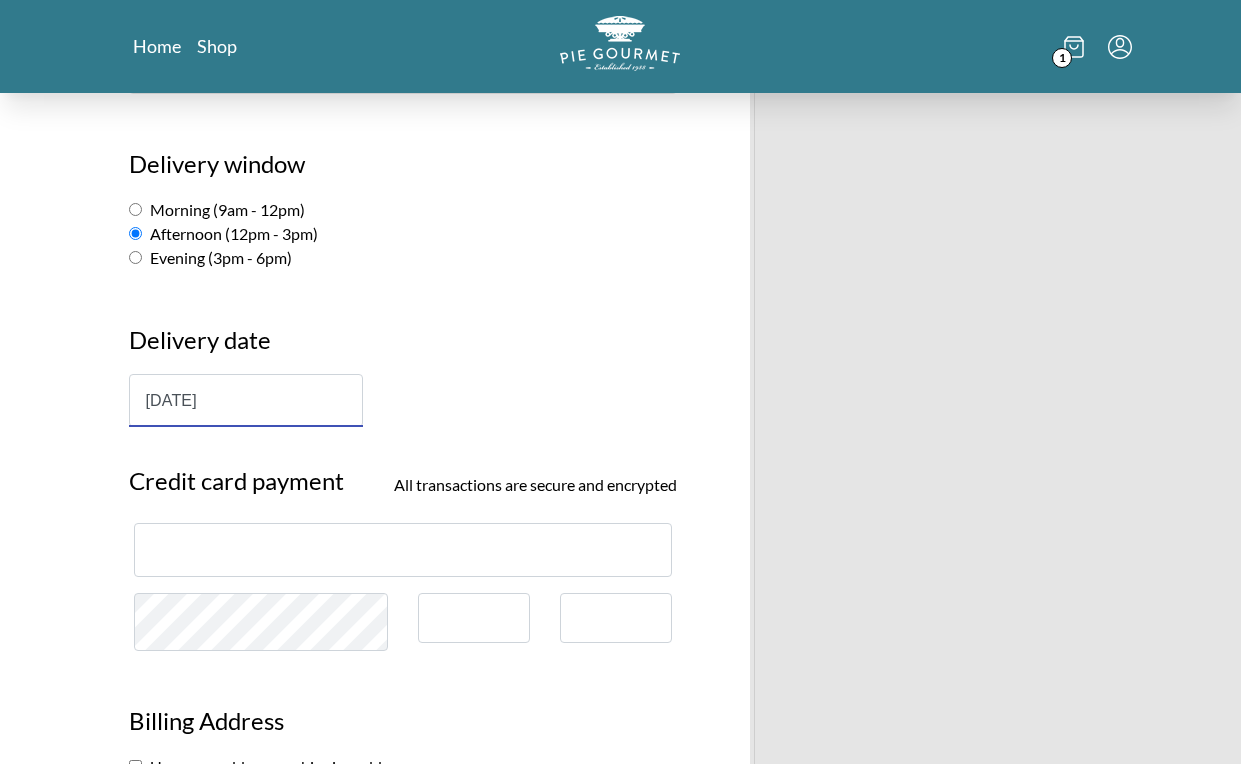 scroll, scrollTop: 1330, scrollLeft: 0, axis: vertical 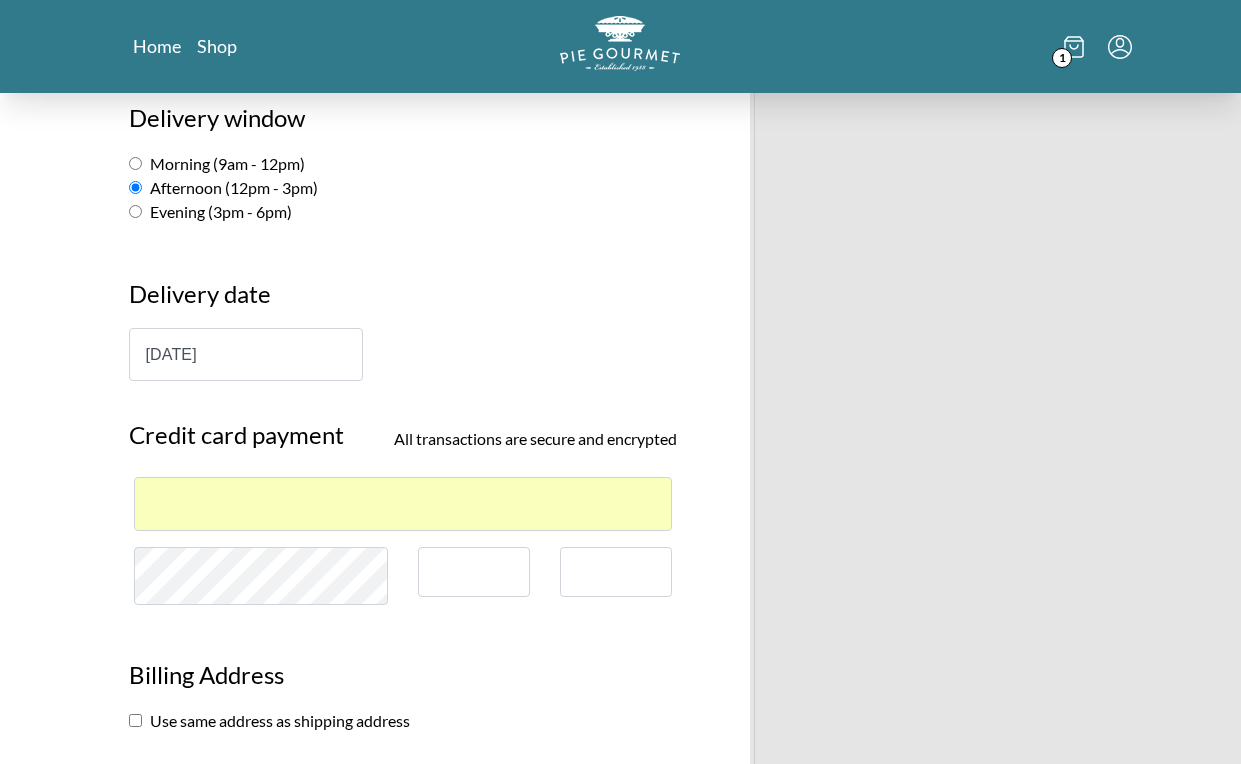 click at bounding box center [474, 572] 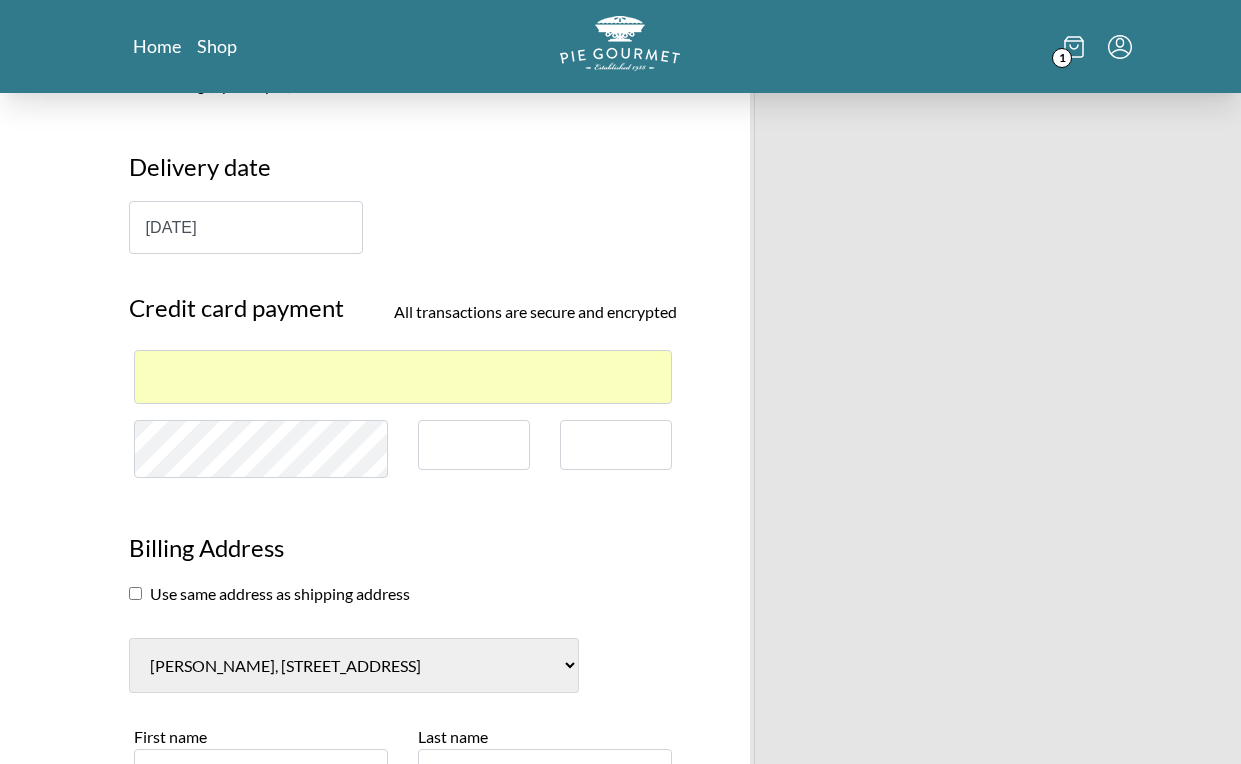 scroll, scrollTop: 1575, scrollLeft: 0, axis: vertical 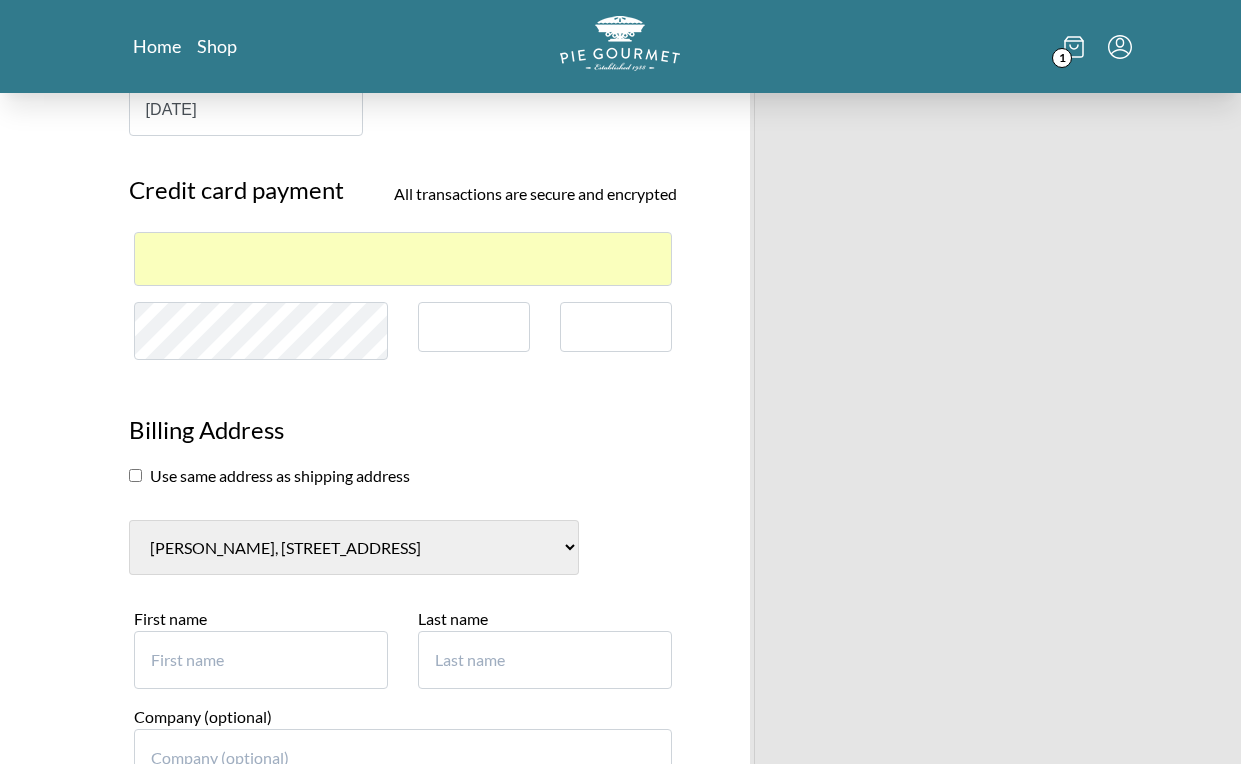 click on "[PERSON_NAME], [STREET_ADDRESS] [PERSON_NAME], [STREET_ADDRESS][PERSON_NAME] New billing address" at bounding box center (354, 547) 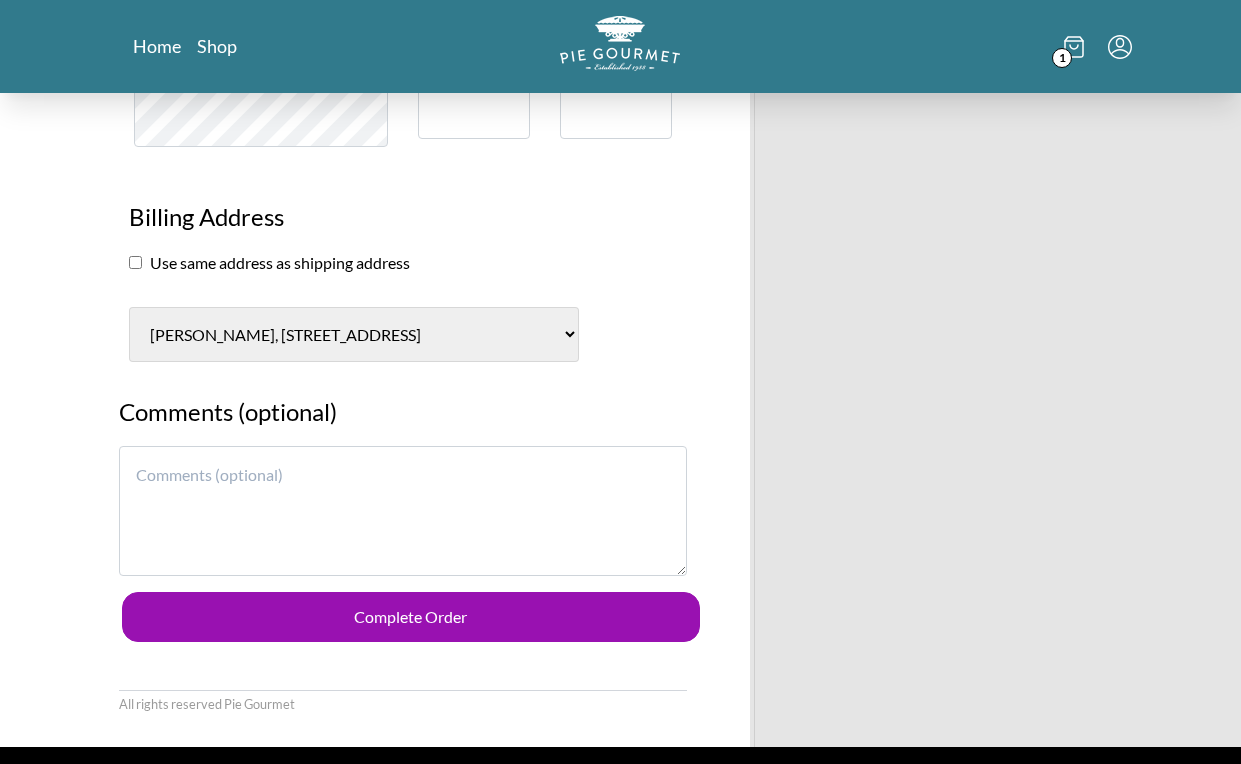 scroll, scrollTop: 1809, scrollLeft: 0, axis: vertical 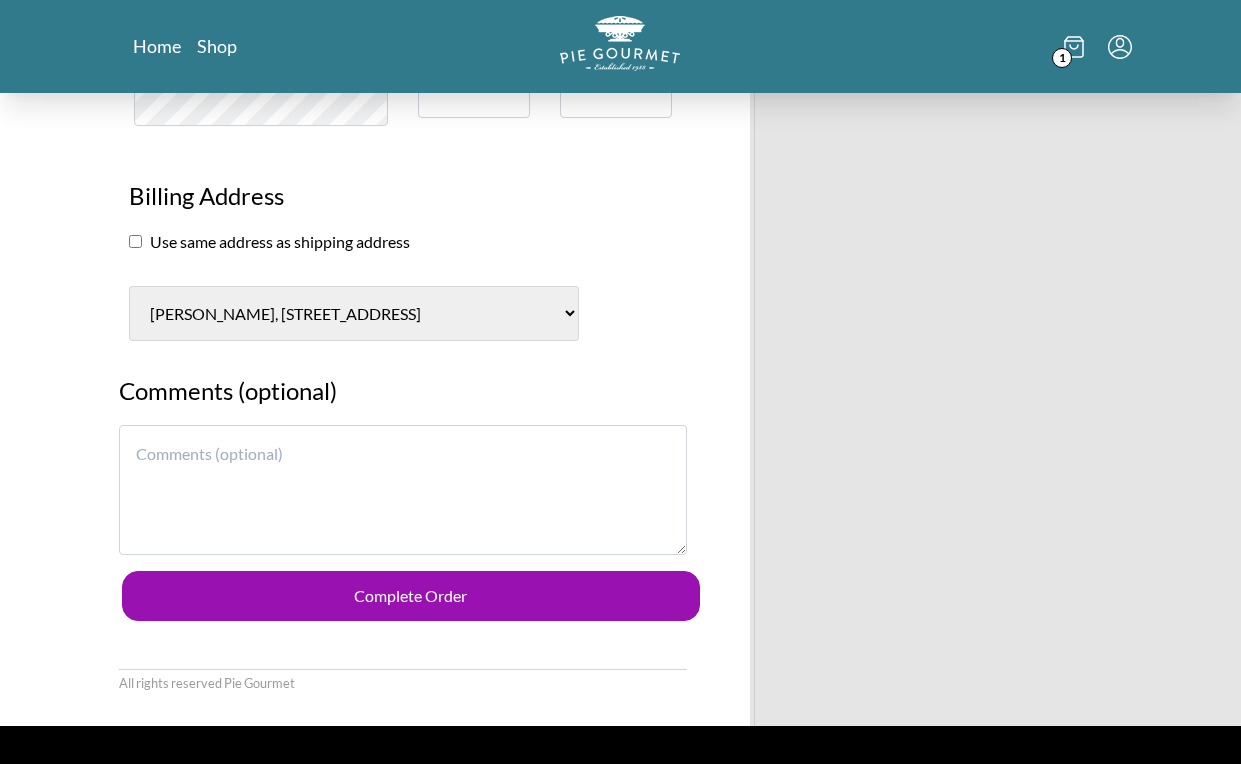 click at bounding box center (403, 490) 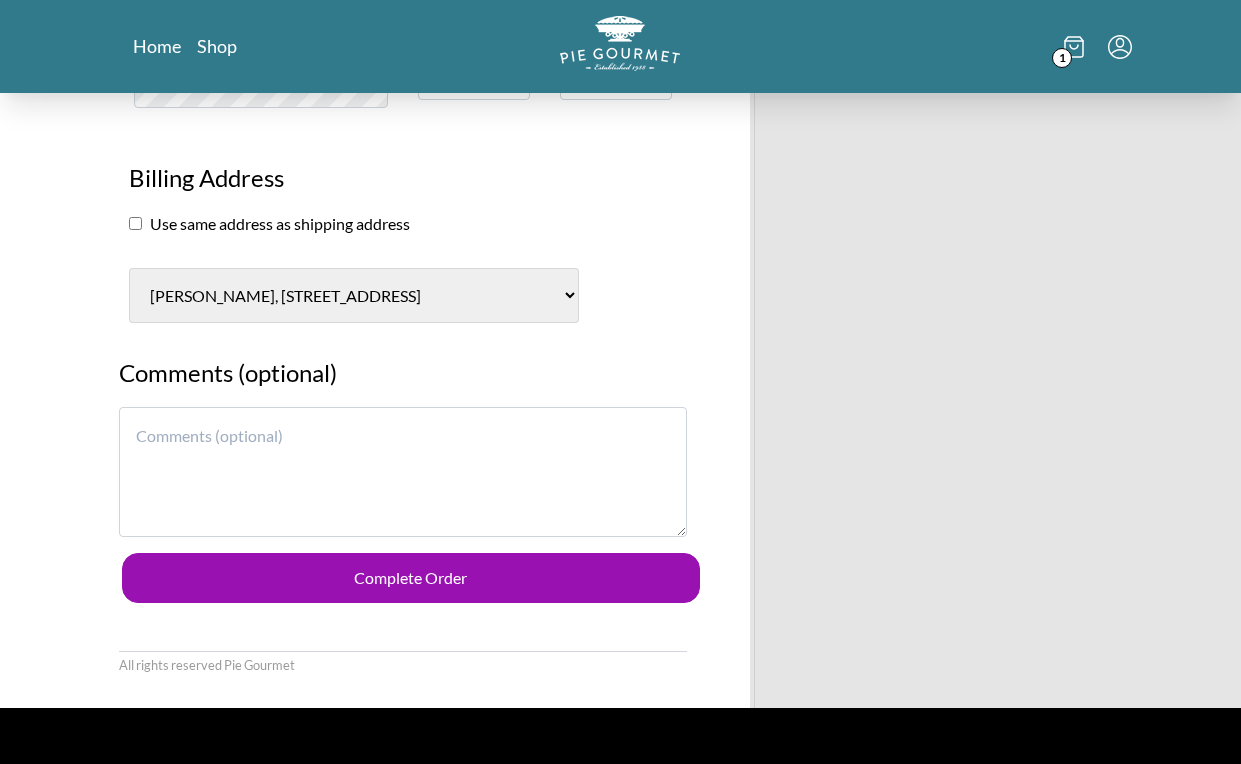 scroll, scrollTop: 1831, scrollLeft: 0, axis: vertical 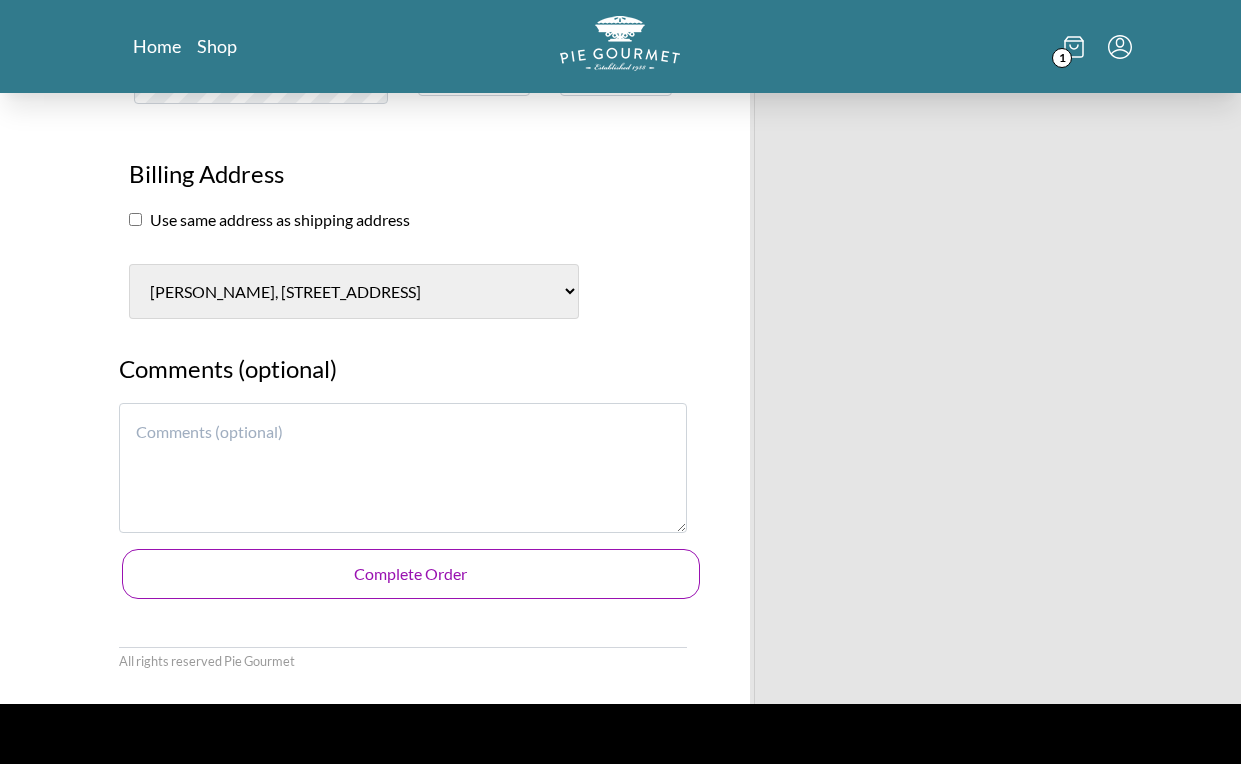click on "Complete Order" at bounding box center (411, 574) 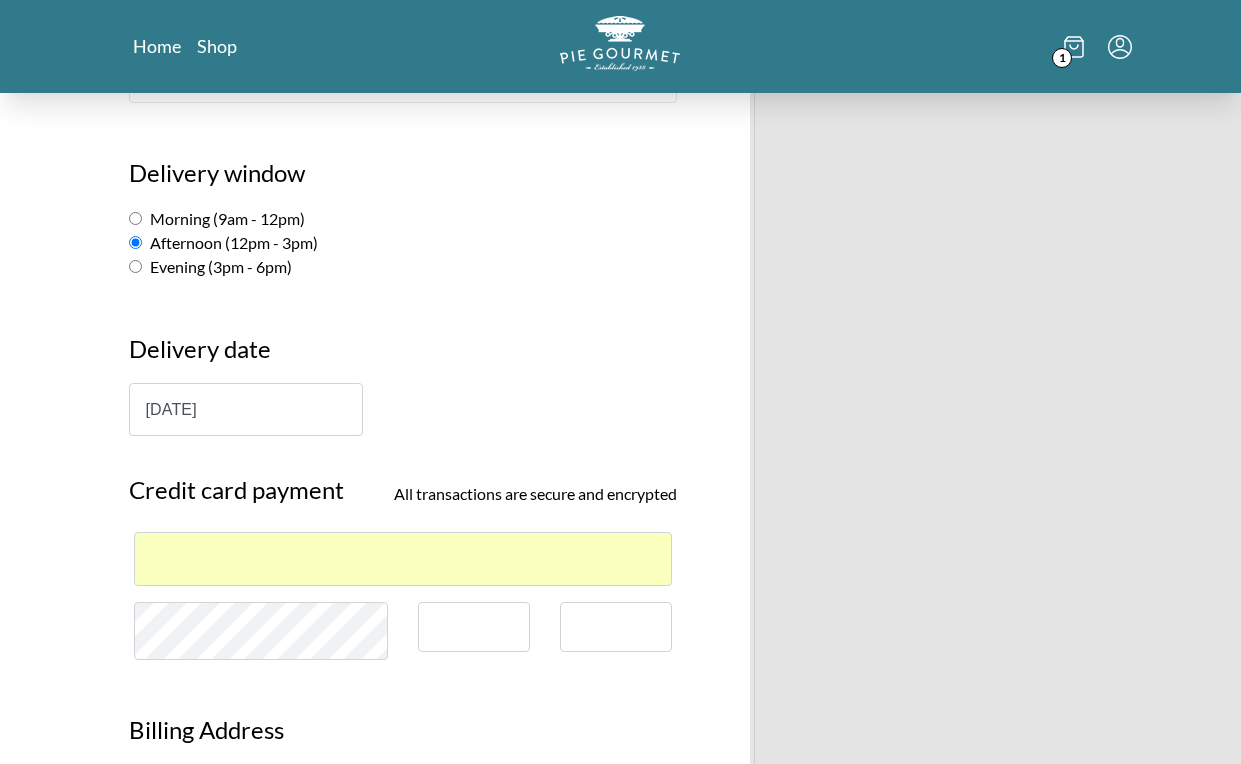scroll, scrollTop: 1421, scrollLeft: 0, axis: vertical 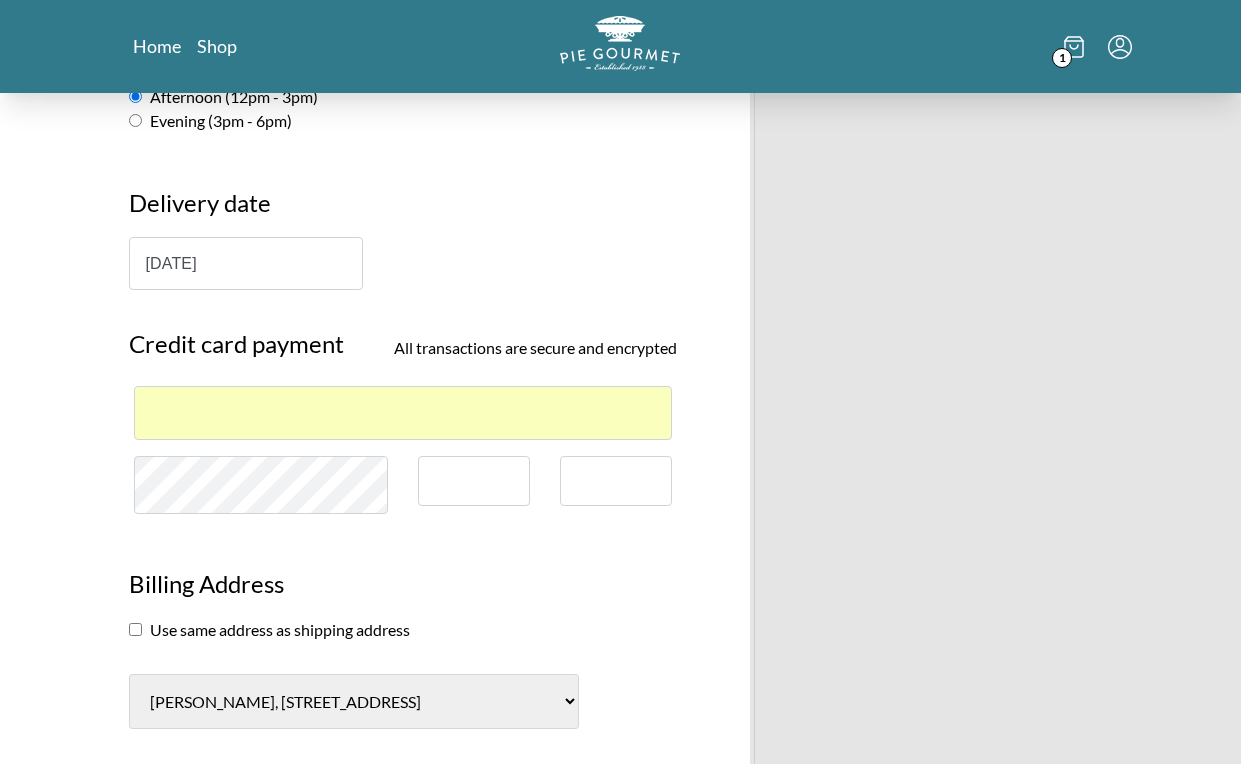 click on "Billing Address Use same address as shipping address [PERSON_NAME][GEOGRAPHIC_DATA][STREET_ADDRESS][GEOGRAPHIC_DATA] [PERSON_NAME][GEOGRAPHIC_DATA][STREET_ADDRESS][PERSON_NAME][GEOGRAPHIC_DATA] New billing address" at bounding box center (403, 637) 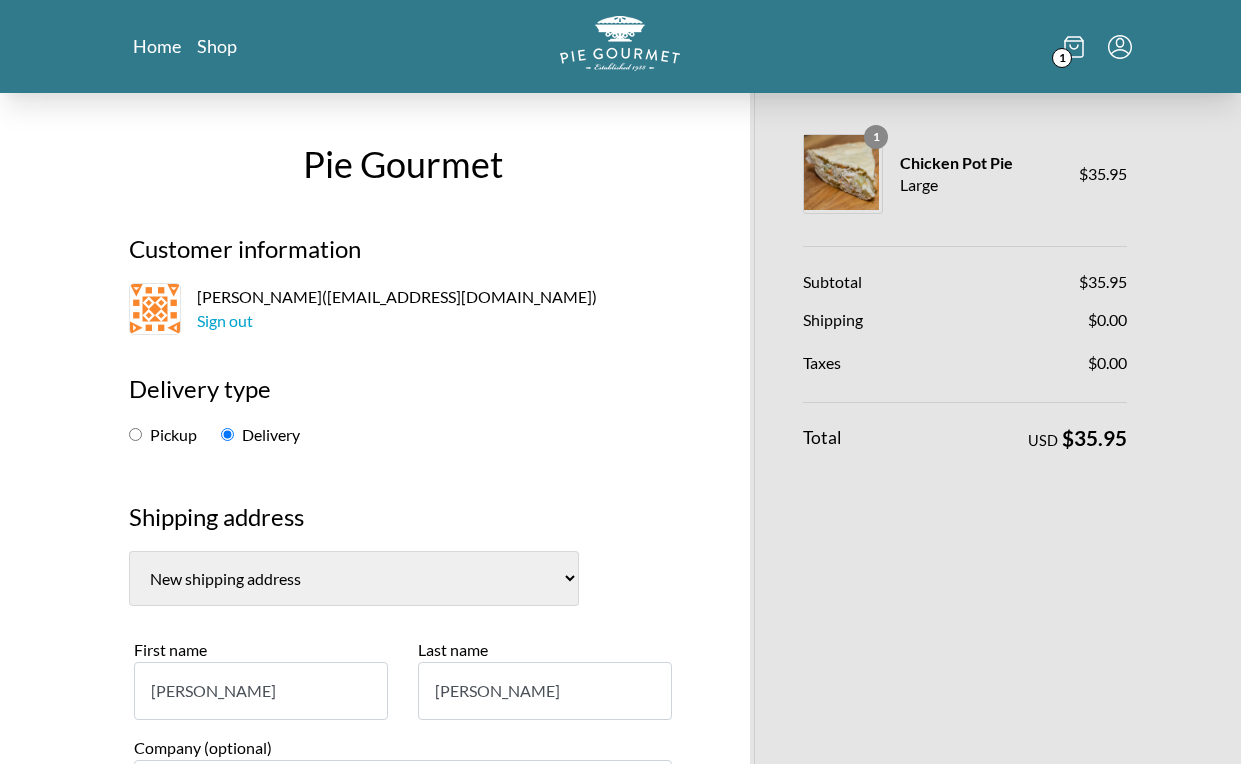 scroll, scrollTop: 0, scrollLeft: 0, axis: both 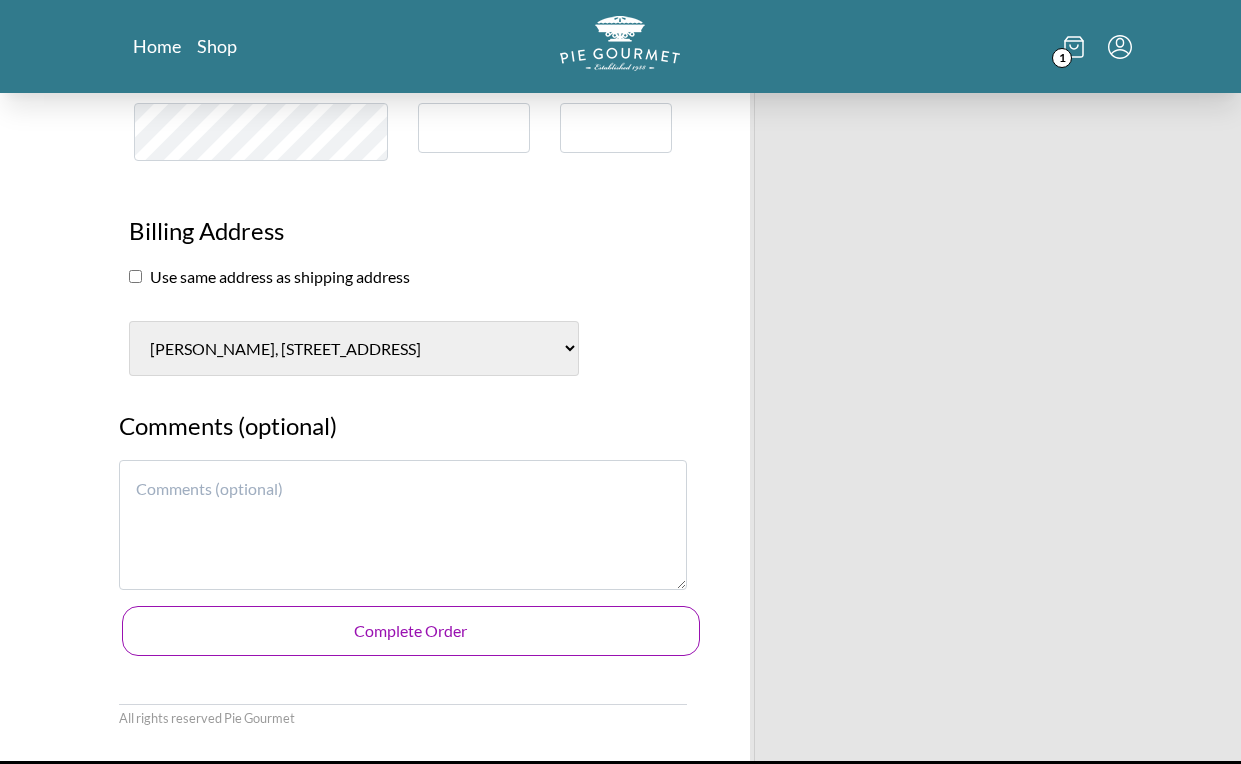 click on "Complete Order" at bounding box center (411, 631) 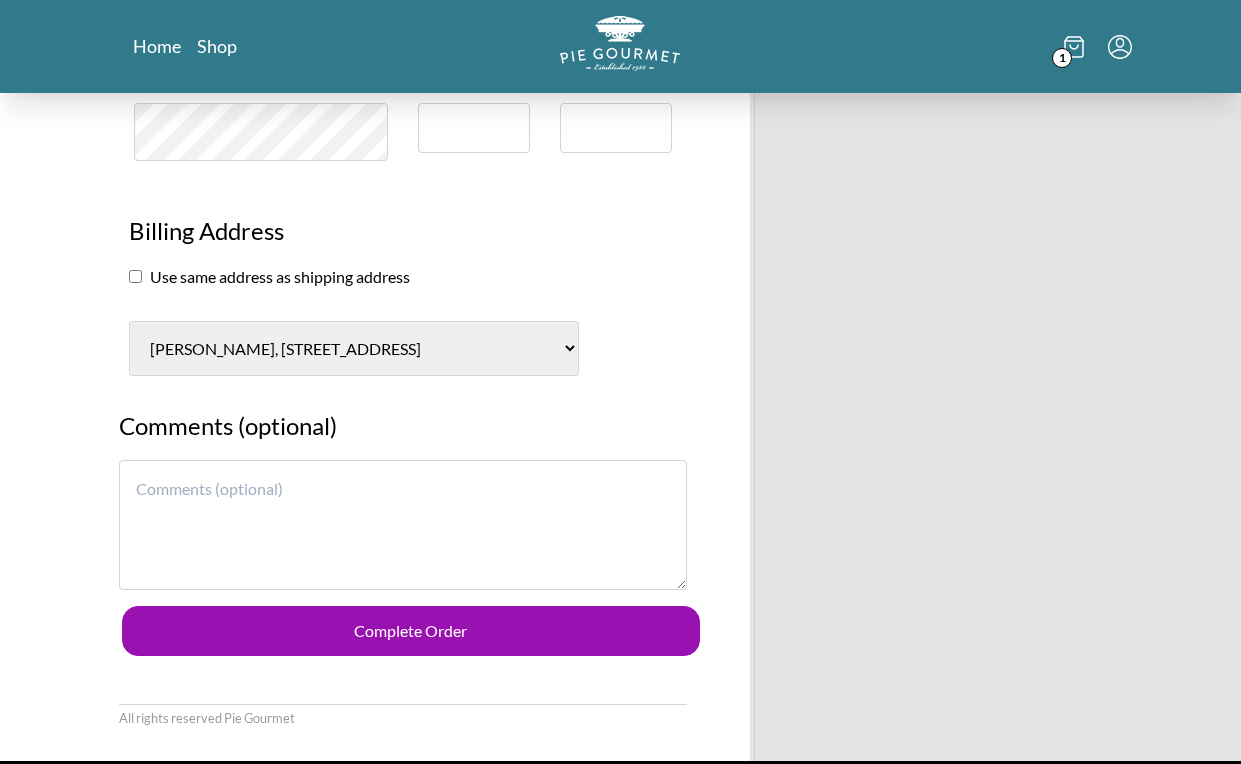 scroll, scrollTop: 768, scrollLeft: 0, axis: vertical 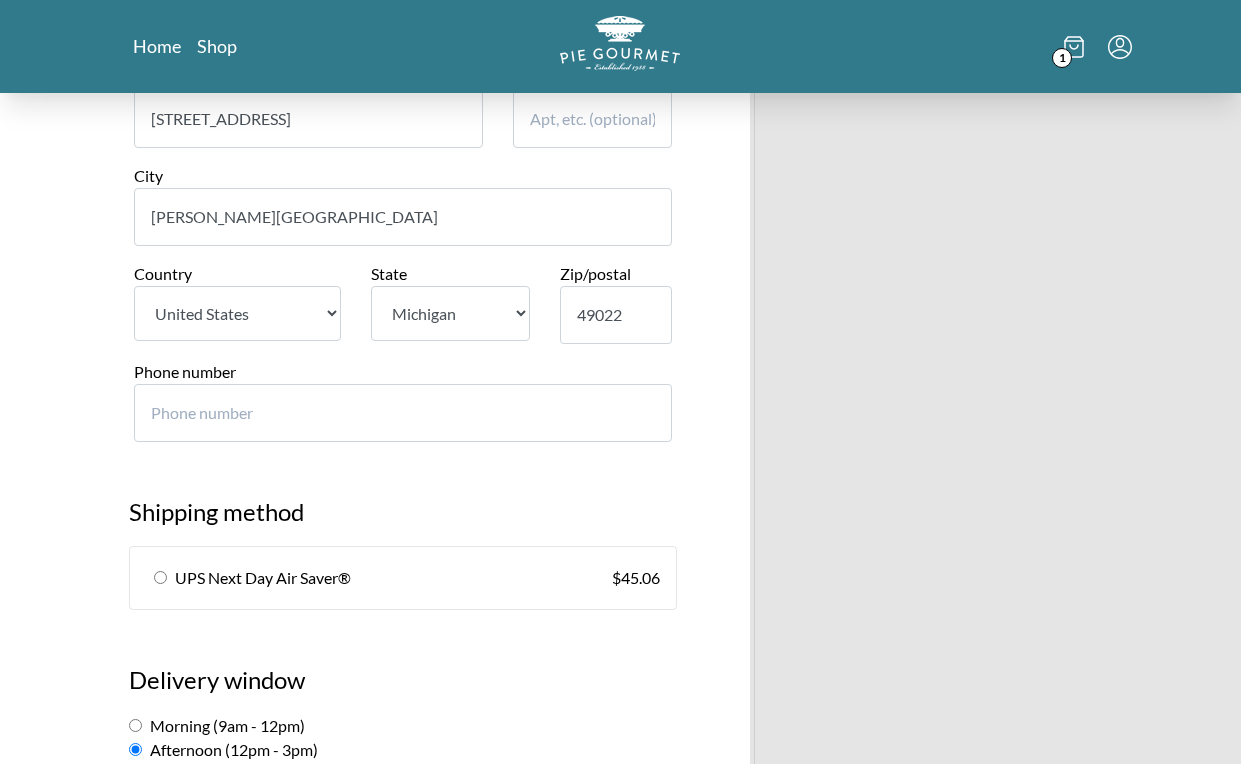 type on "317" 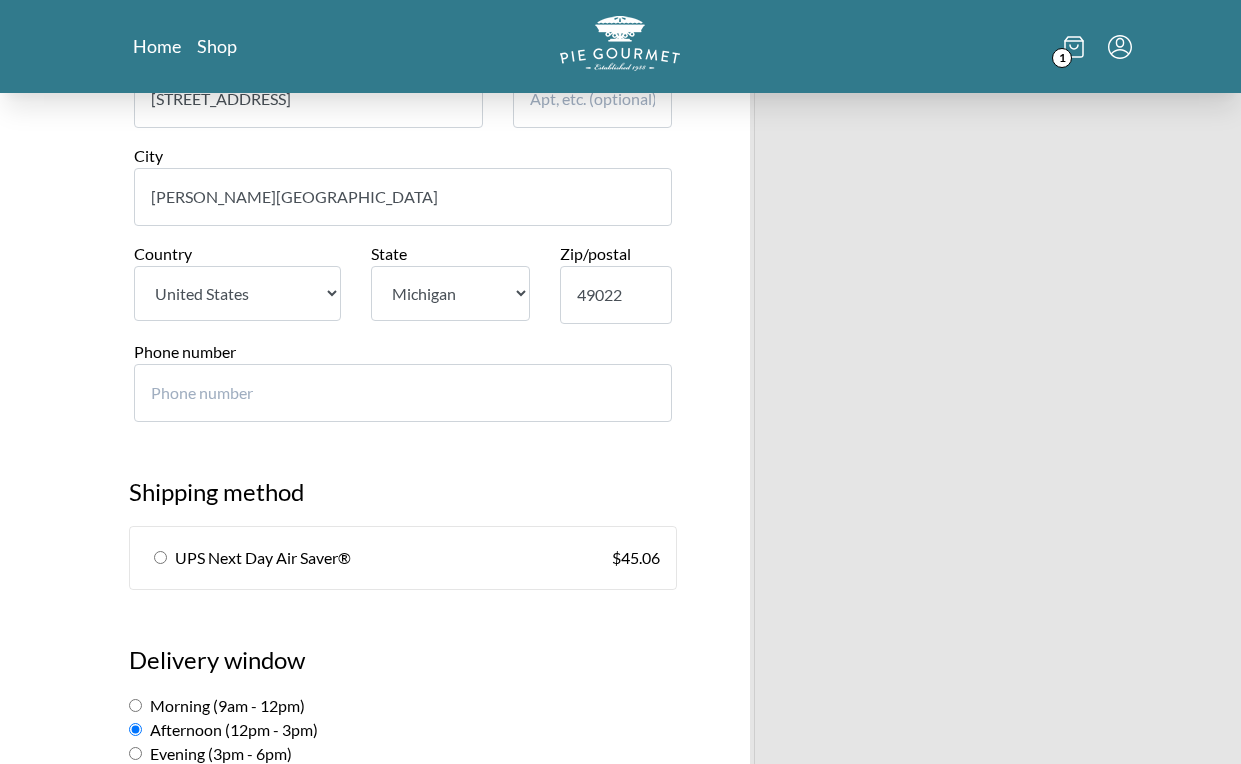 scroll, scrollTop: 789, scrollLeft: 0, axis: vertical 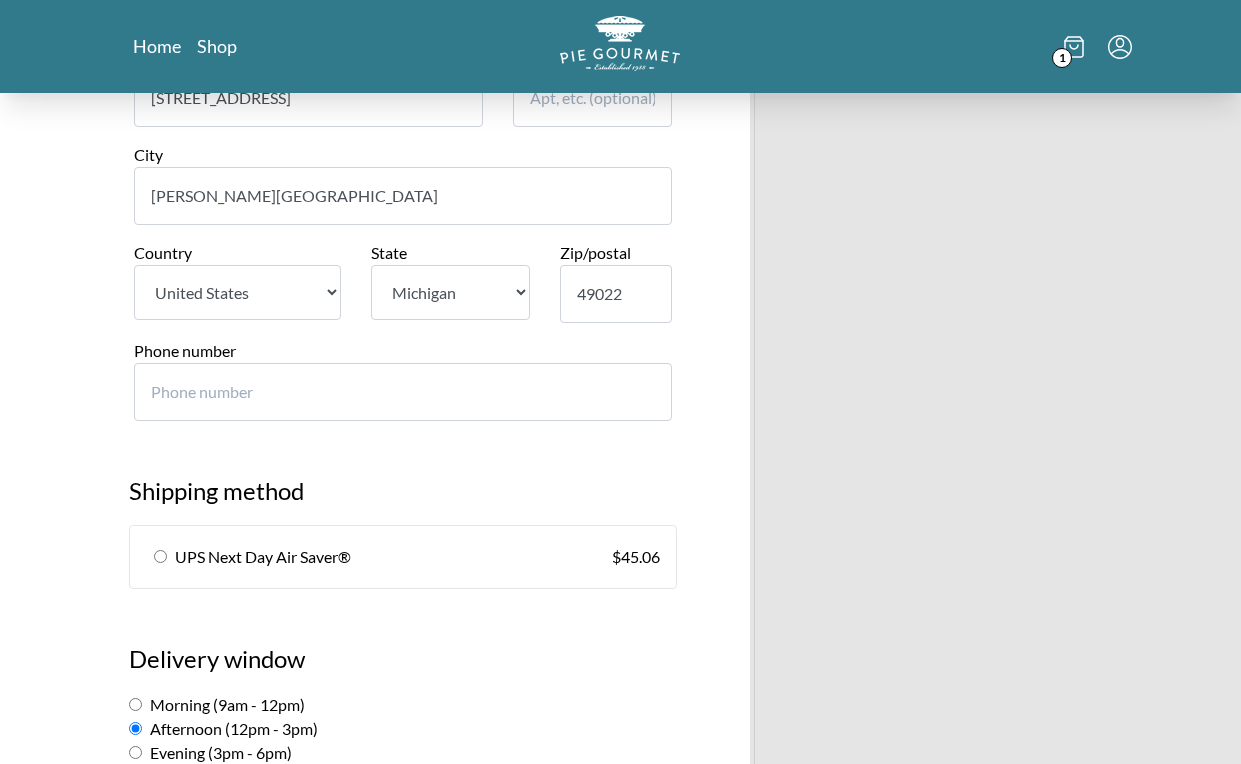 type on "-1" 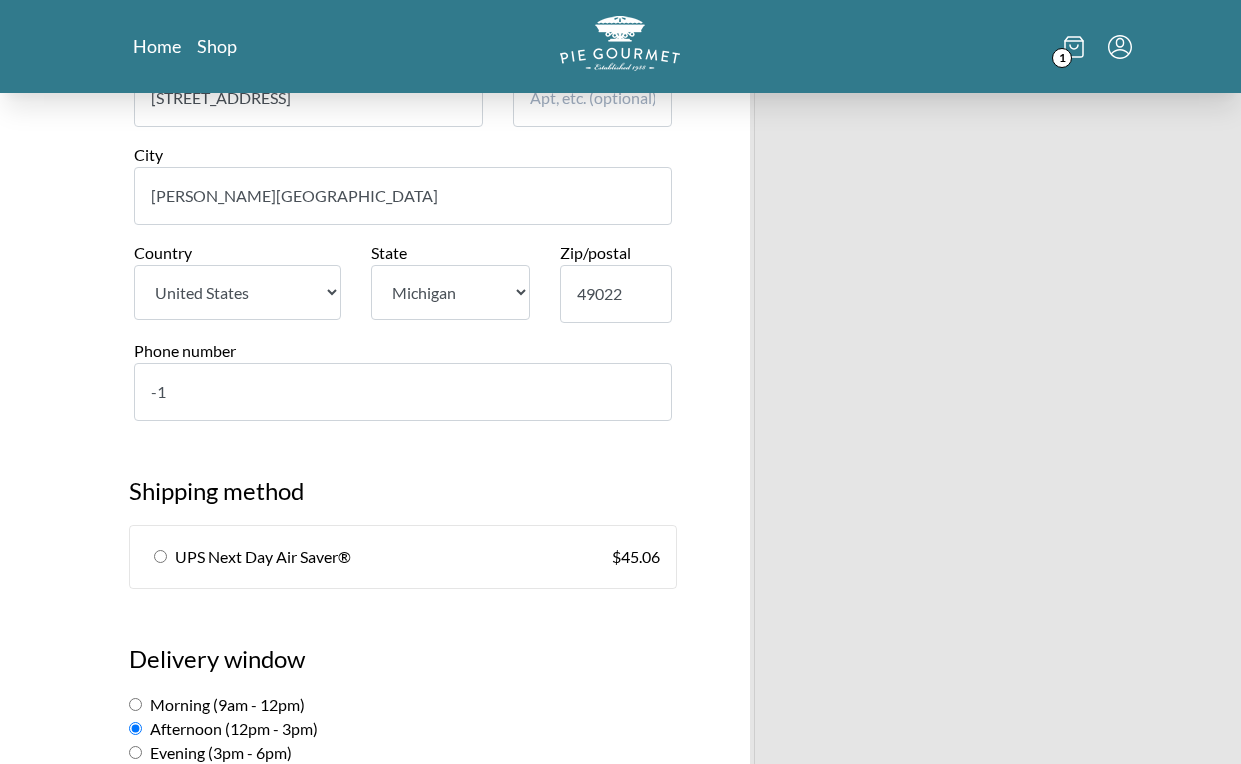 click on "-1" at bounding box center [403, 392] 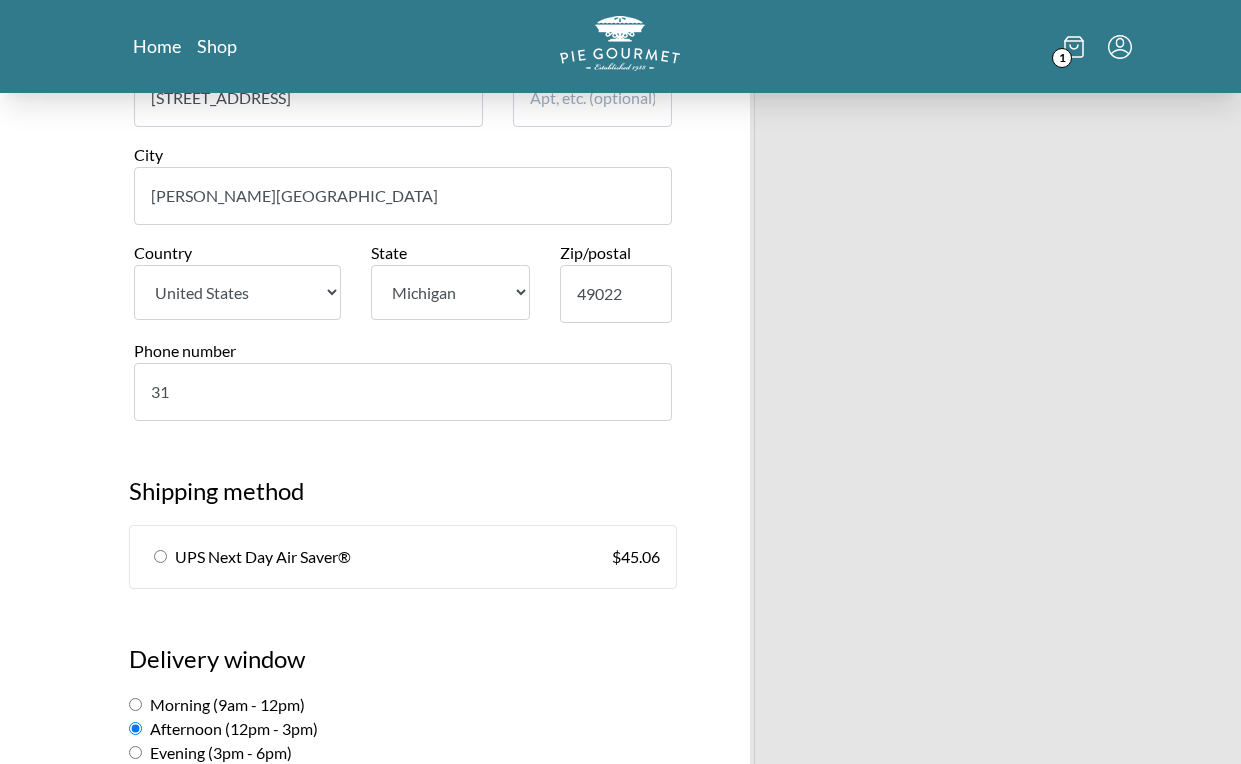 type on "317" 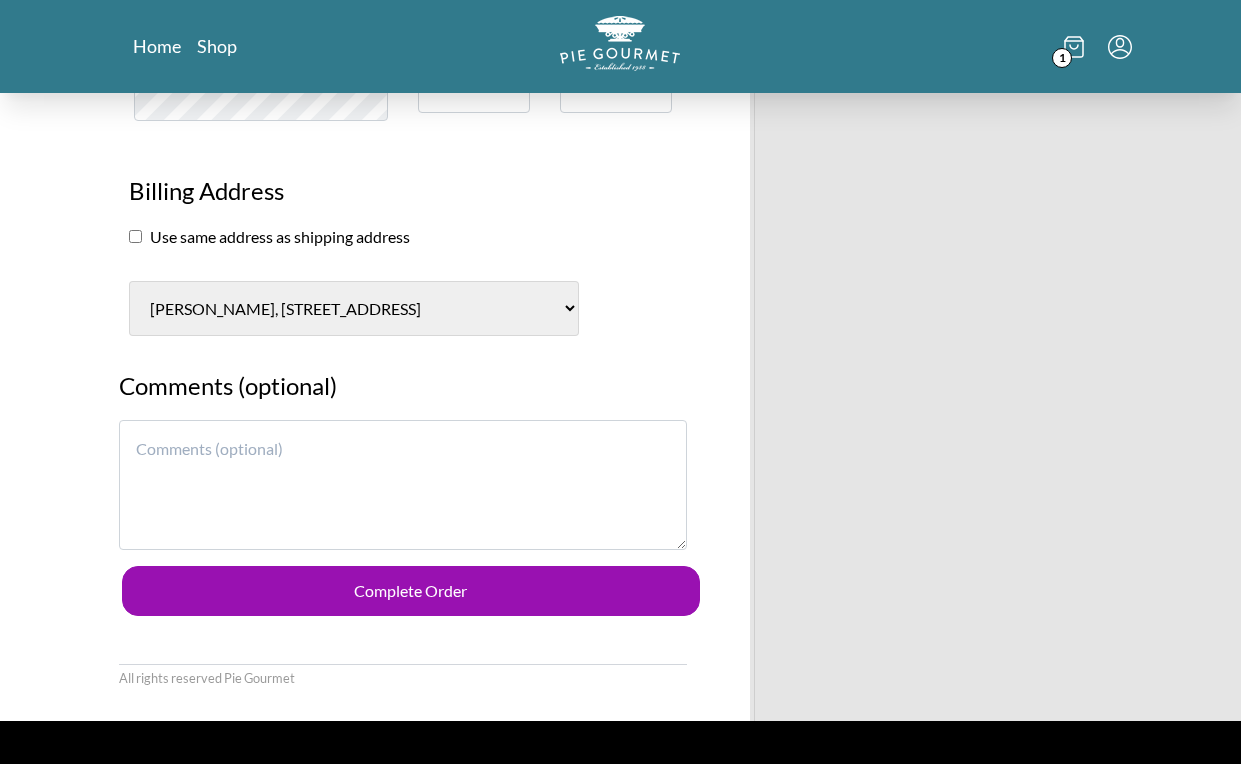 scroll, scrollTop: 1825, scrollLeft: 0, axis: vertical 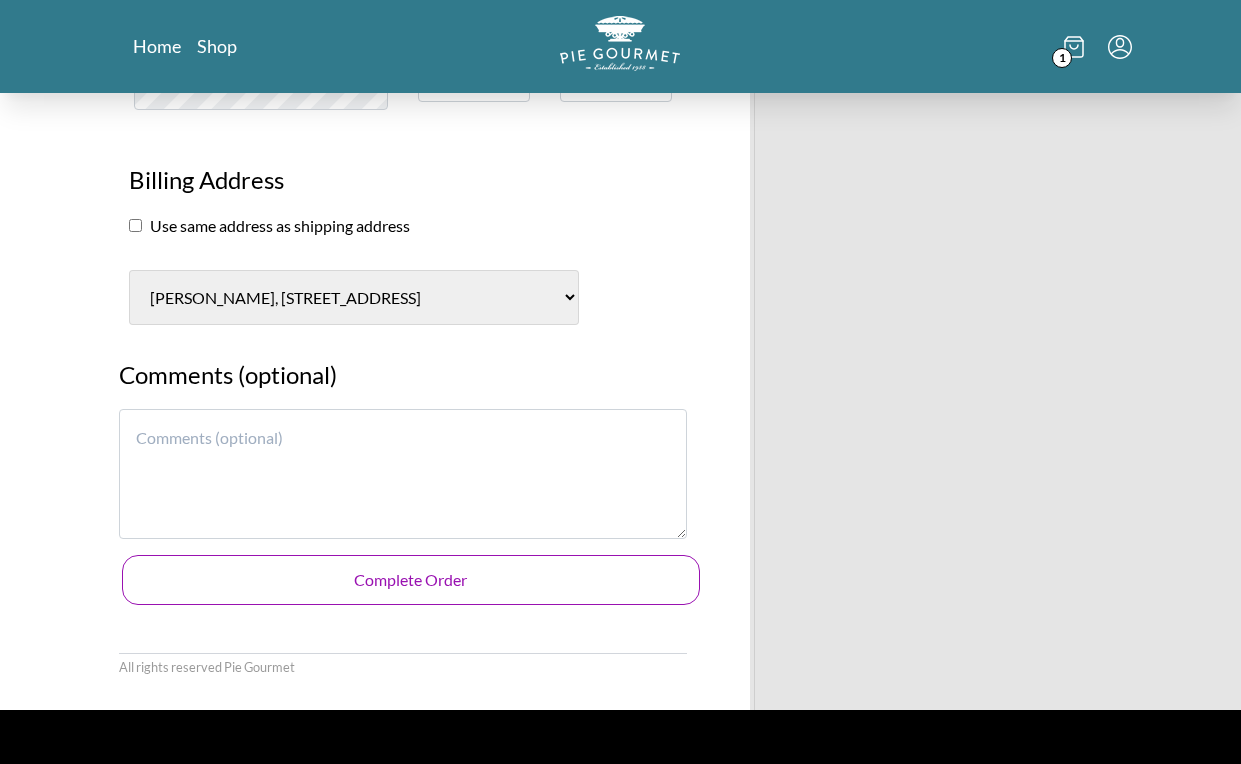 click on "Complete Order" at bounding box center (411, 580) 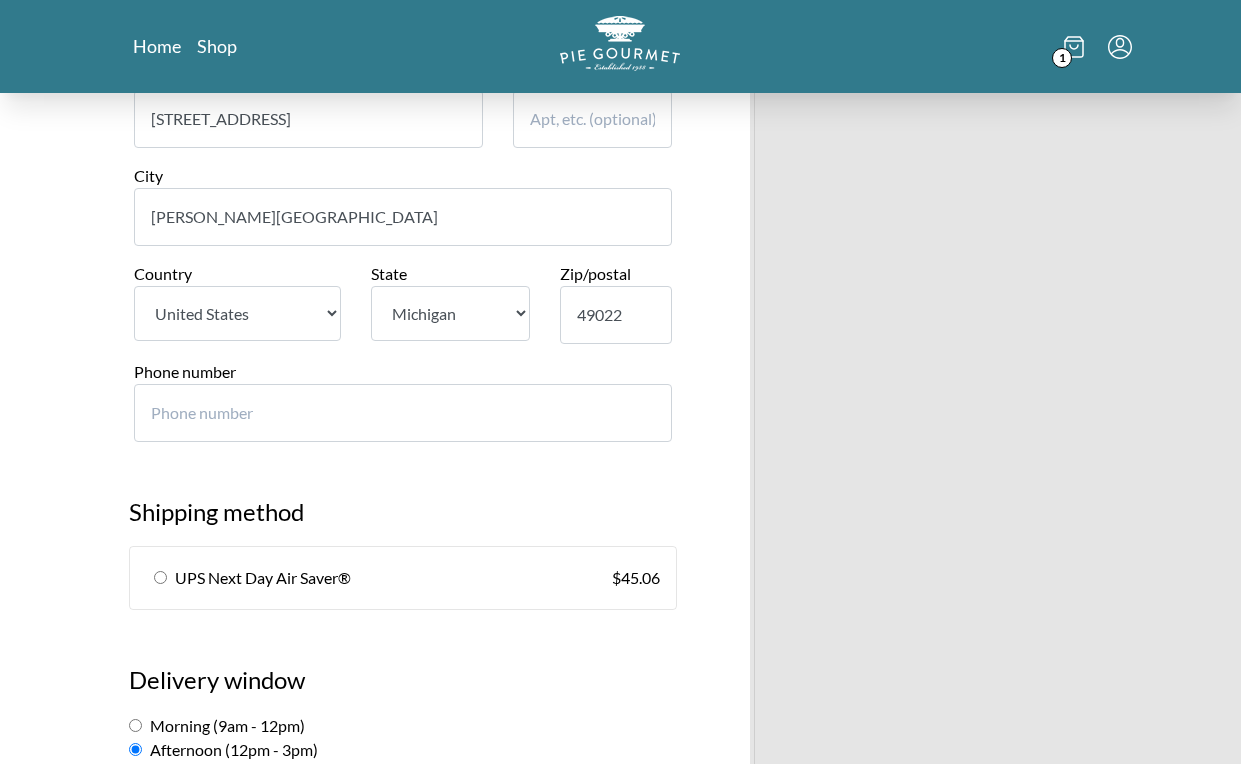 type on "-1" 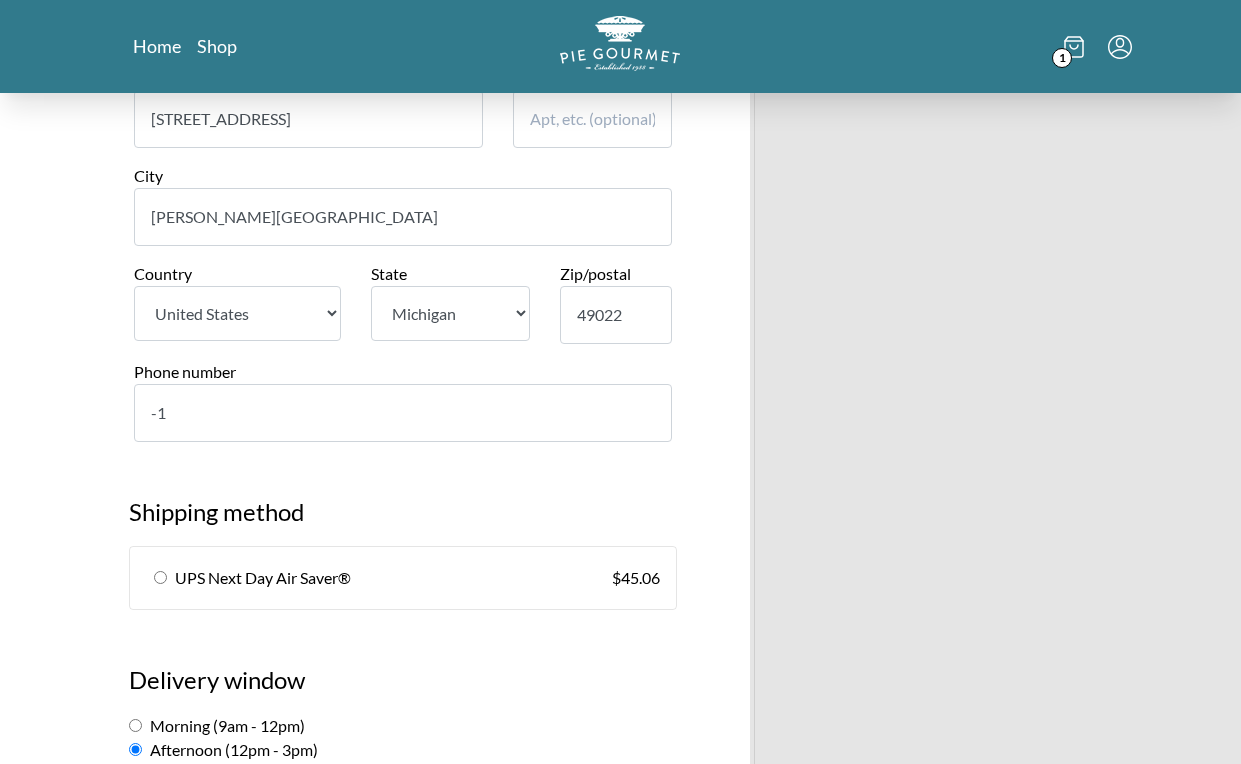 click on "-1" at bounding box center (403, 413) 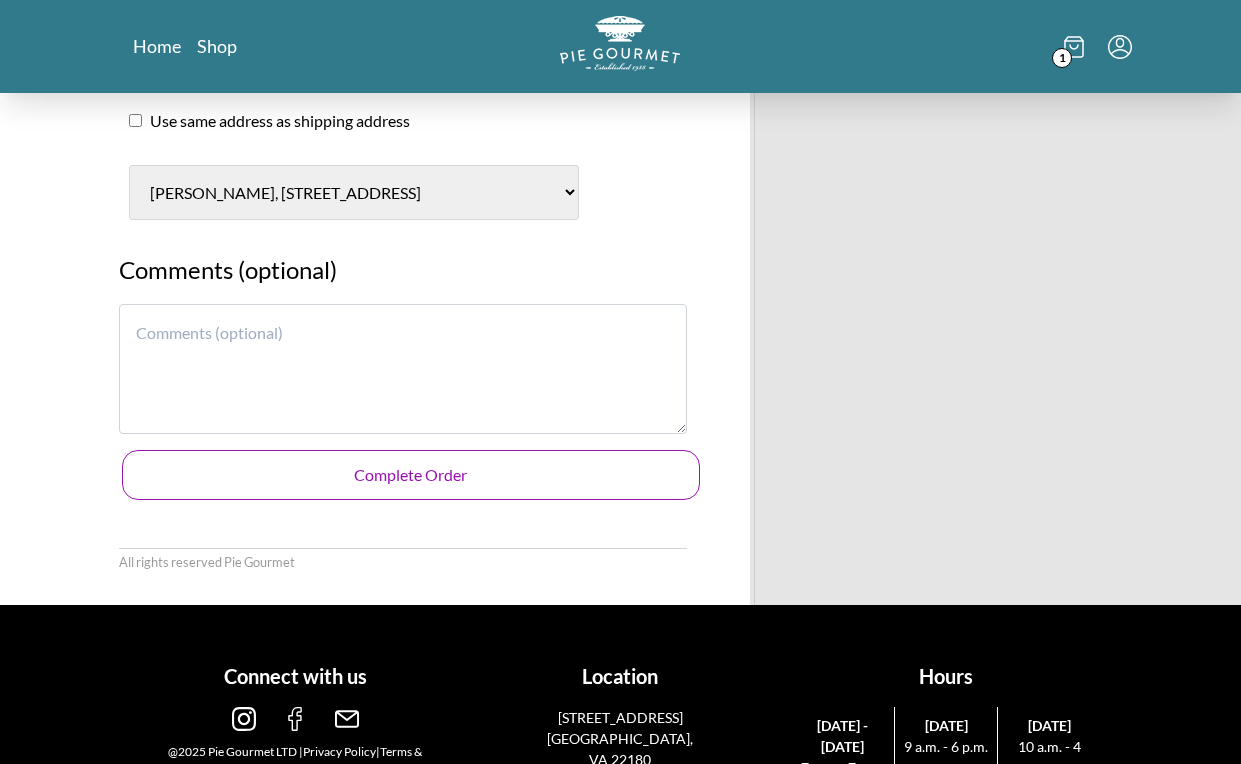click on "Complete Order" at bounding box center (411, 475) 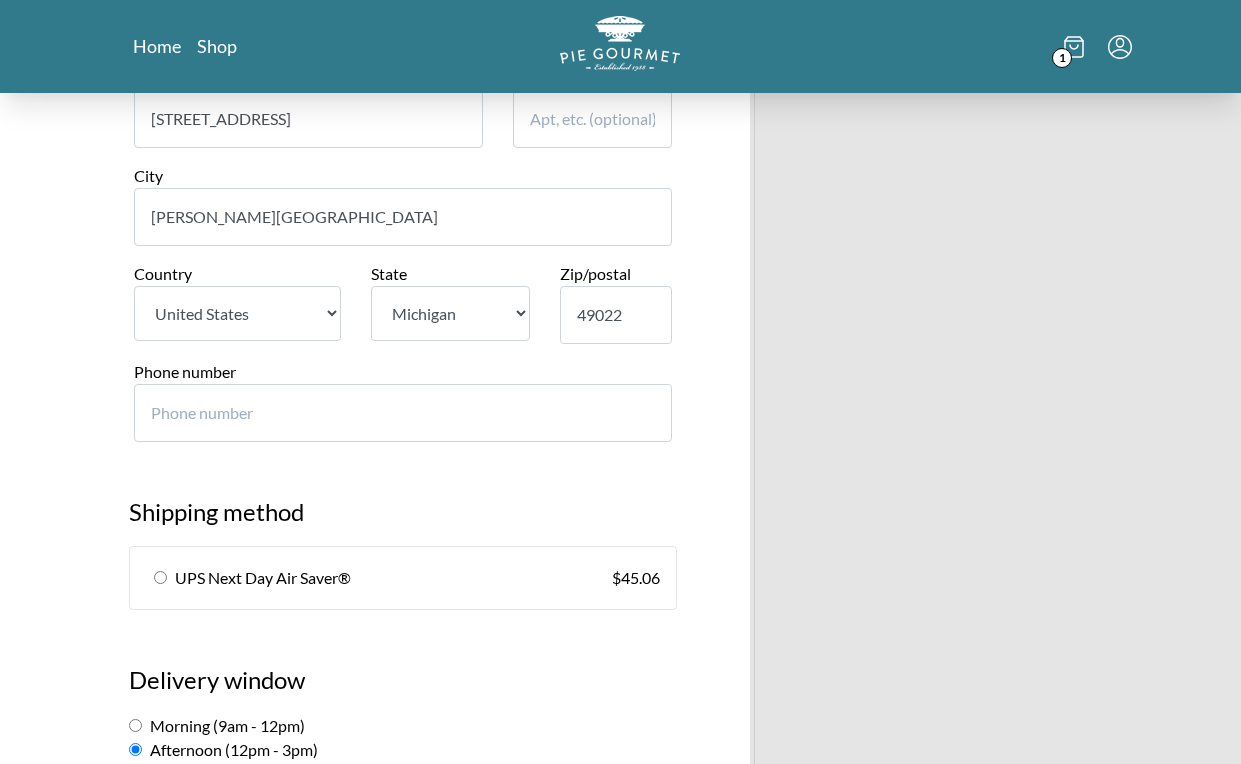 type on "-1" 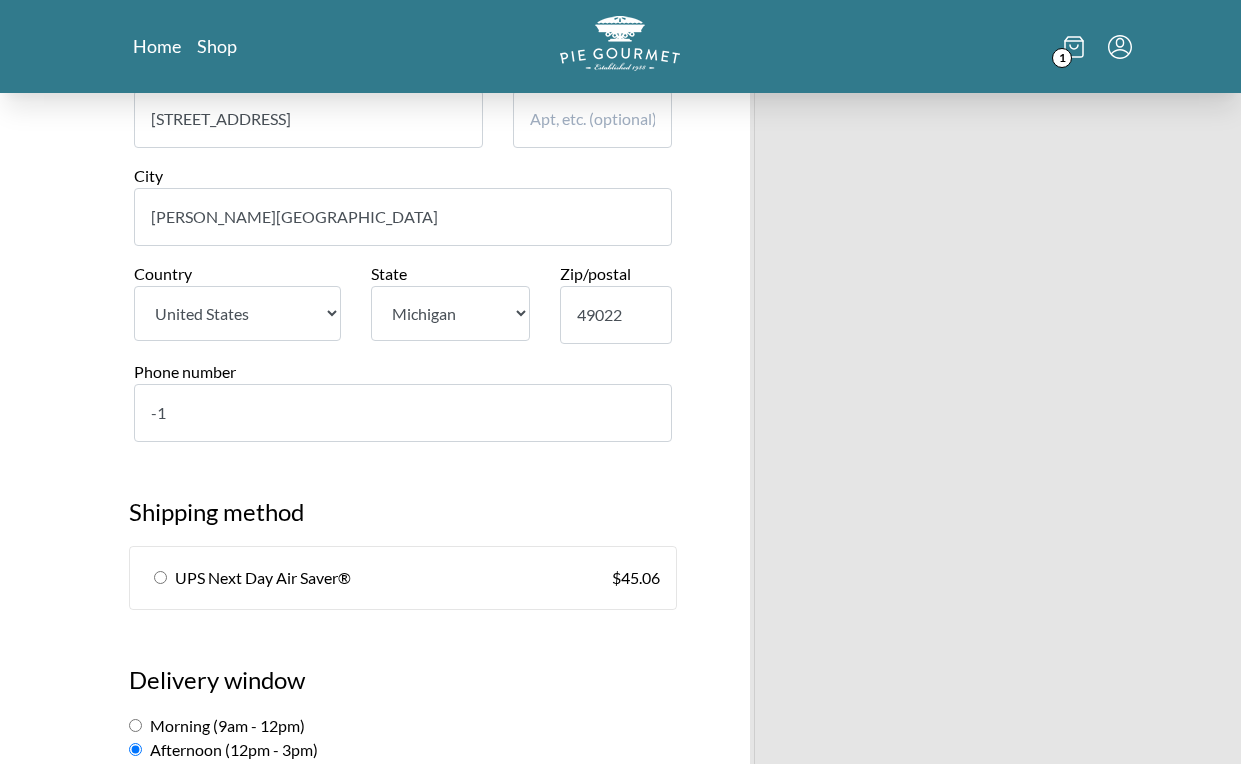 click on "-1" at bounding box center (403, 413) 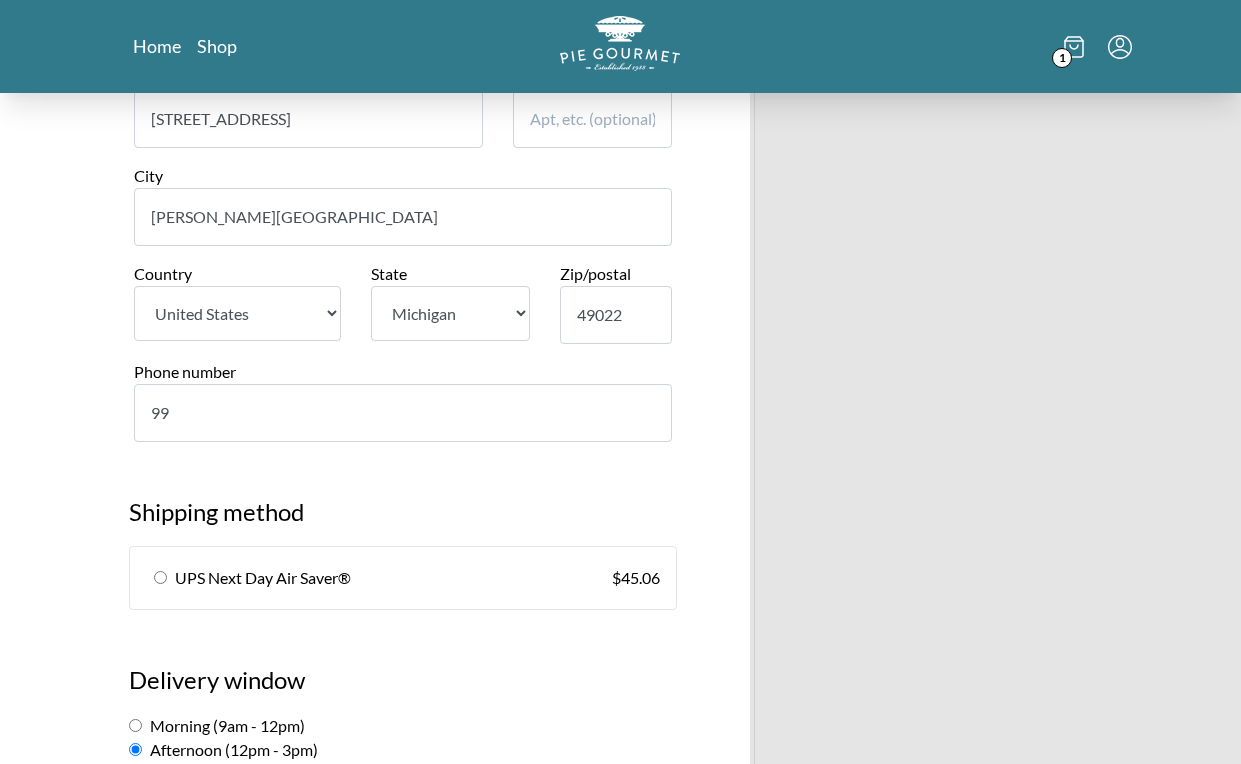 type on "9" 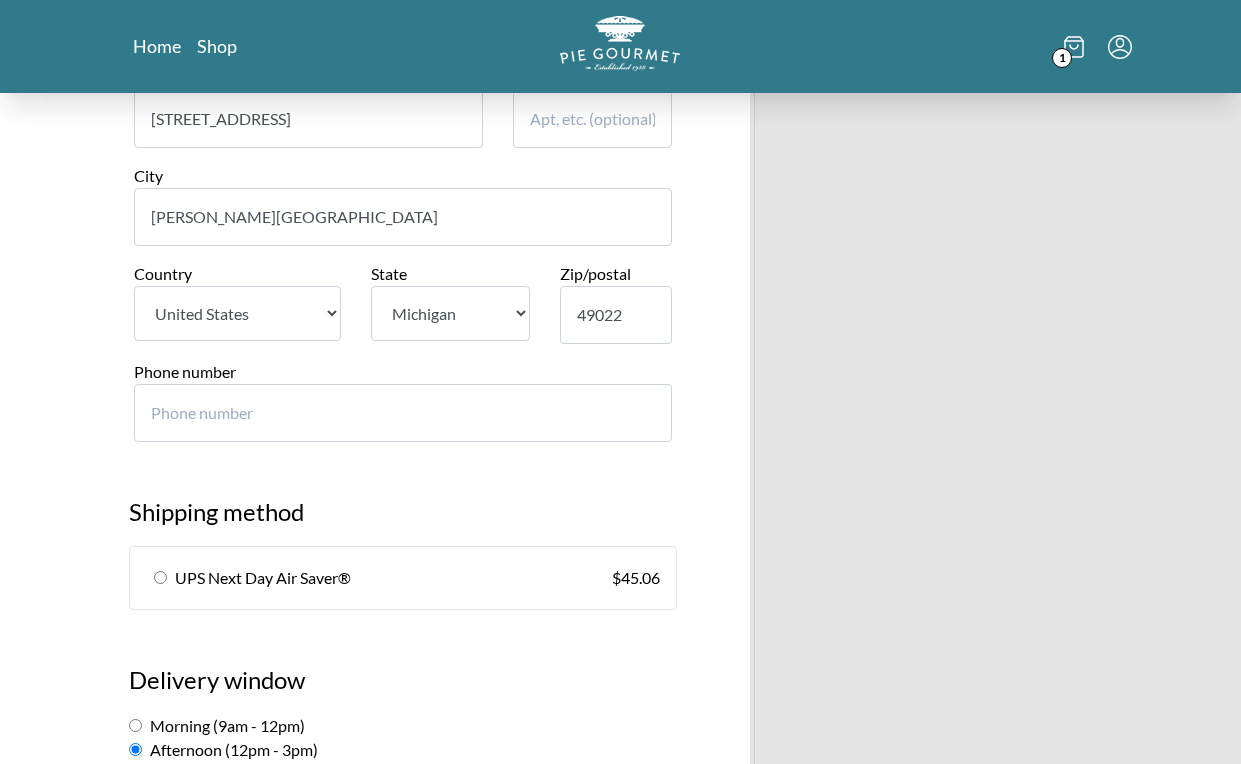 type on "9" 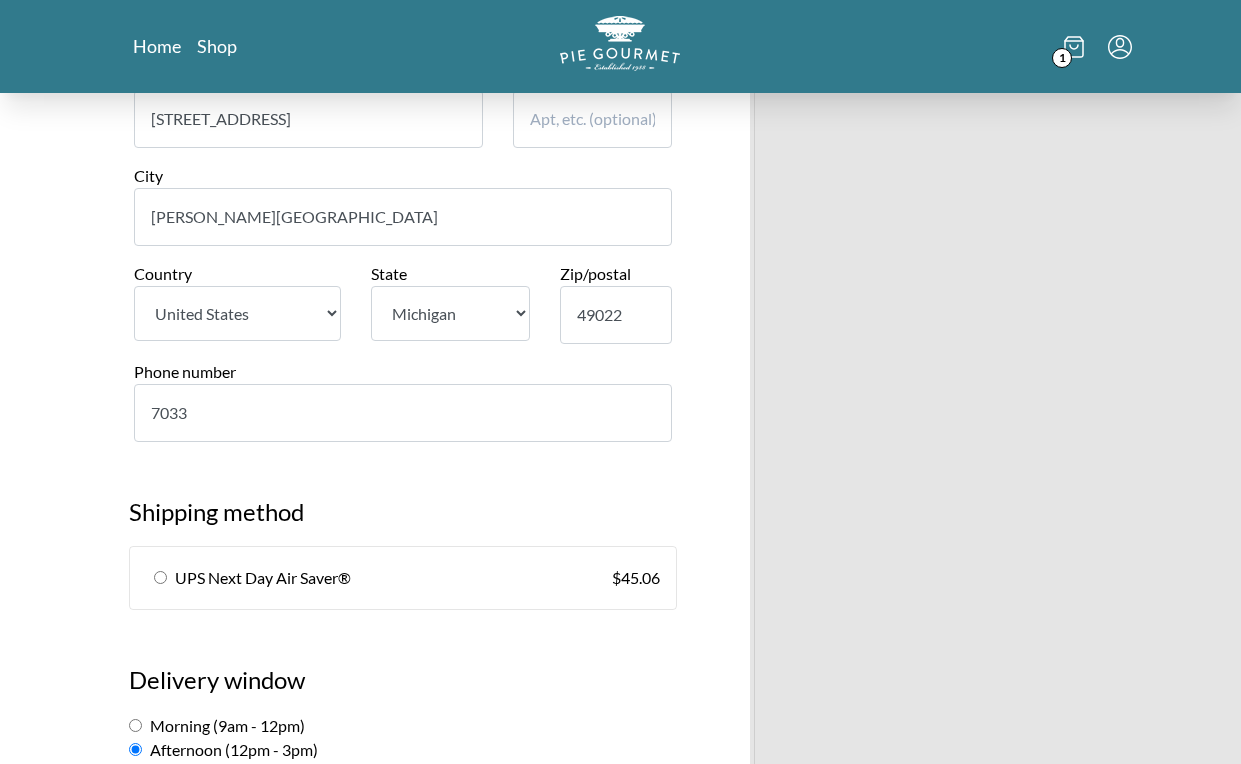 type on "703" 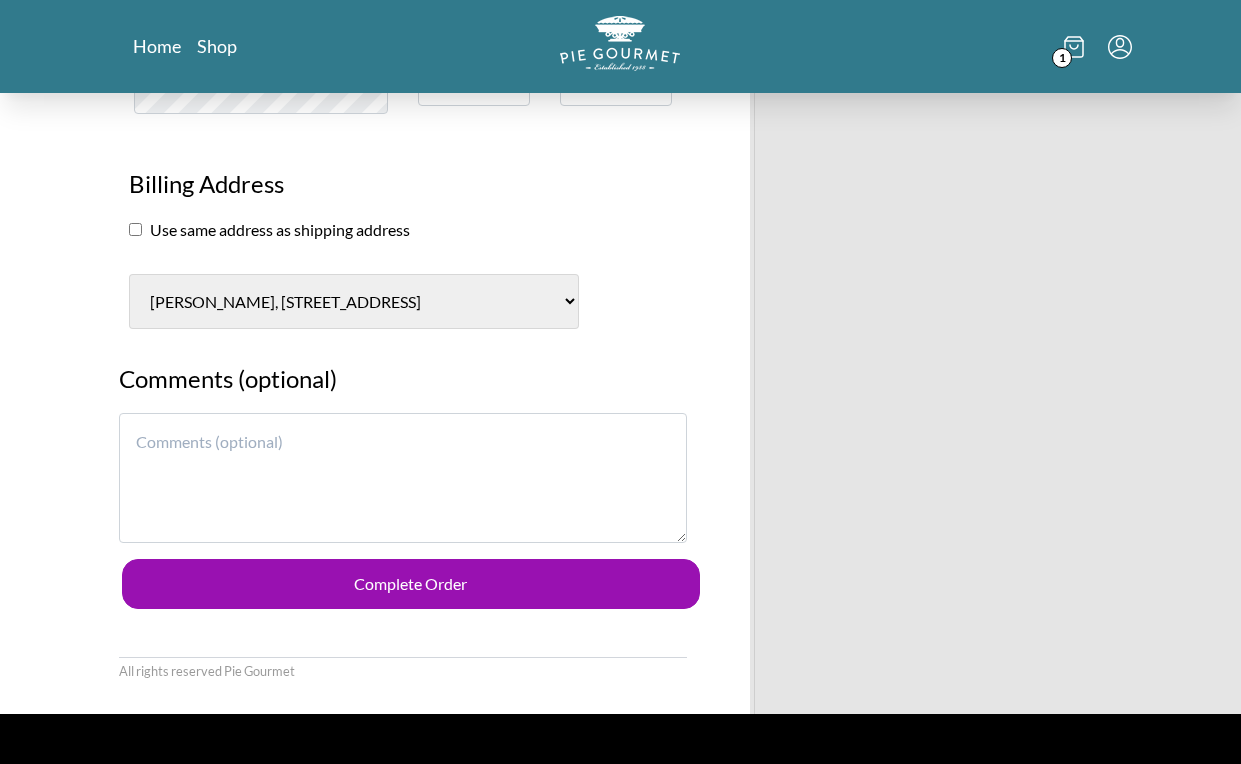 scroll, scrollTop: 1857, scrollLeft: 0, axis: vertical 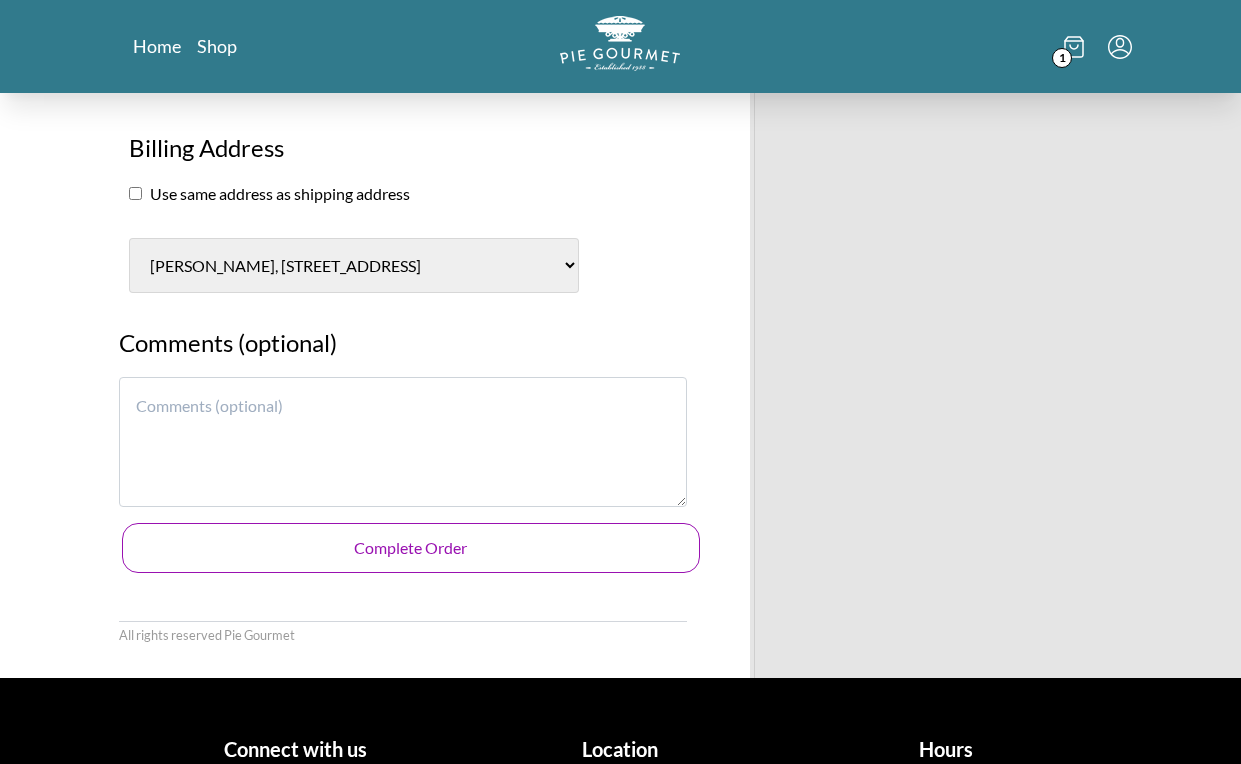 click on "Complete Order" at bounding box center [411, 548] 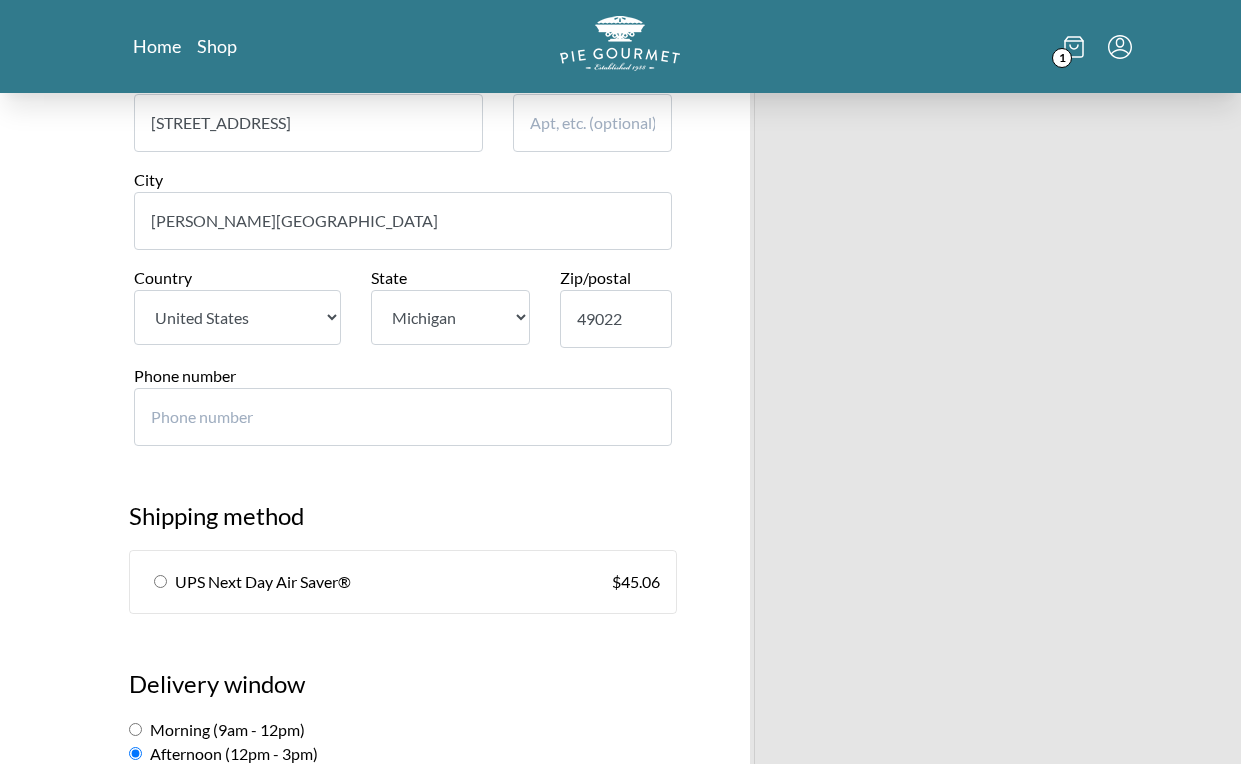 scroll, scrollTop: 771, scrollLeft: 0, axis: vertical 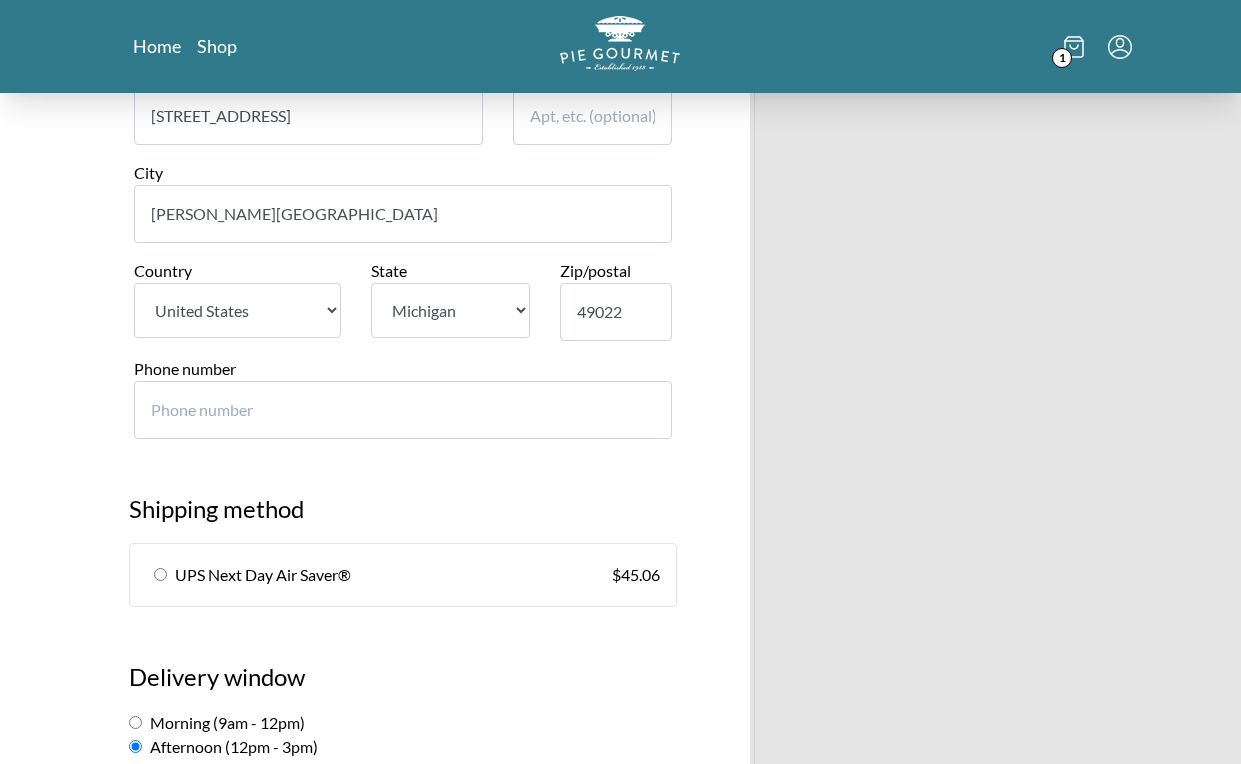type on "-1" 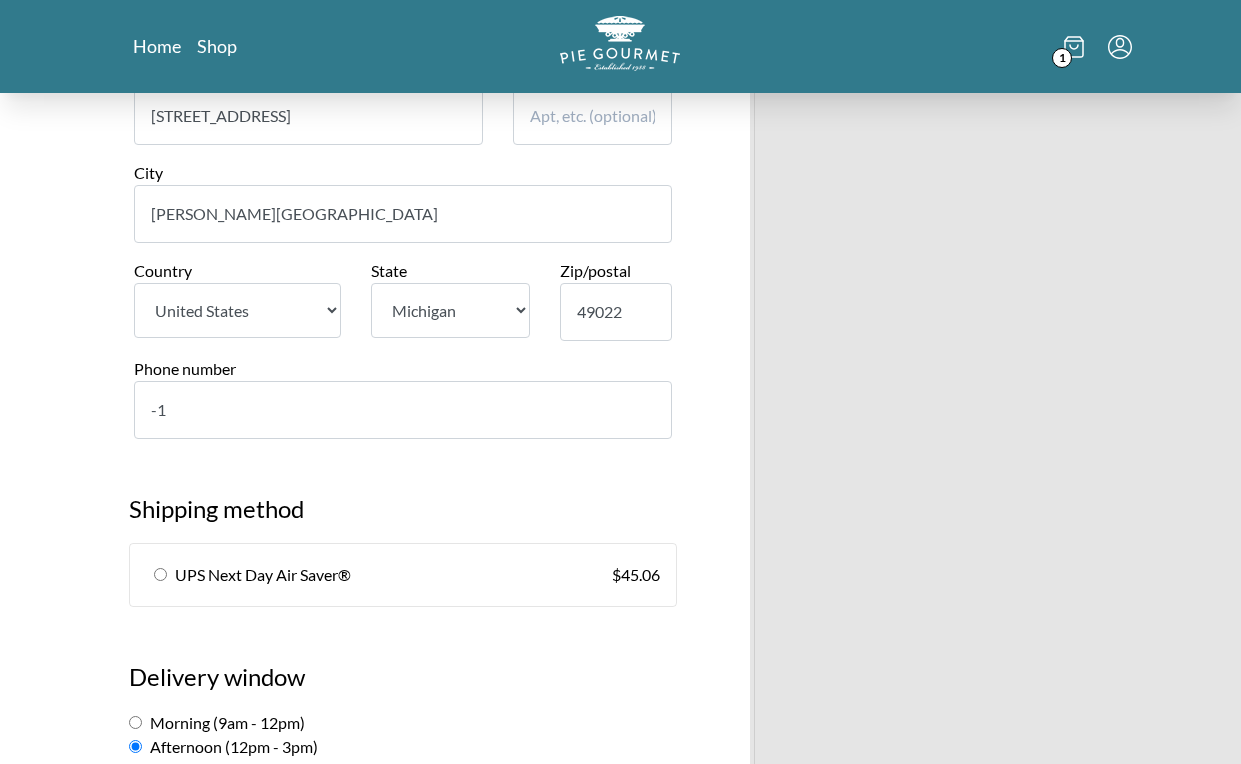 click on "-1" at bounding box center (403, 410) 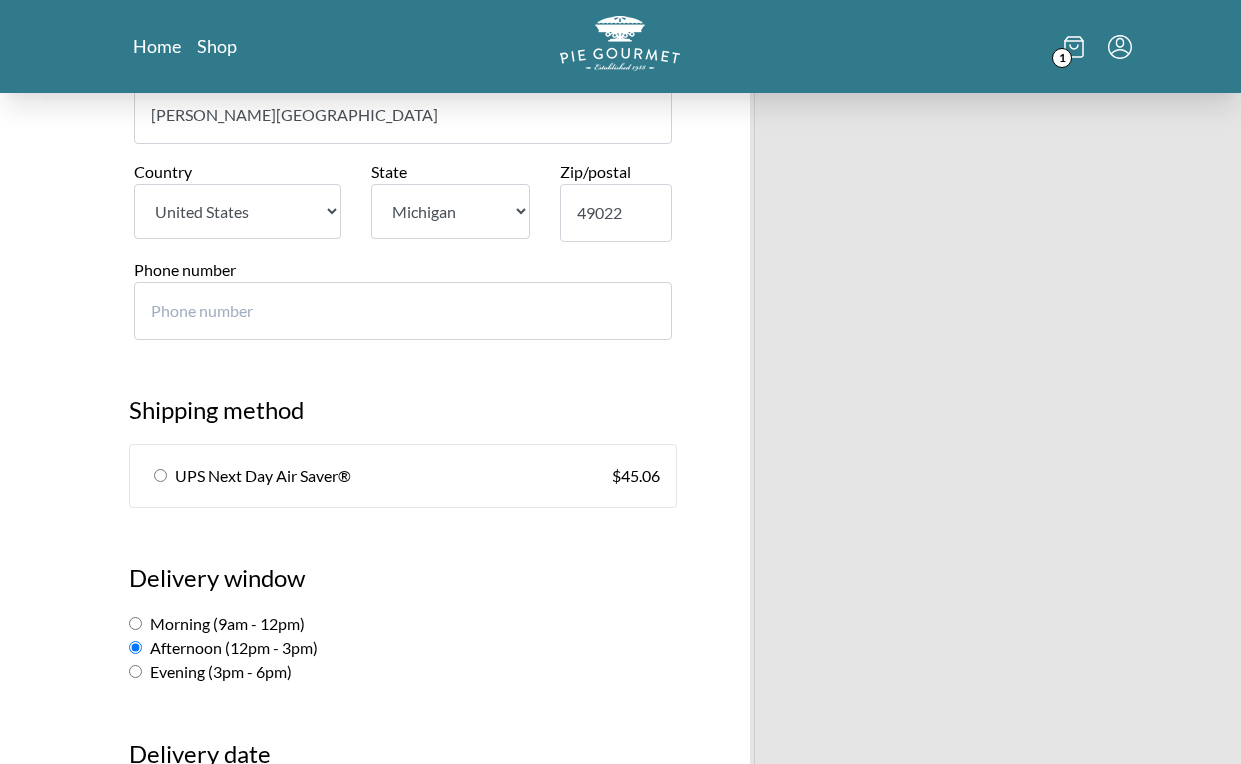 scroll, scrollTop: 857, scrollLeft: 0, axis: vertical 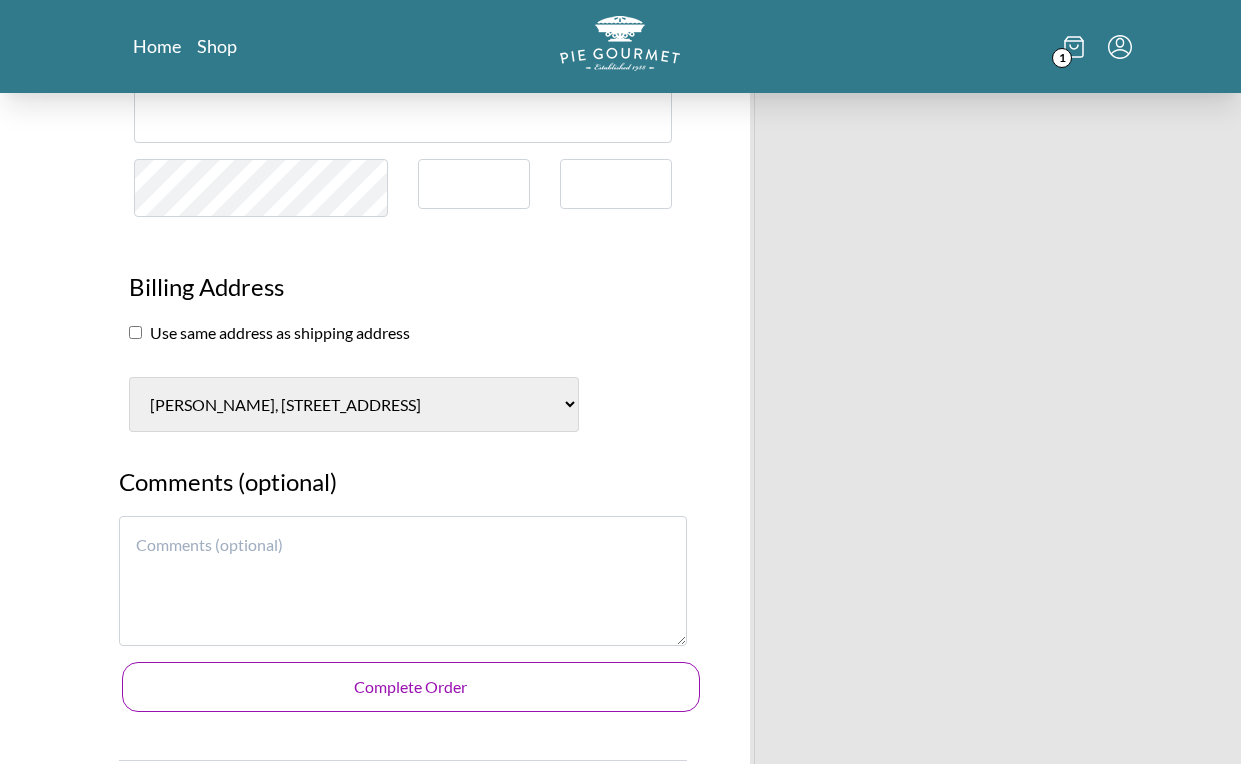 click on "Complete Order" at bounding box center [411, 687] 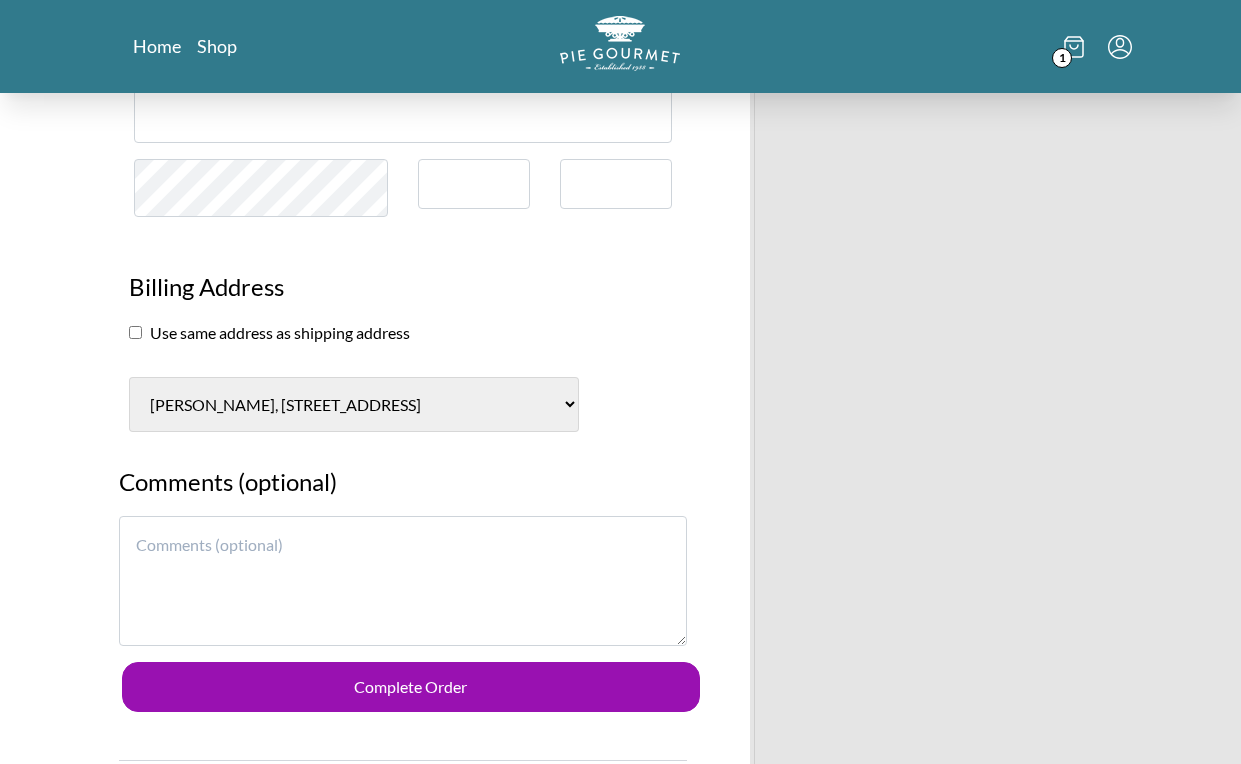 scroll, scrollTop: 768, scrollLeft: 0, axis: vertical 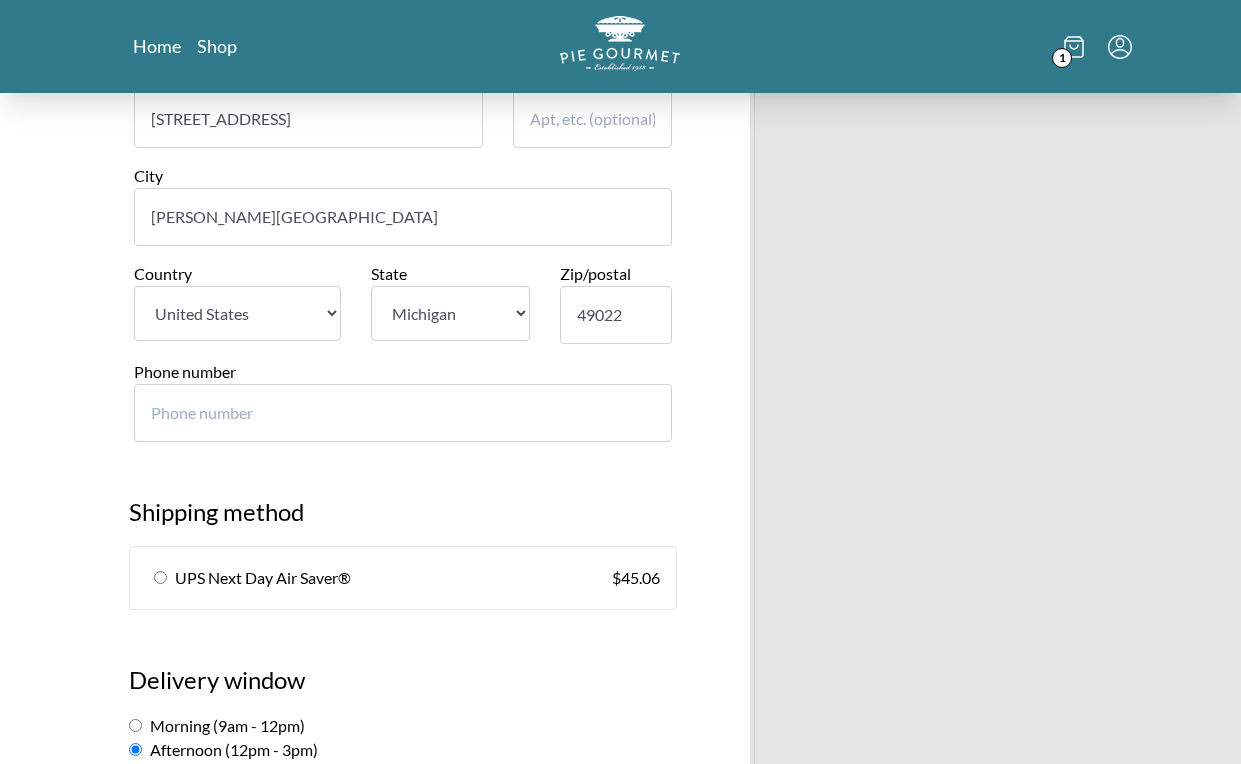 click on "Phone number" at bounding box center (403, 413) 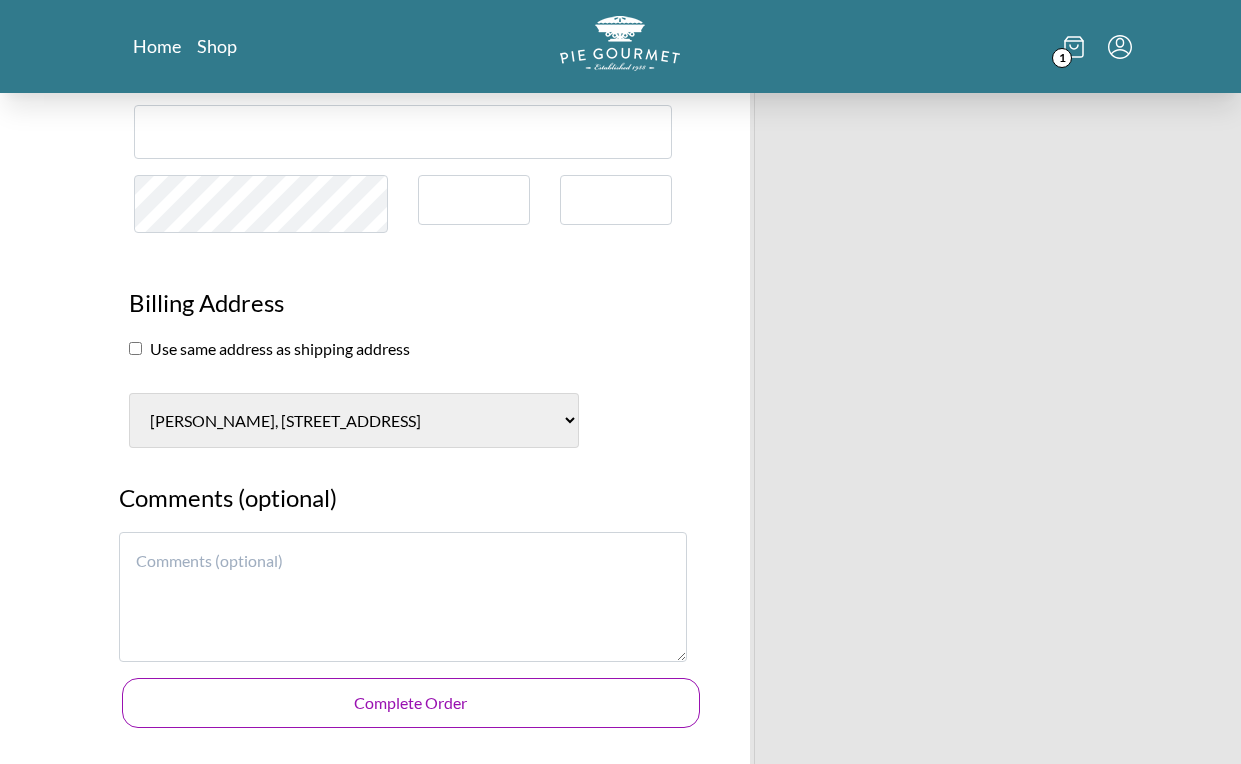 click on "Complete Order" at bounding box center (411, 703) 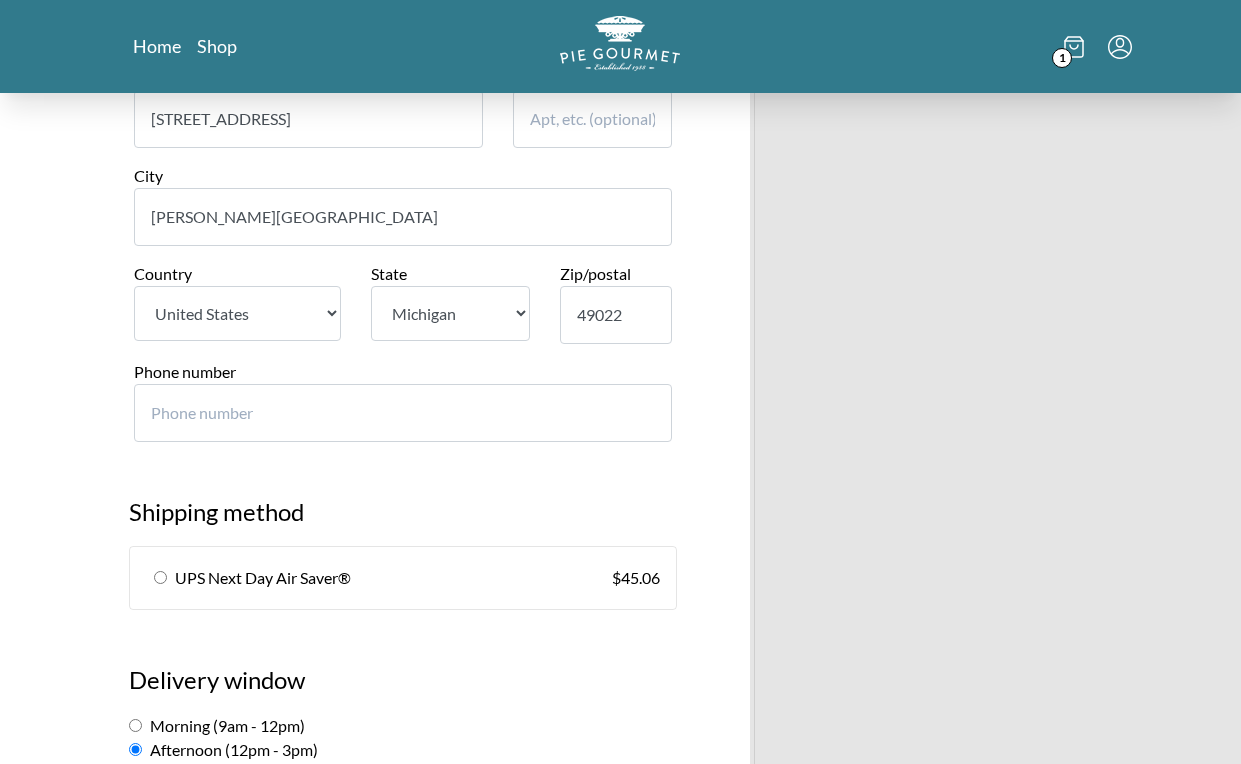 type on "-1" 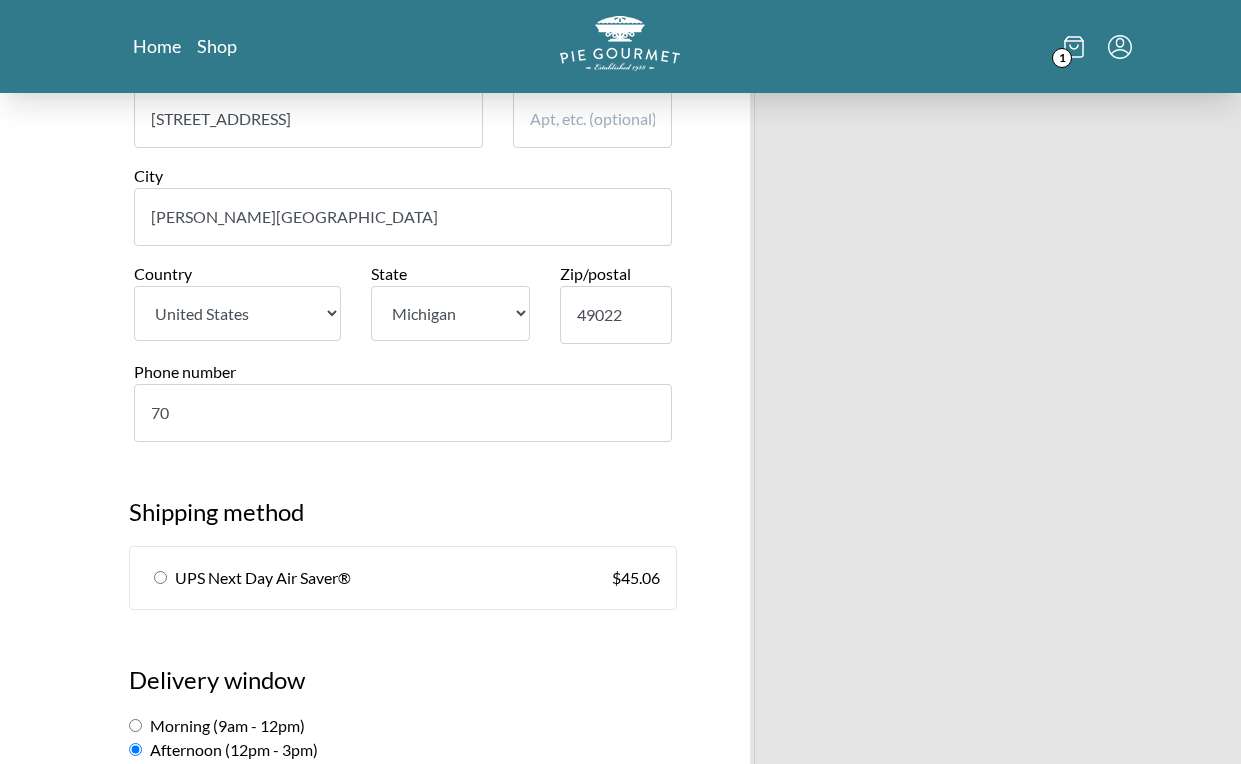 type on "703" 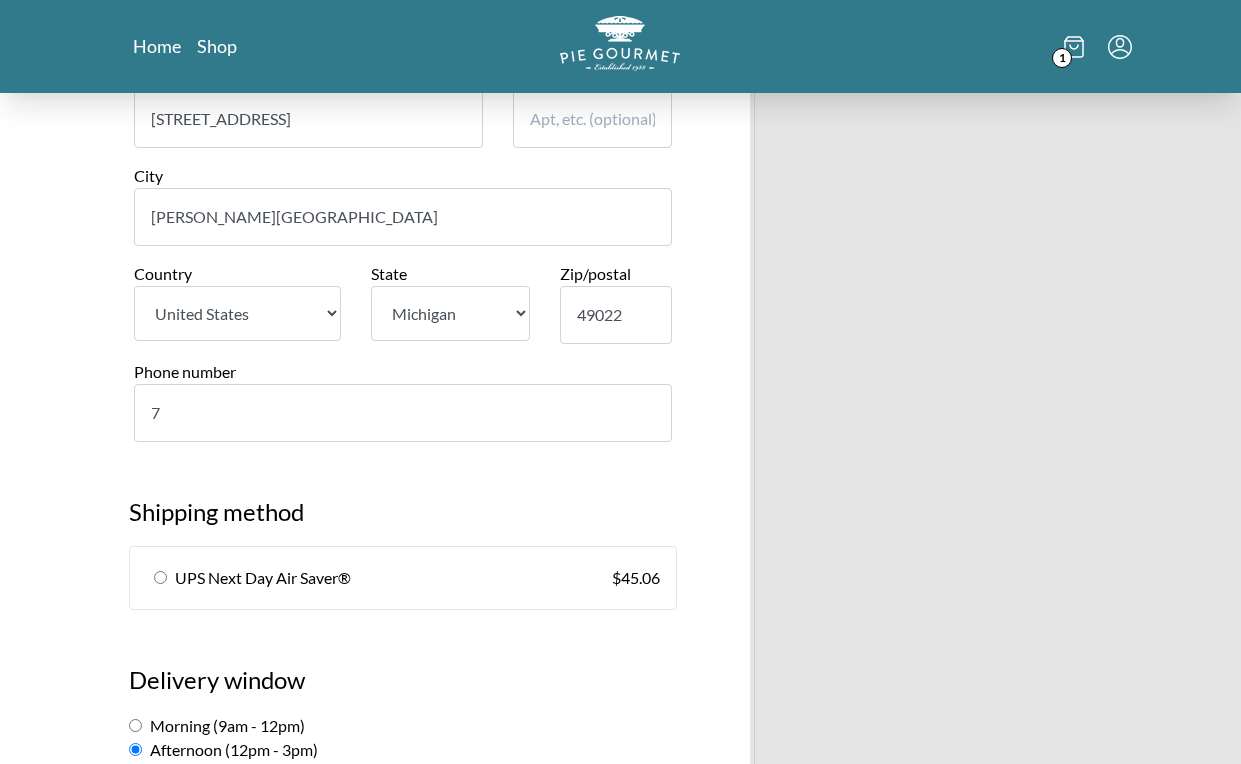 type 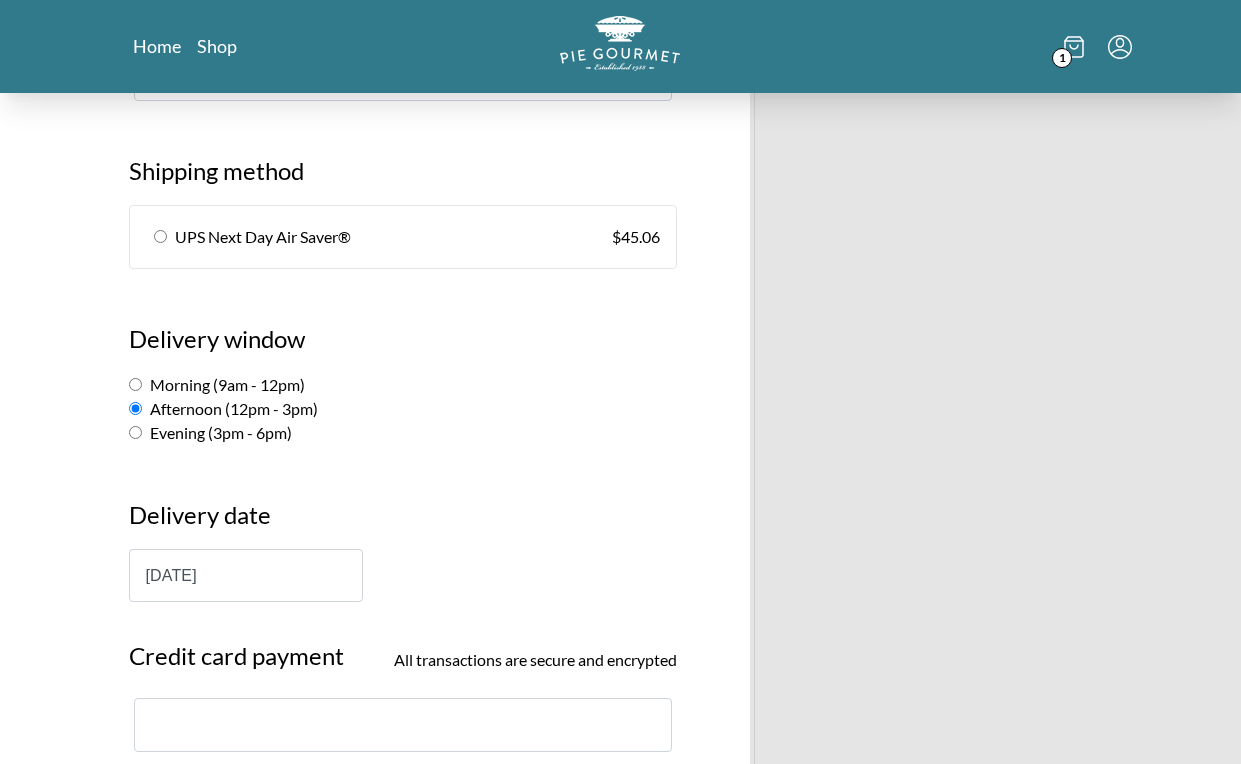 scroll, scrollTop: 1110, scrollLeft: 0, axis: vertical 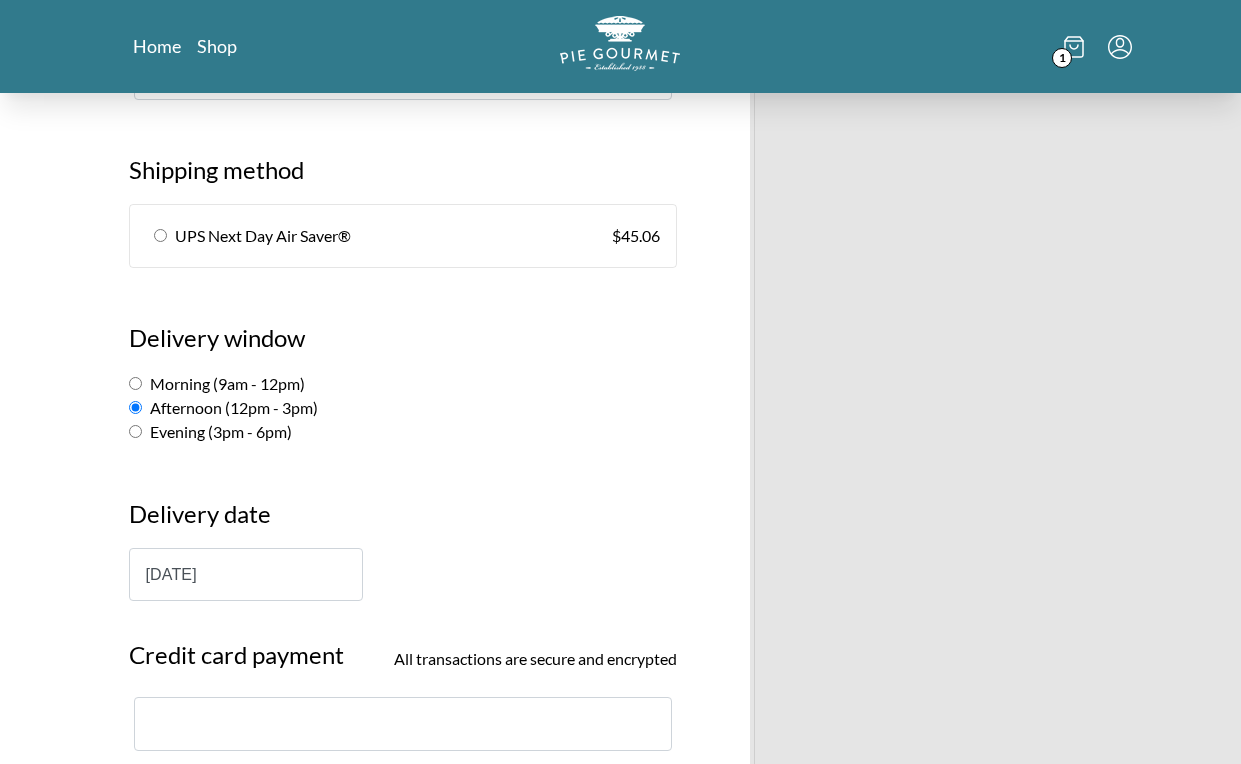 click on "[DATE]" at bounding box center [246, 574] 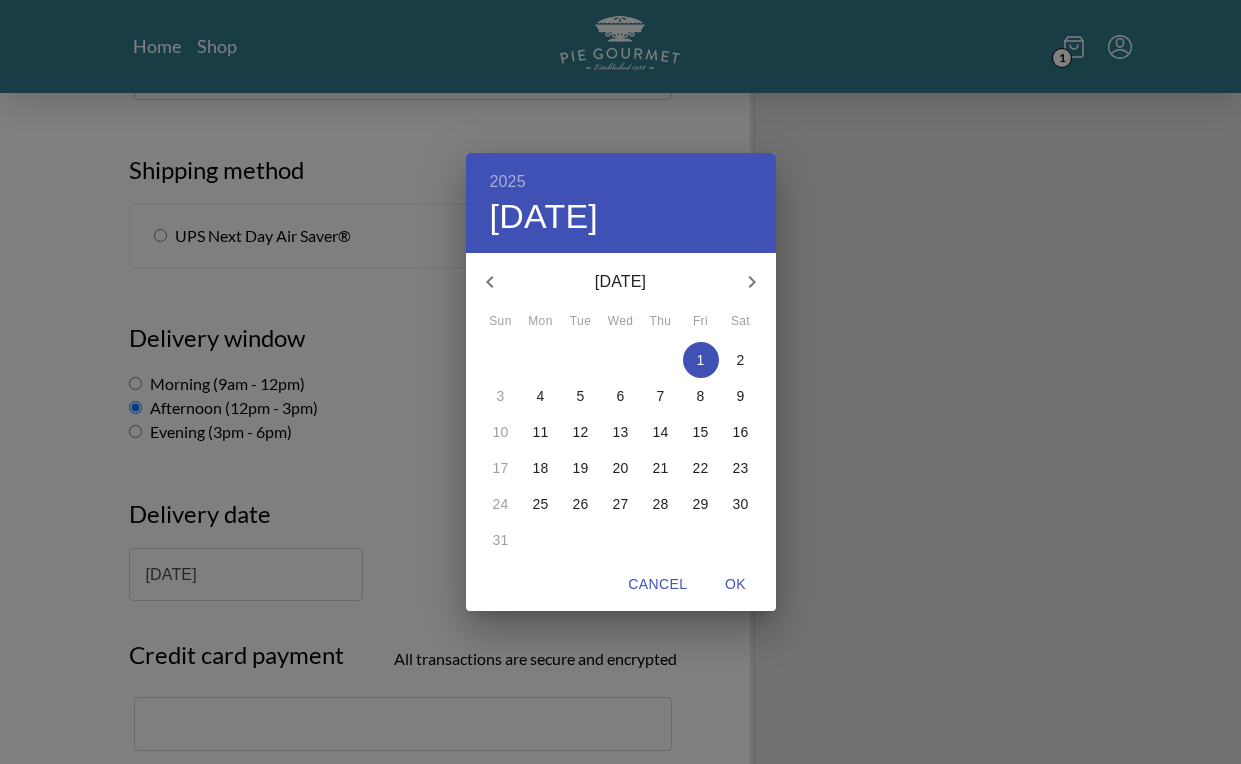 click on "5" at bounding box center [581, 396] 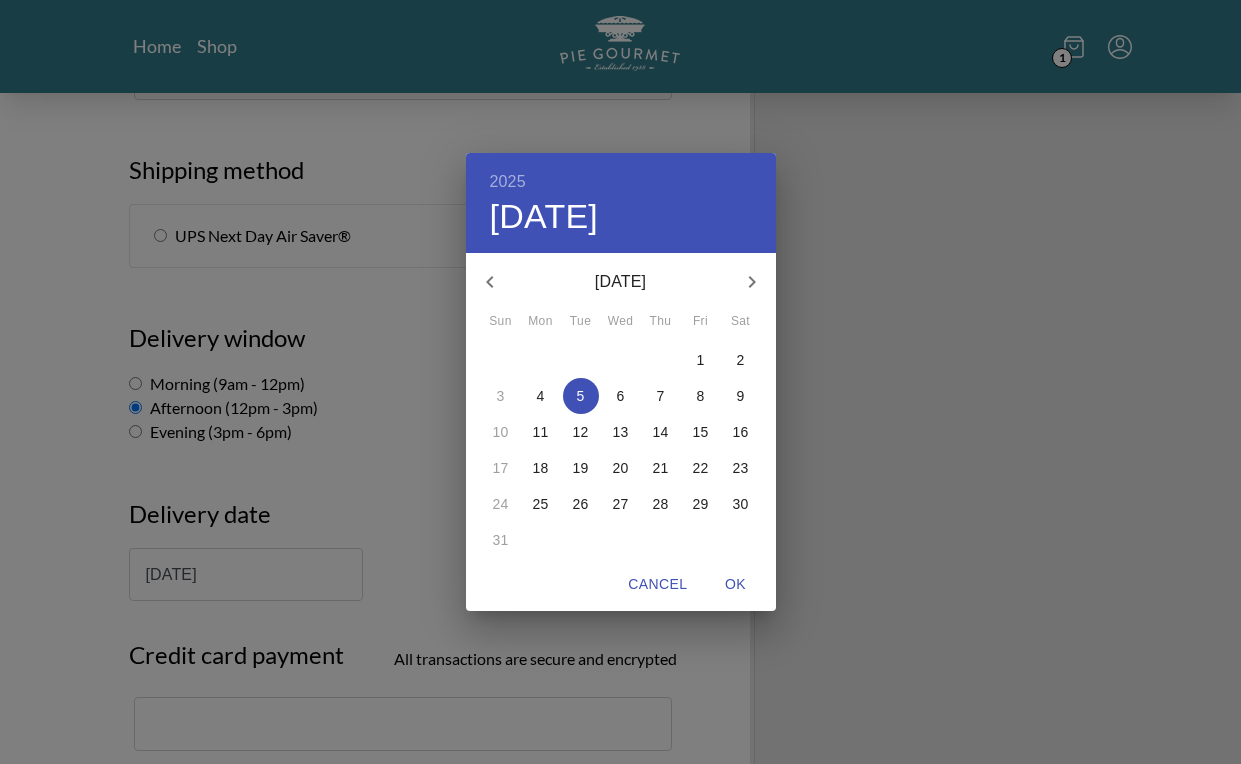 click on "2025 Tue, Aug [DATE] Mon Tue Wed Thu Fri Sat 27 28 29 30 31 1 2 3 4 5 6 7 8 9 10 11 12 13 14 15 16 17 18 19 20 21 22 23 24 25 26 27 28 29 30 31 1 2 3 4 5 6 Cancel OK" at bounding box center (620, 382) 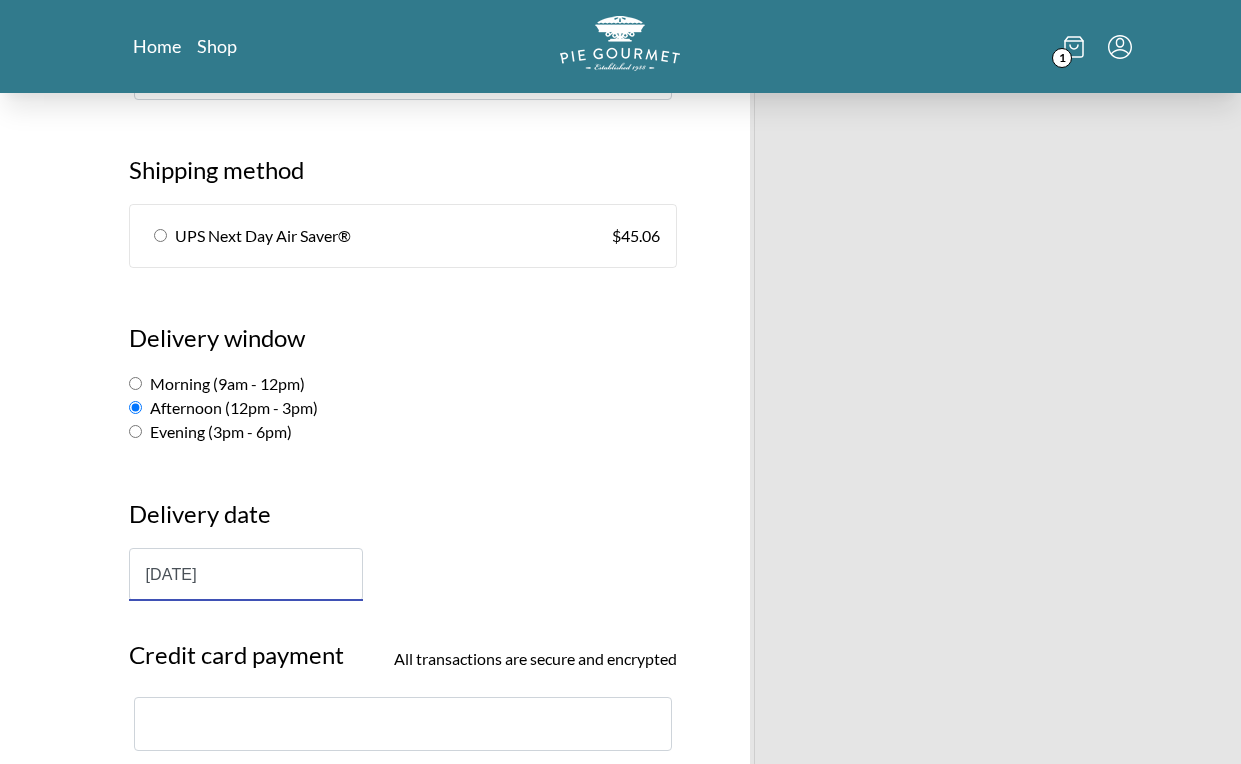 click on "[DATE]" at bounding box center [246, 574] 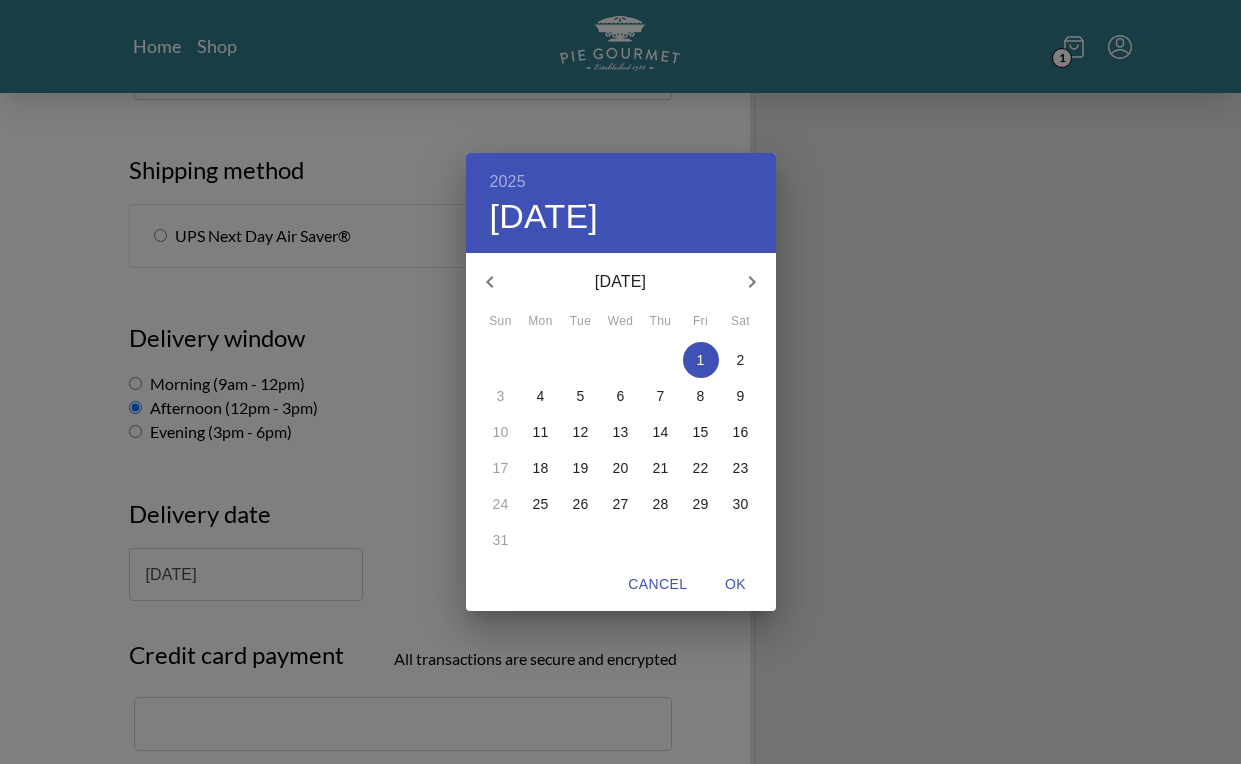 click on "OK" at bounding box center [736, 584] 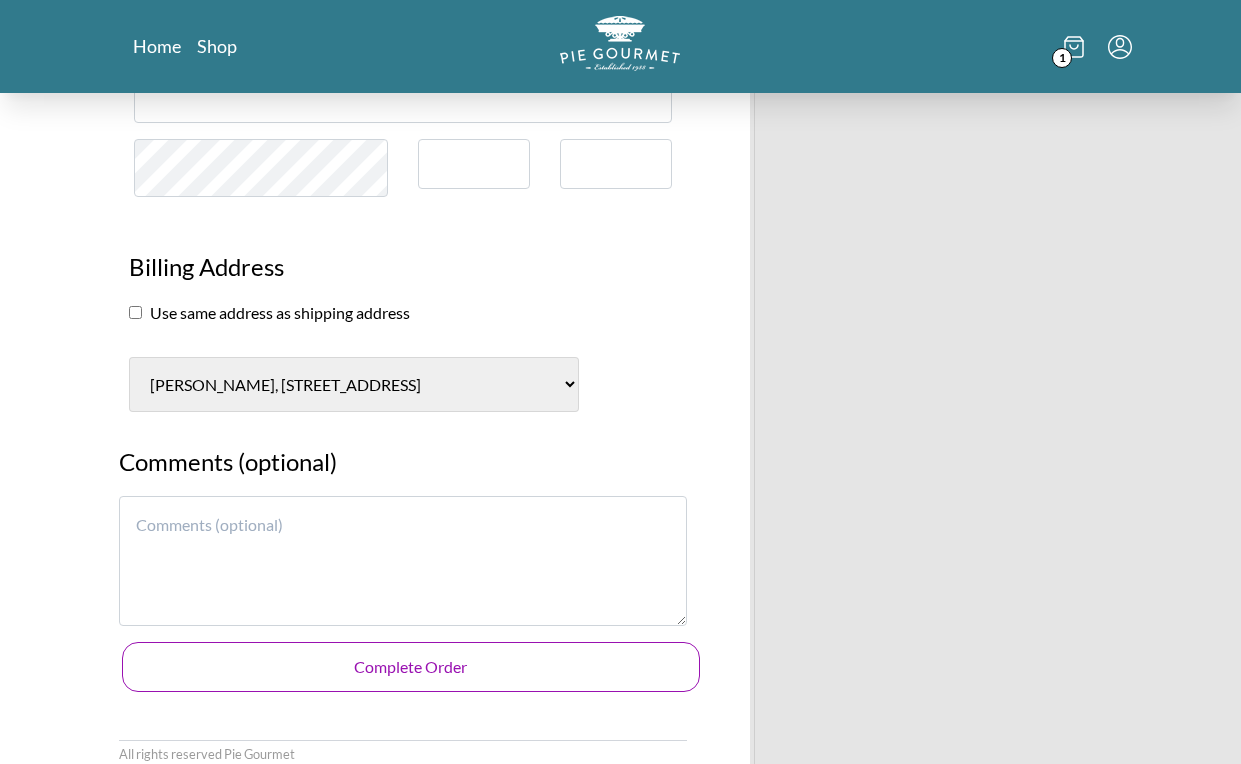 click on "Complete Order" at bounding box center (411, 667) 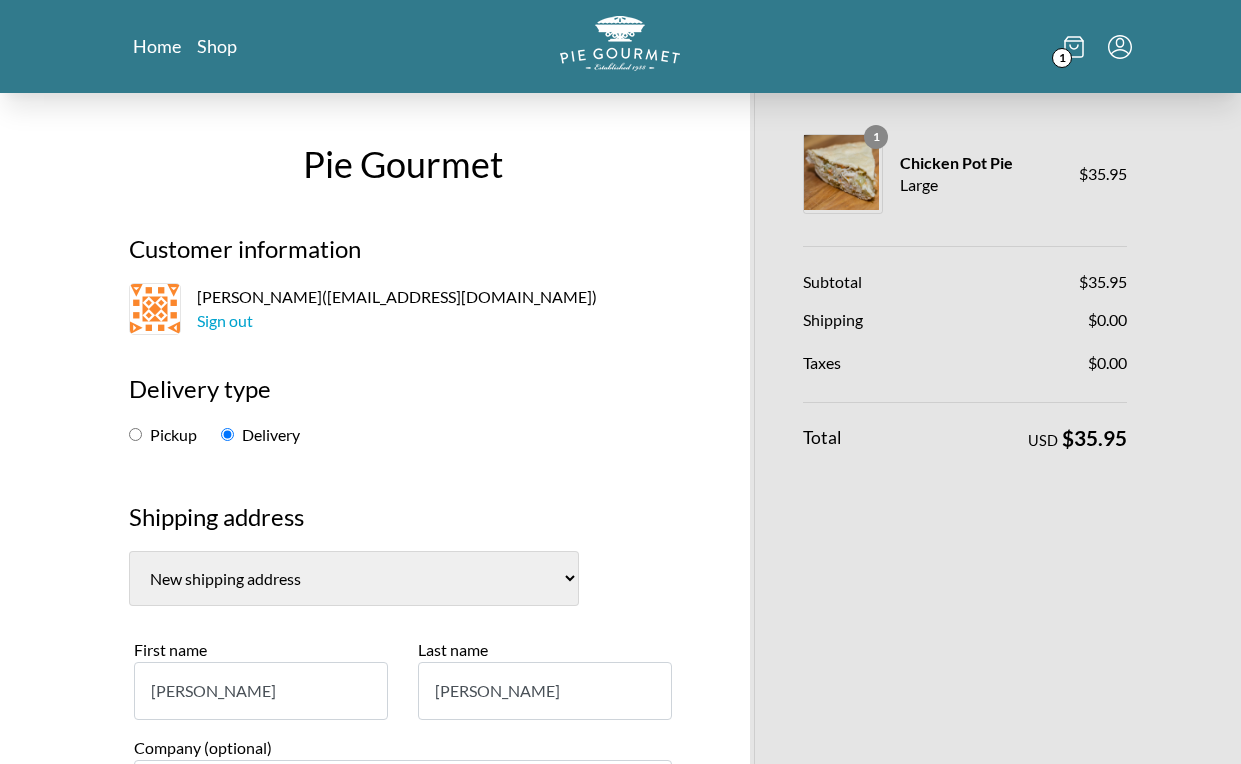scroll, scrollTop: 0, scrollLeft: 0, axis: both 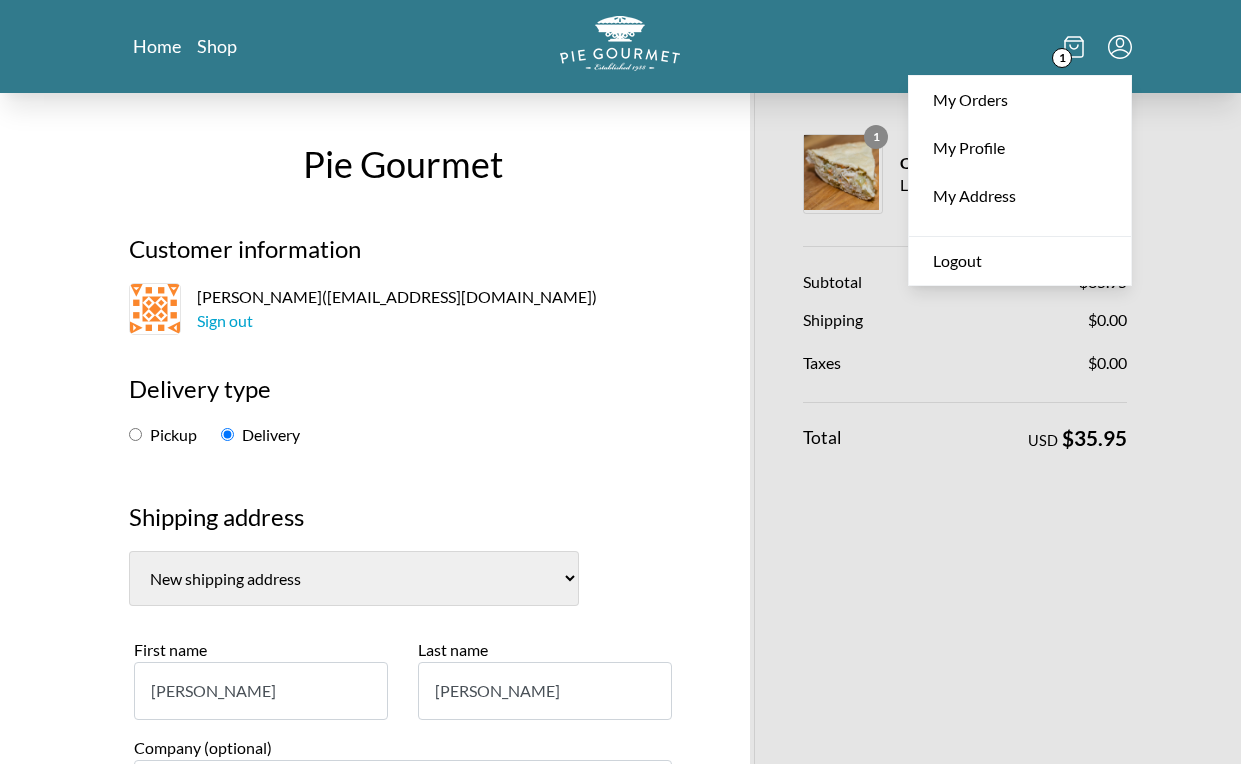 click at bounding box center (620, 46) 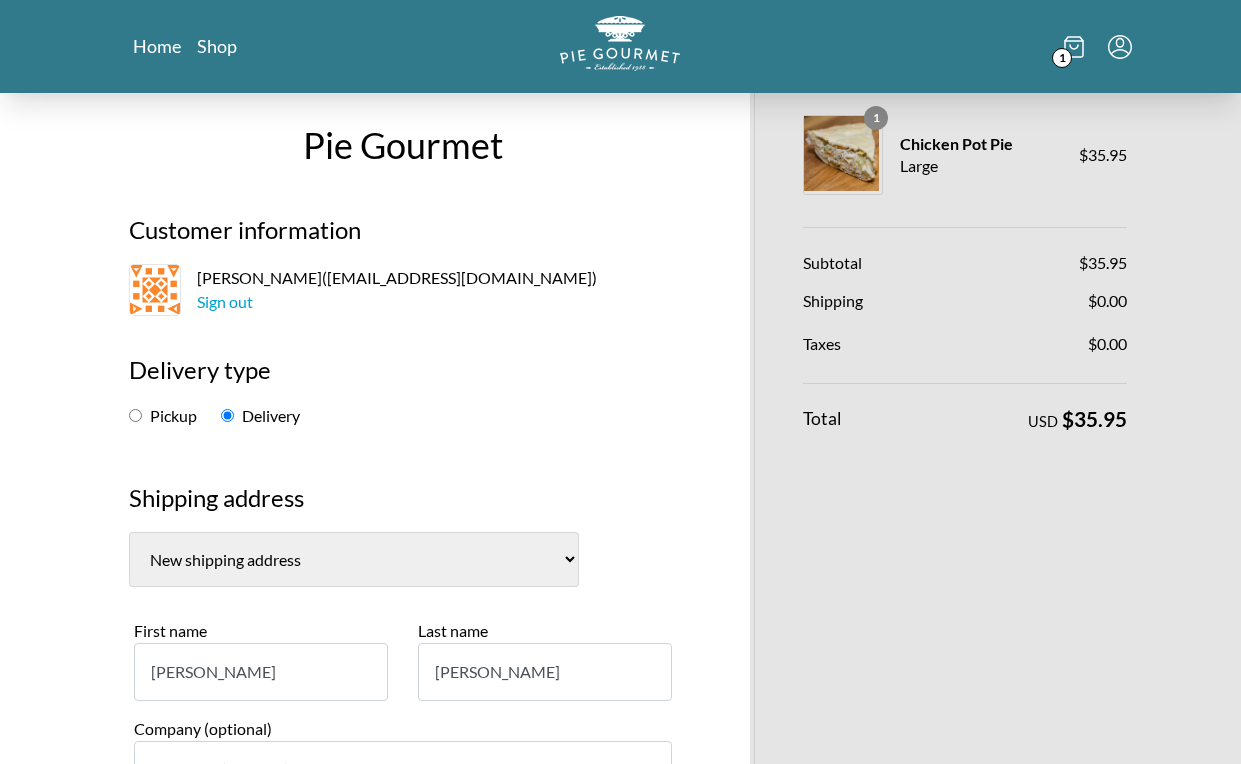 scroll, scrollTop: 22, scrollLeft: 0, axis: vertical 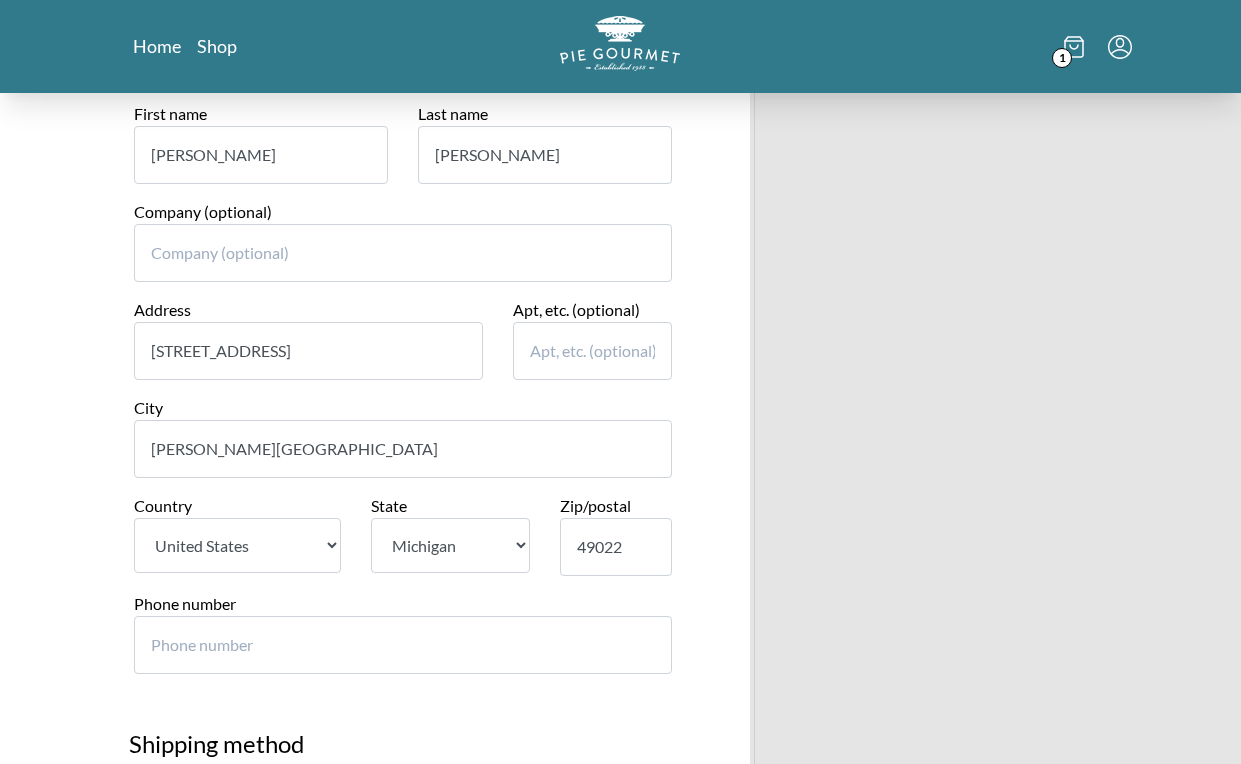 click on "[STREET_ADDRESS]" at bounding box center (308, 351) 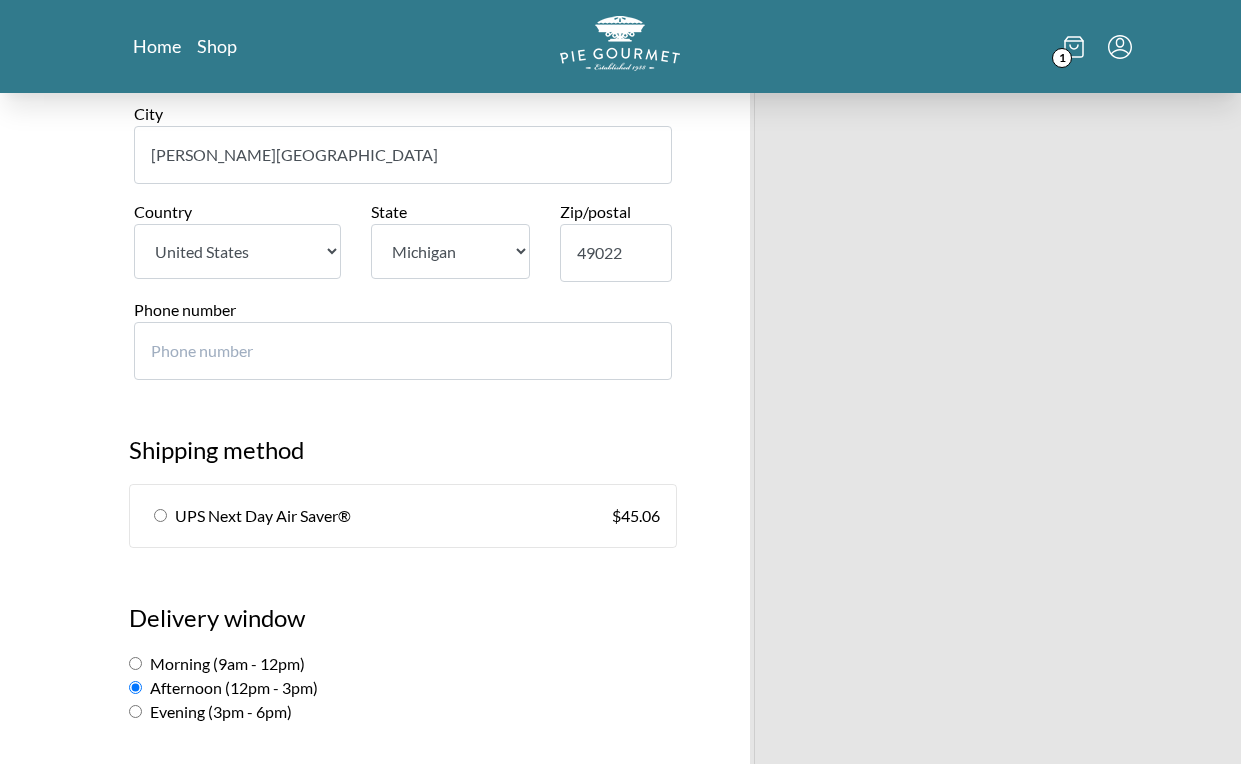 scroll, scrollTop: 851, scrollLeft: 0, axis: vertical 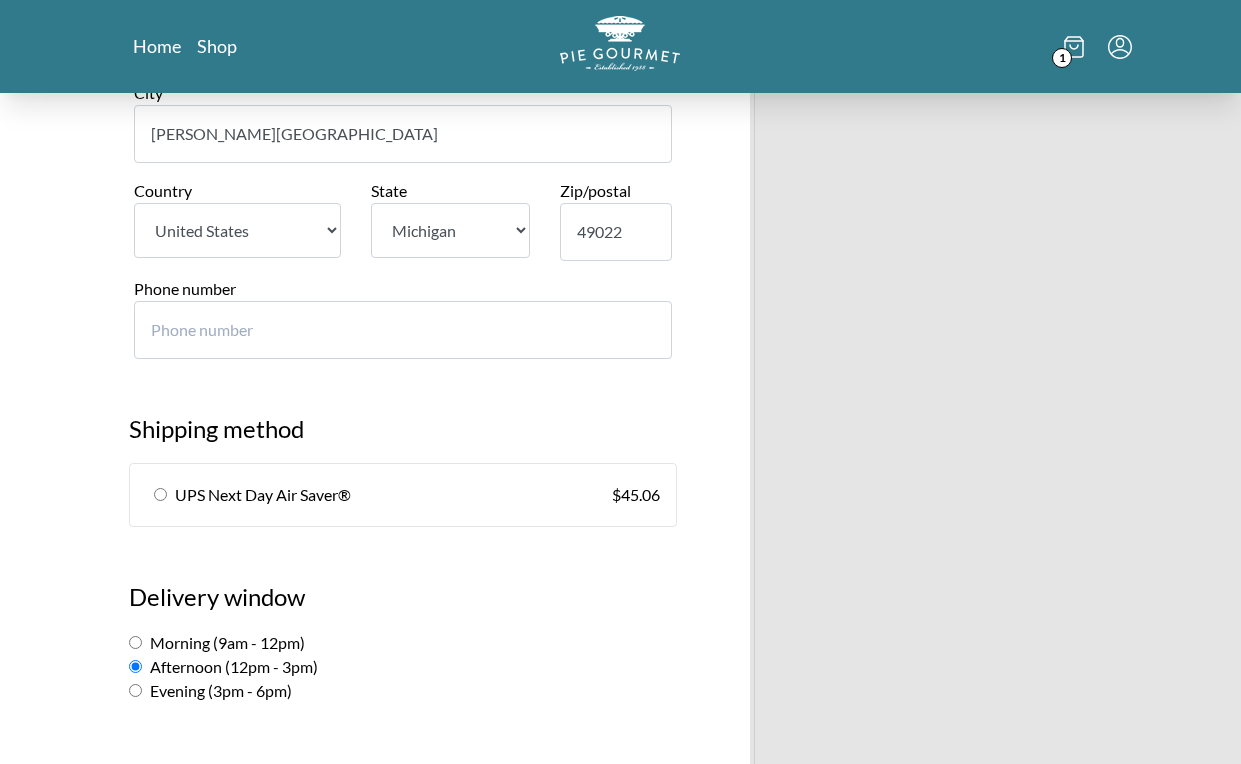 click on "Phone number" at bounding box center (403, 330) 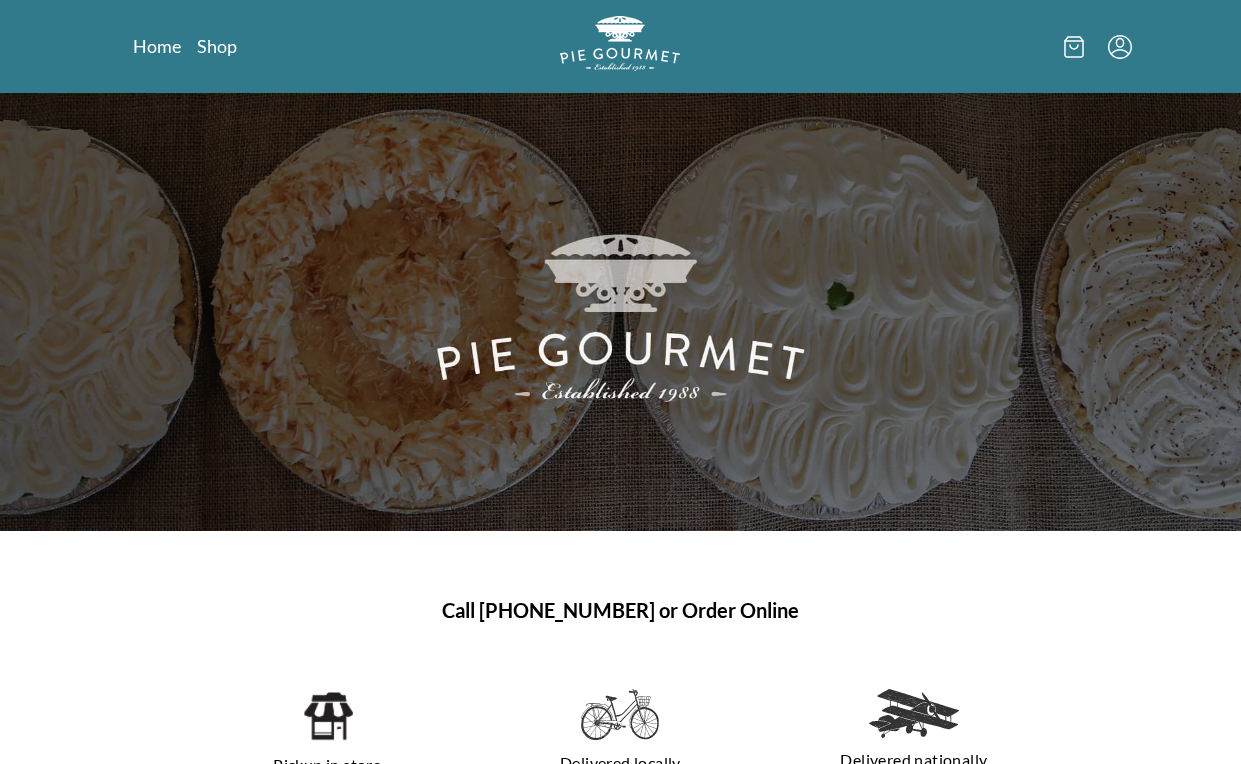 scroll, scrollTop: 0, scrollLeft: 0, axis: both 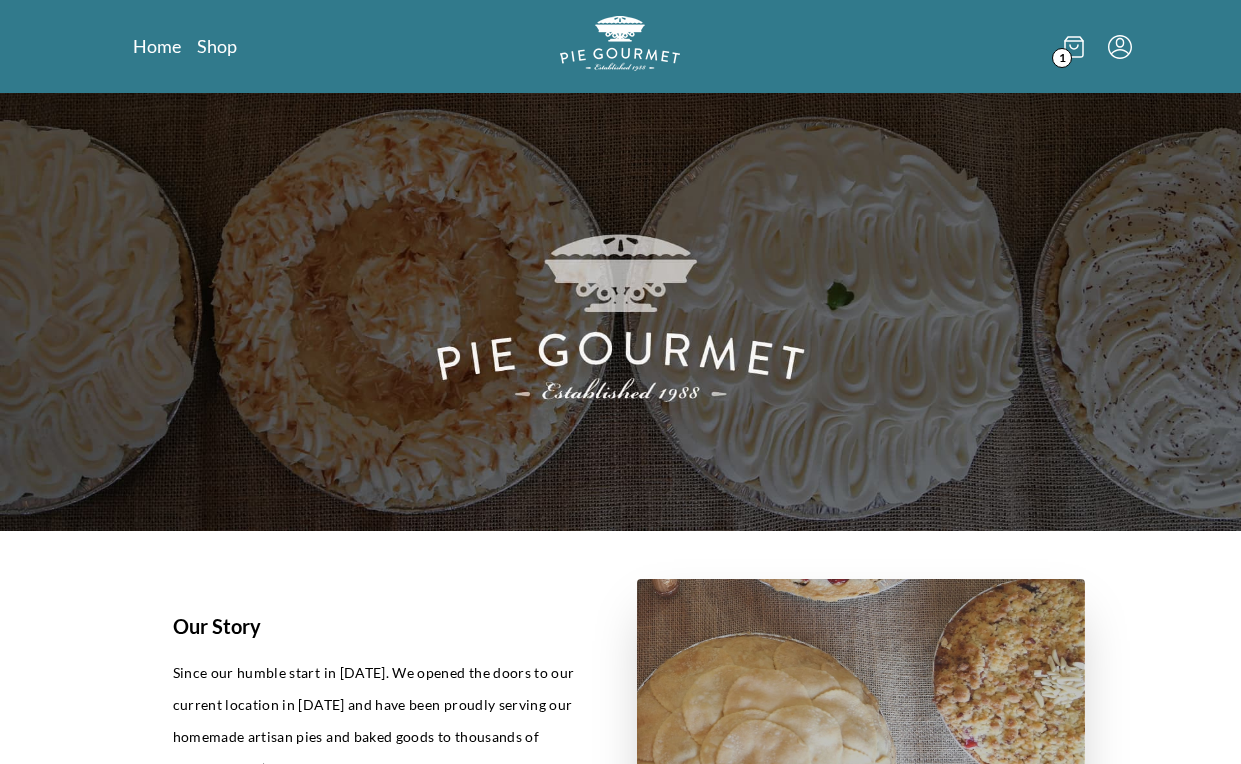 click 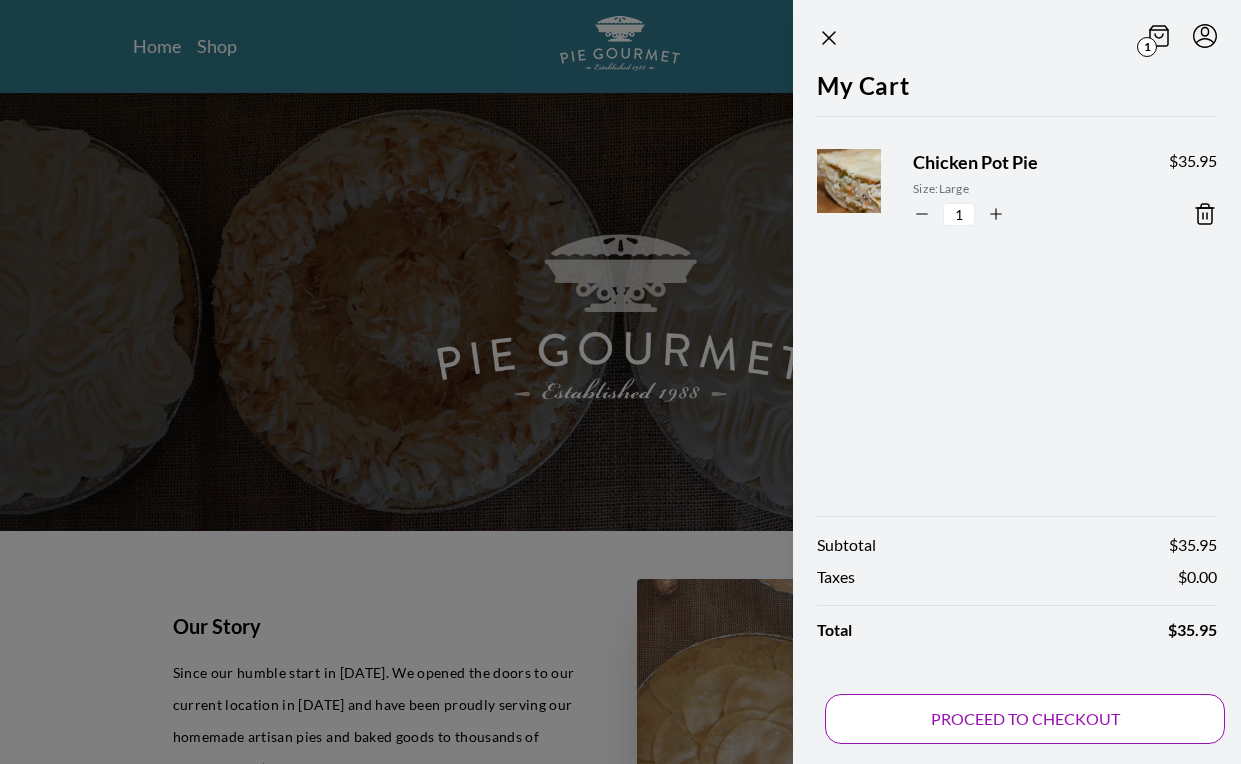 click on "PROCEED TO CHECKOUT" at bounding box center [1025, 719] 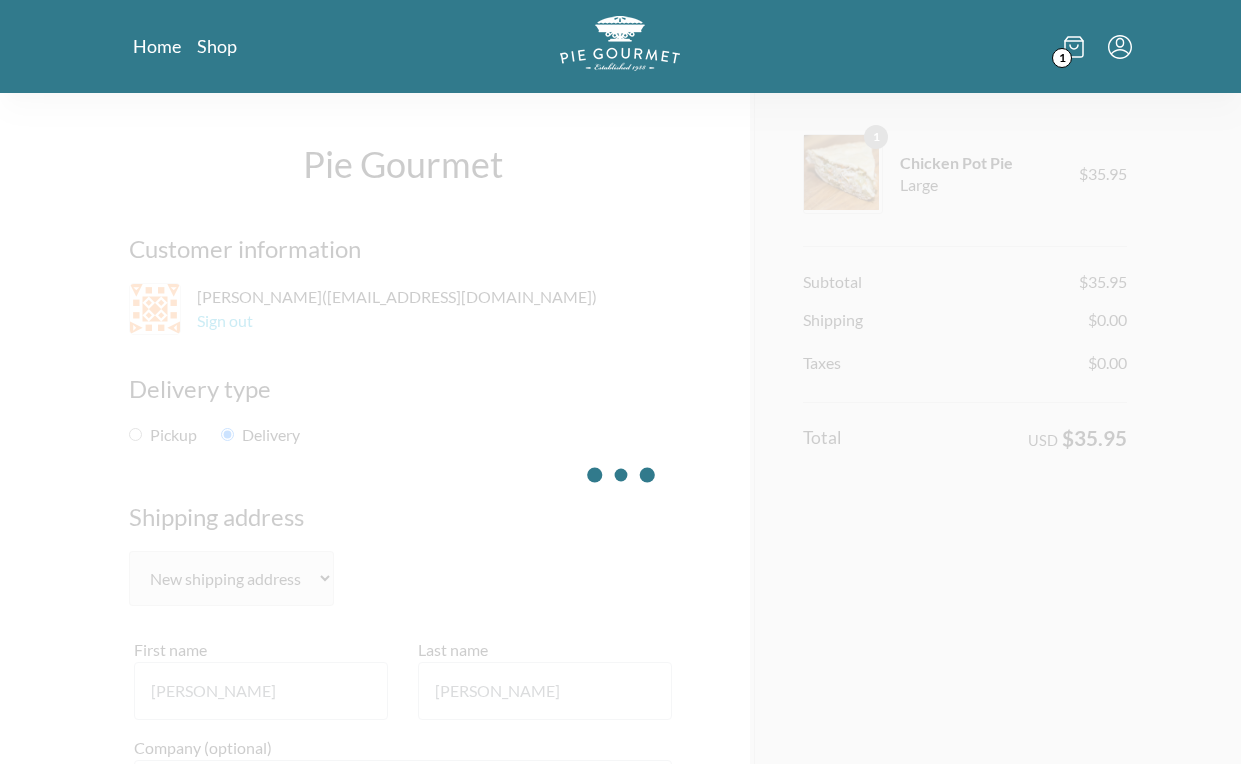 select on "0" 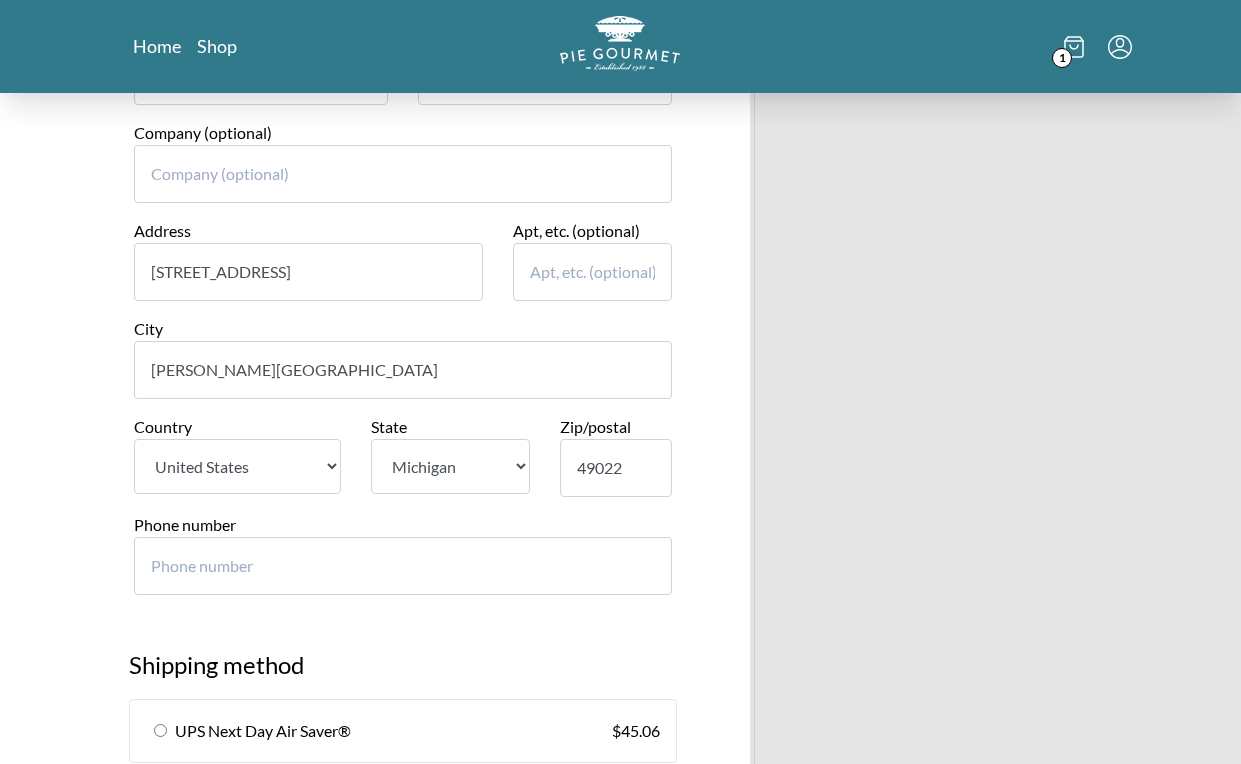 scroll, scrollTop: 628, scrollLeft: 0, axis: vertical 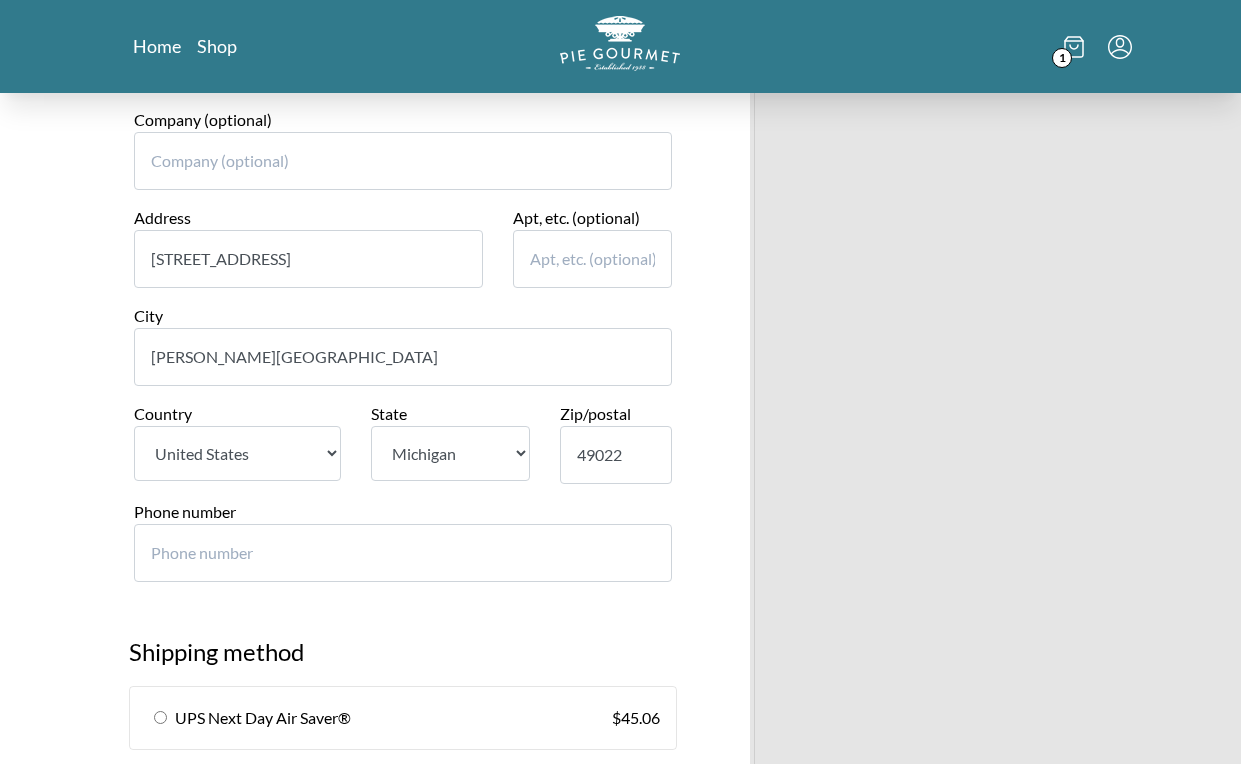 click on "Phone number" at bounding box center (403, 553) 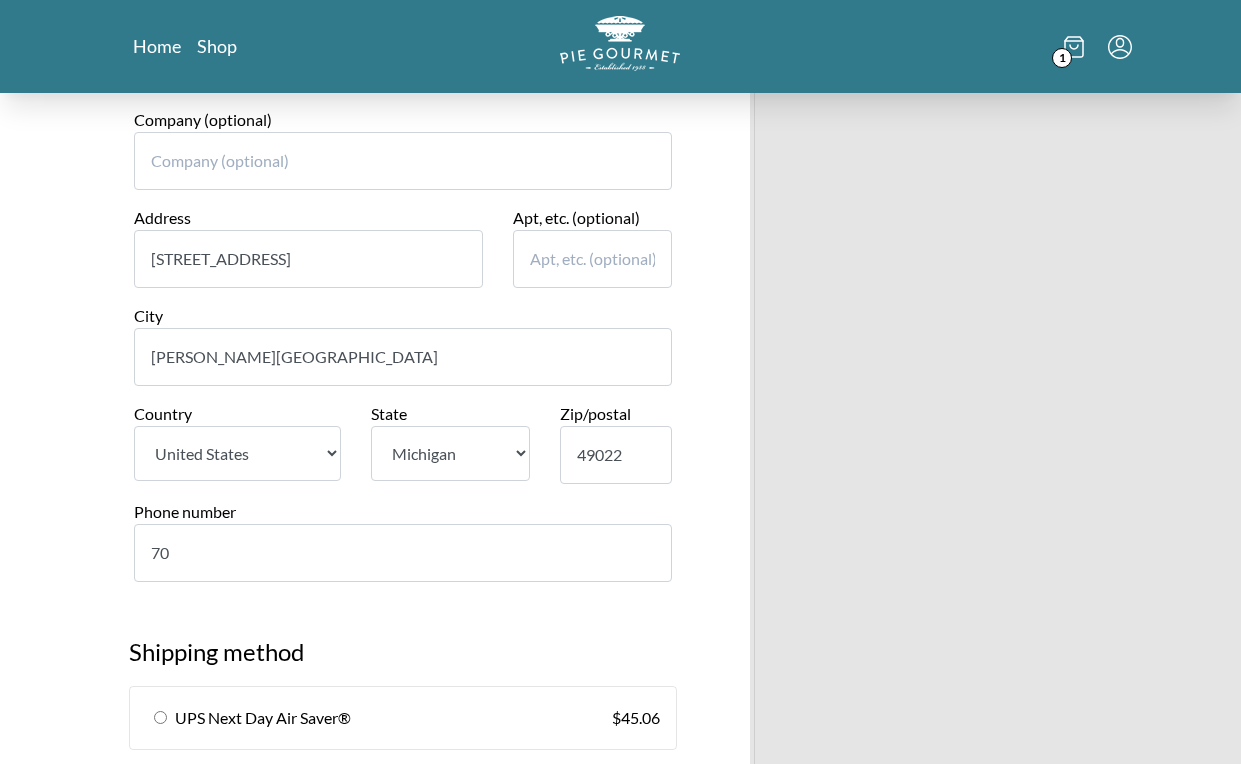 type on "703" 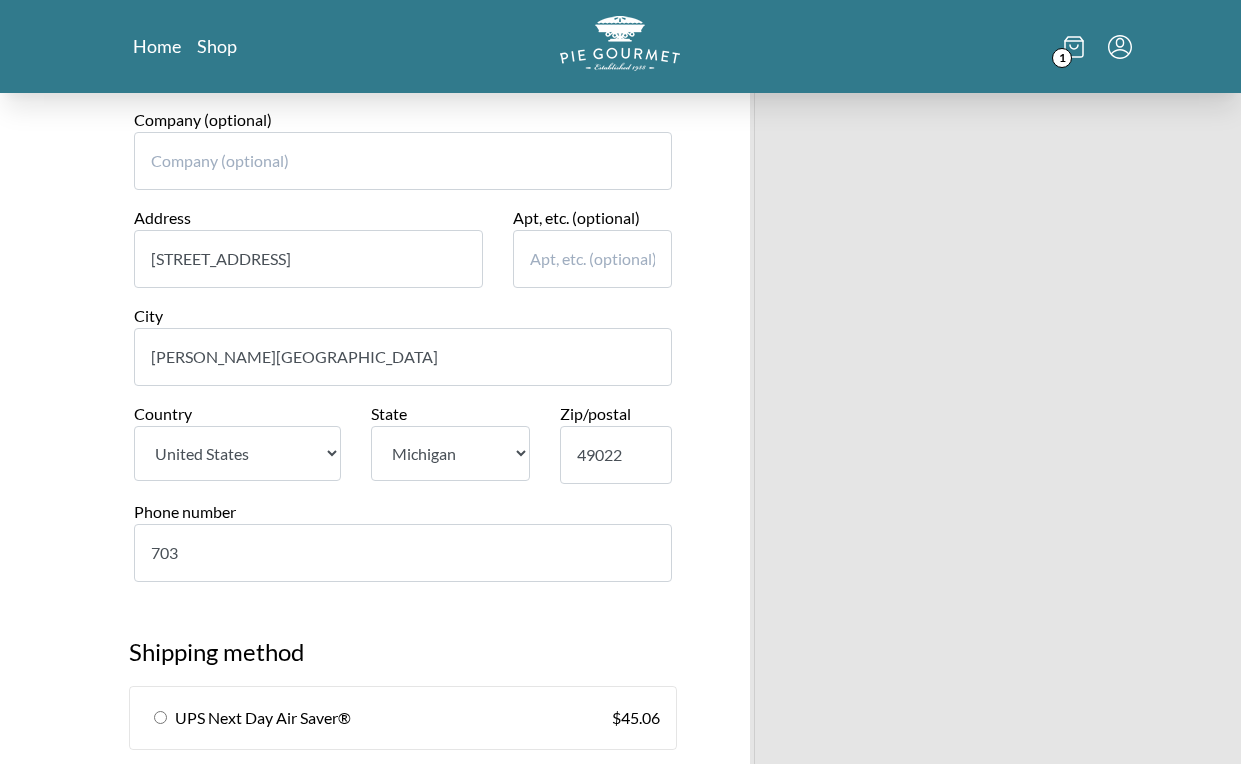 type 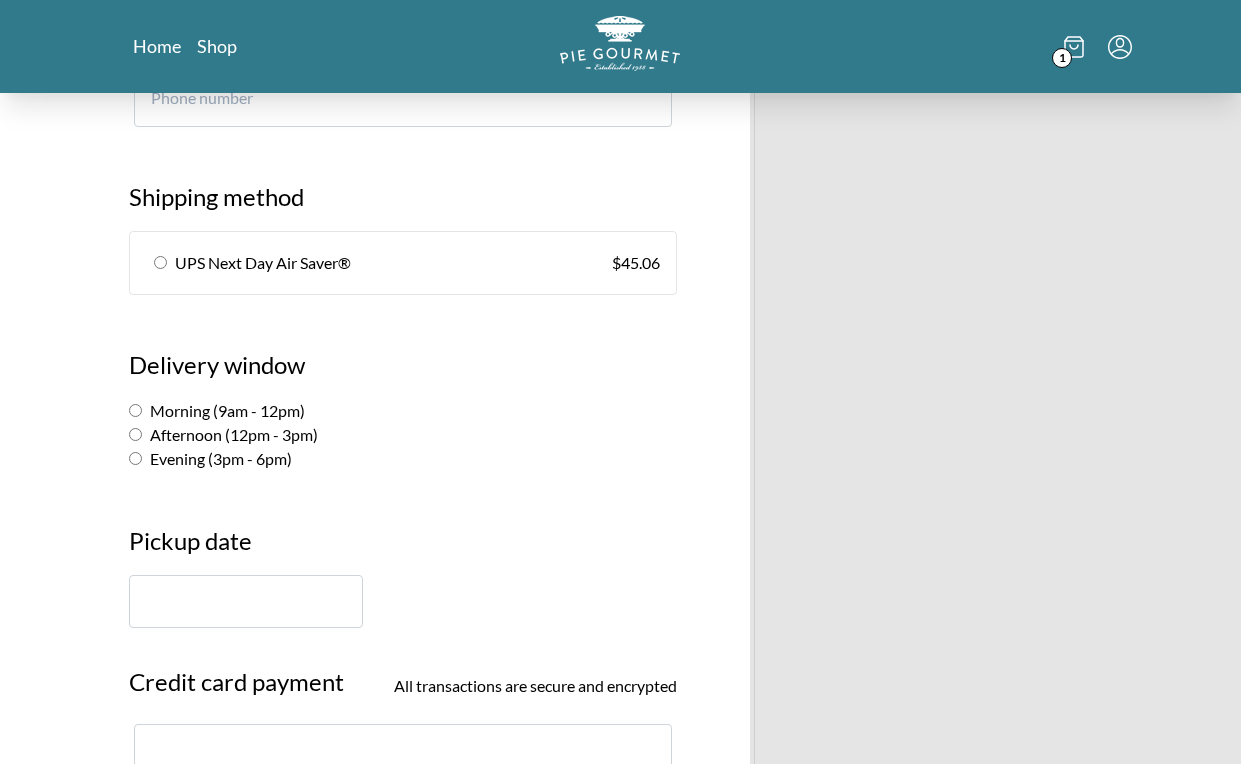 scroll, scrollTop: 1121, scrollLeft: 0, axis: vertical 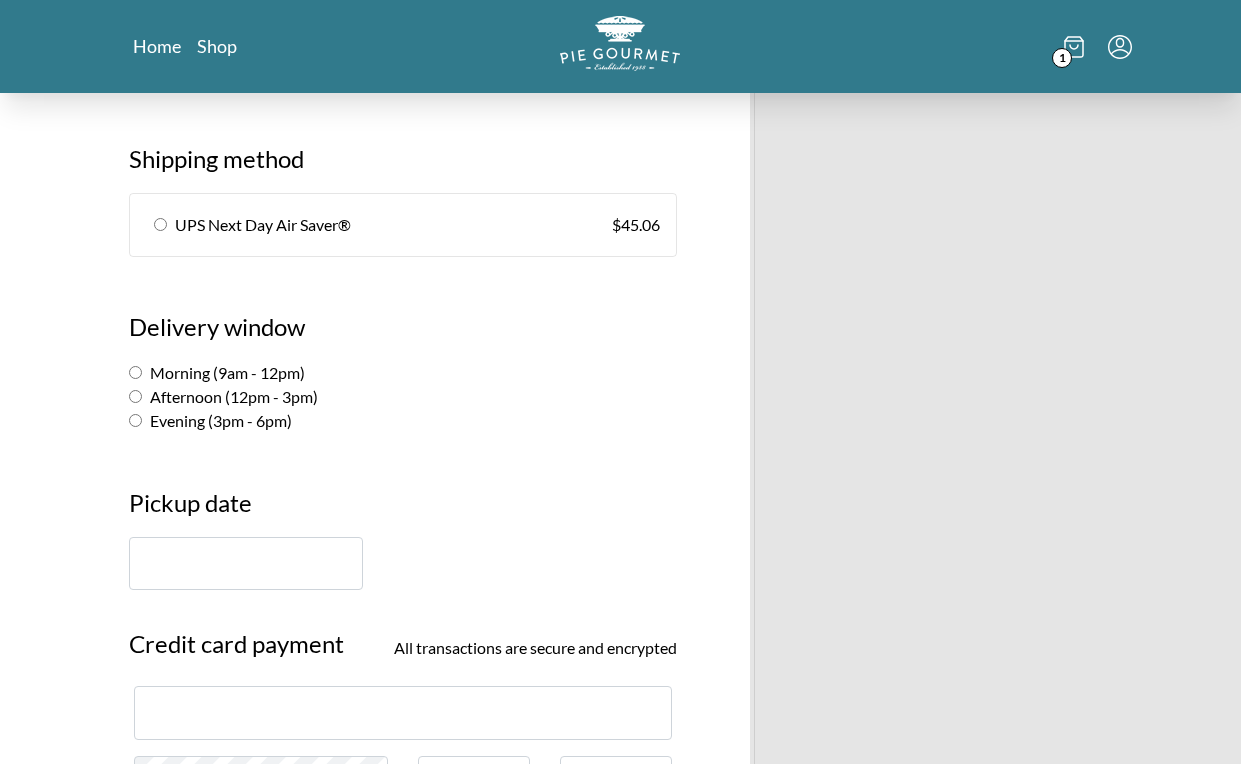 click at bounding box center (403, 563) 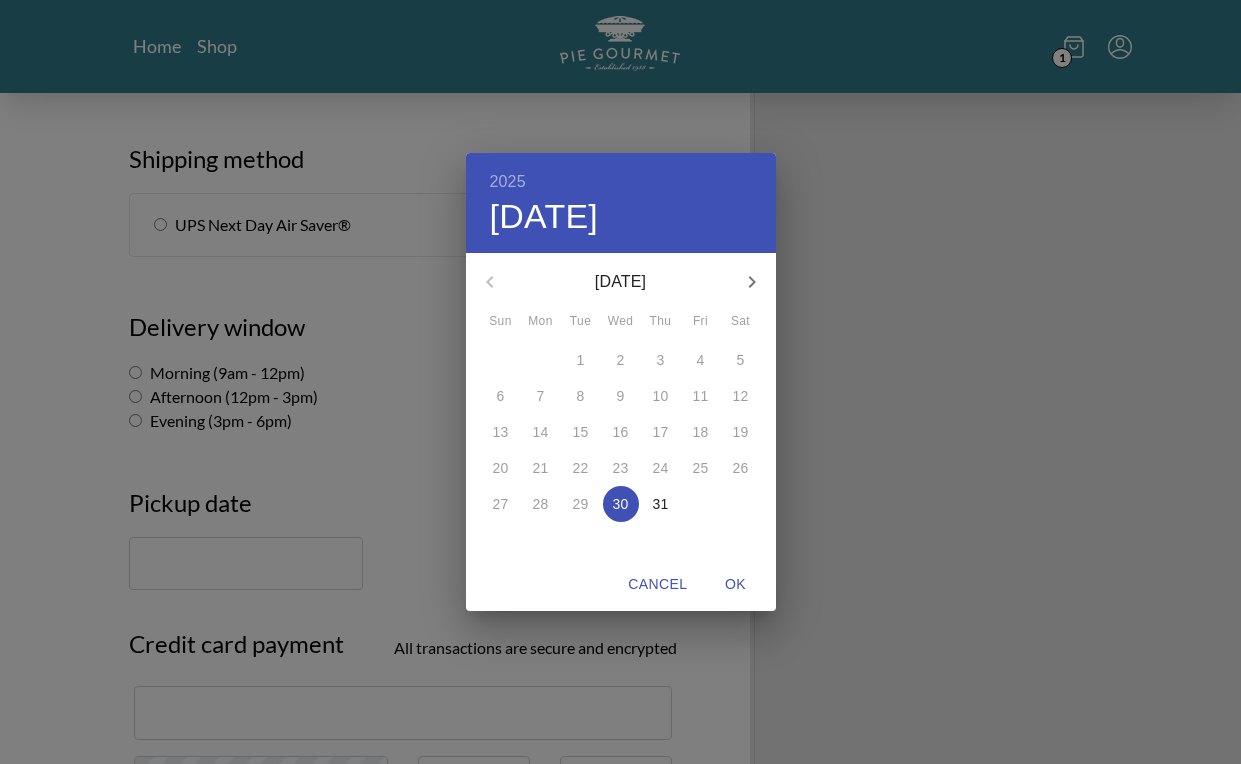 click on "2025 Wed, Jul 30 July 2025 Sun Mon Tue Wed Thu Fri Sat 29 30 1 2 3 4 5 6 7 8 9 10 11 12 13 14 15 16 17 18 19 20 21 22 23 24 25 26 27 28 29 30 31 1 2 Cancel OK" at bounding box center [620, 382] 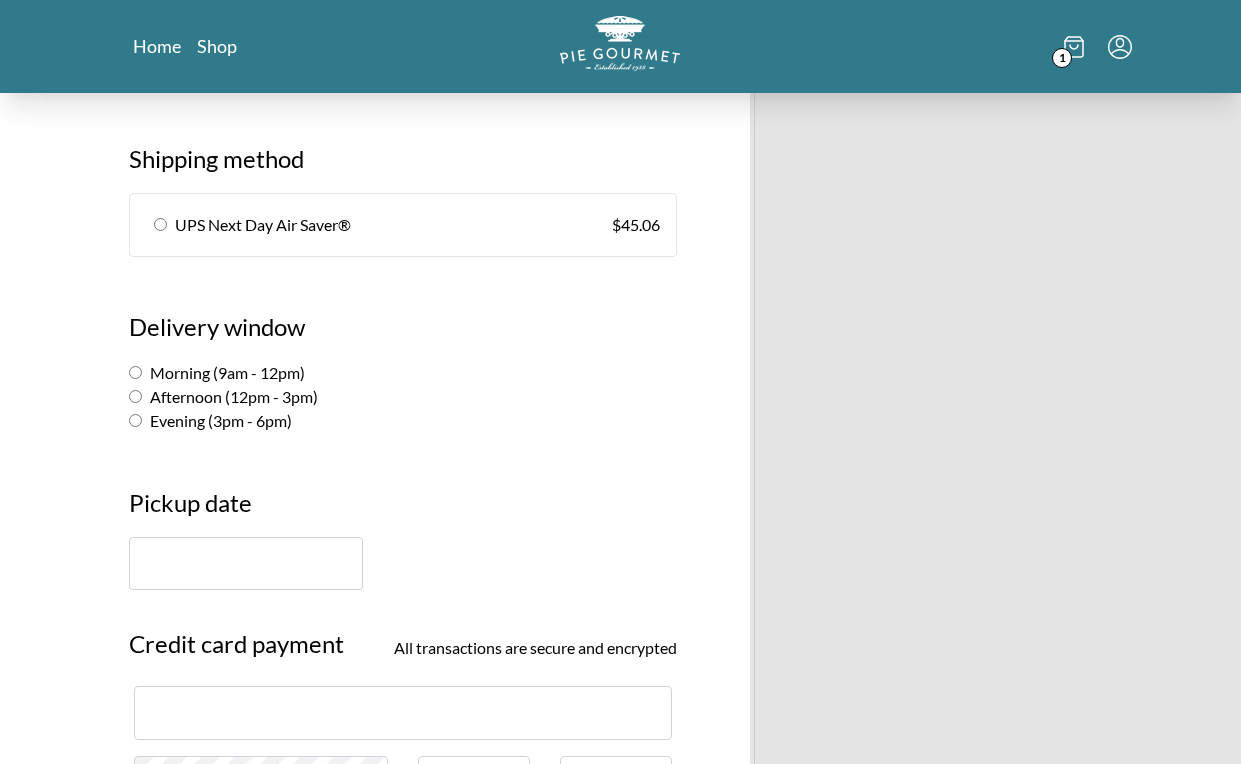 click at bounding box center (246, 563) 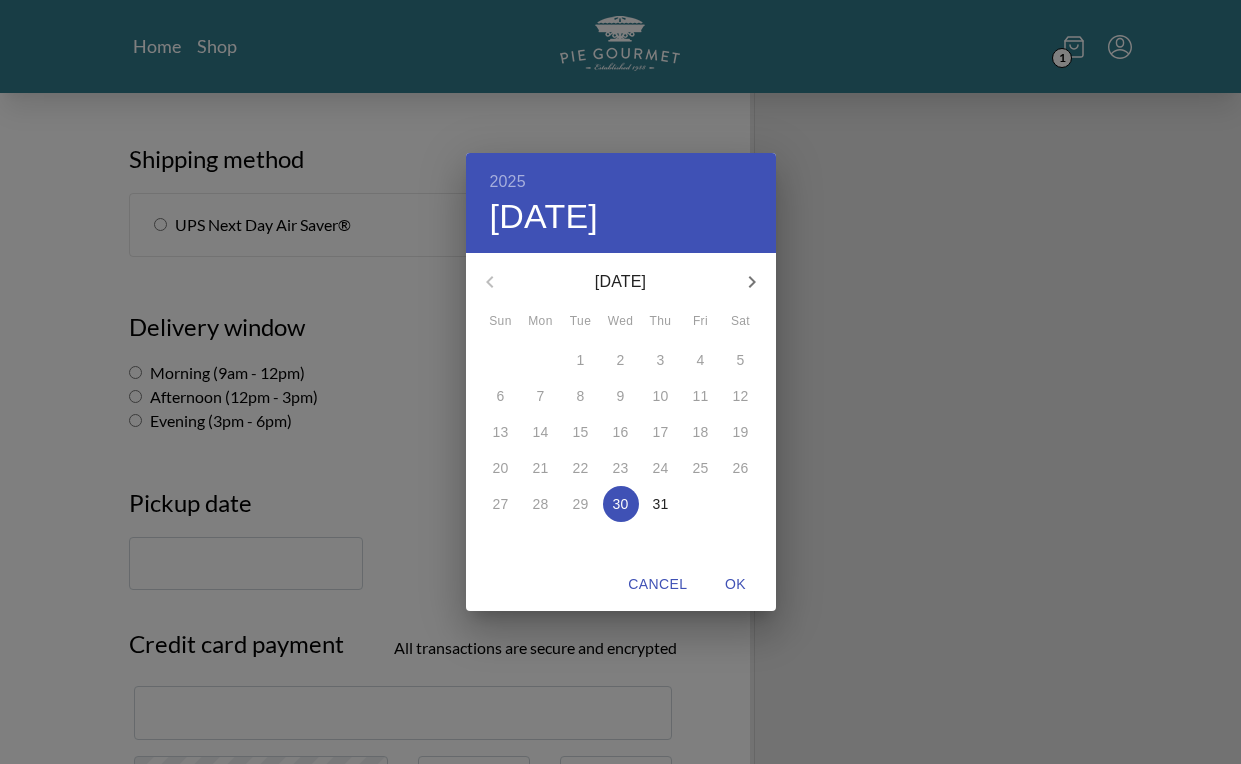 click 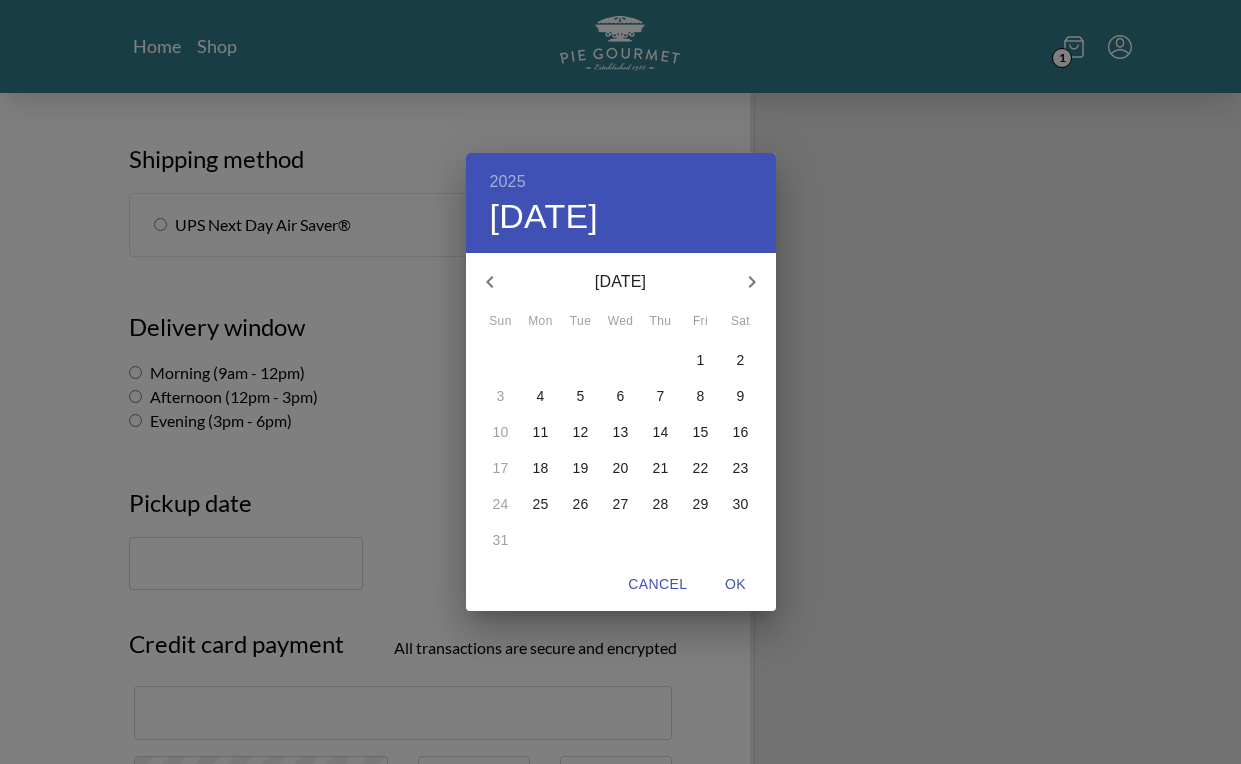 click on "1" at bounding box center (701, 360) 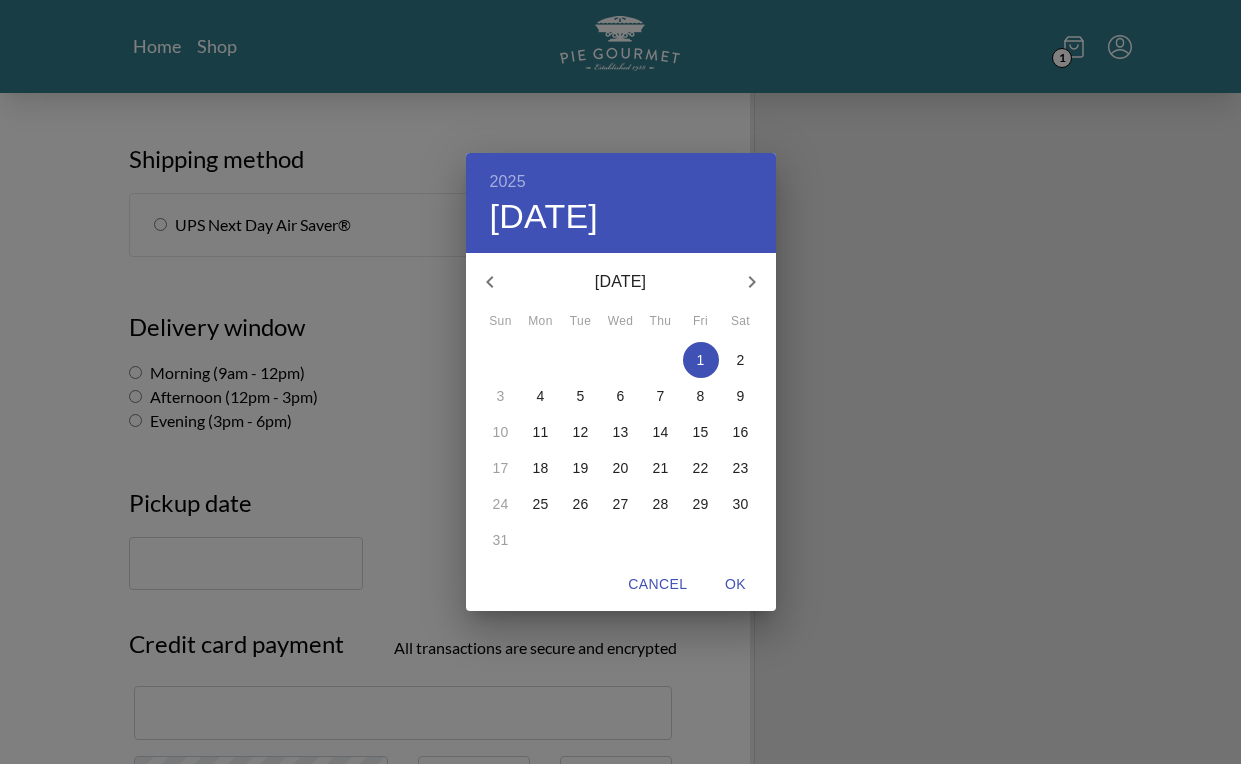 click on "OK" at bounding box center (736, 584) 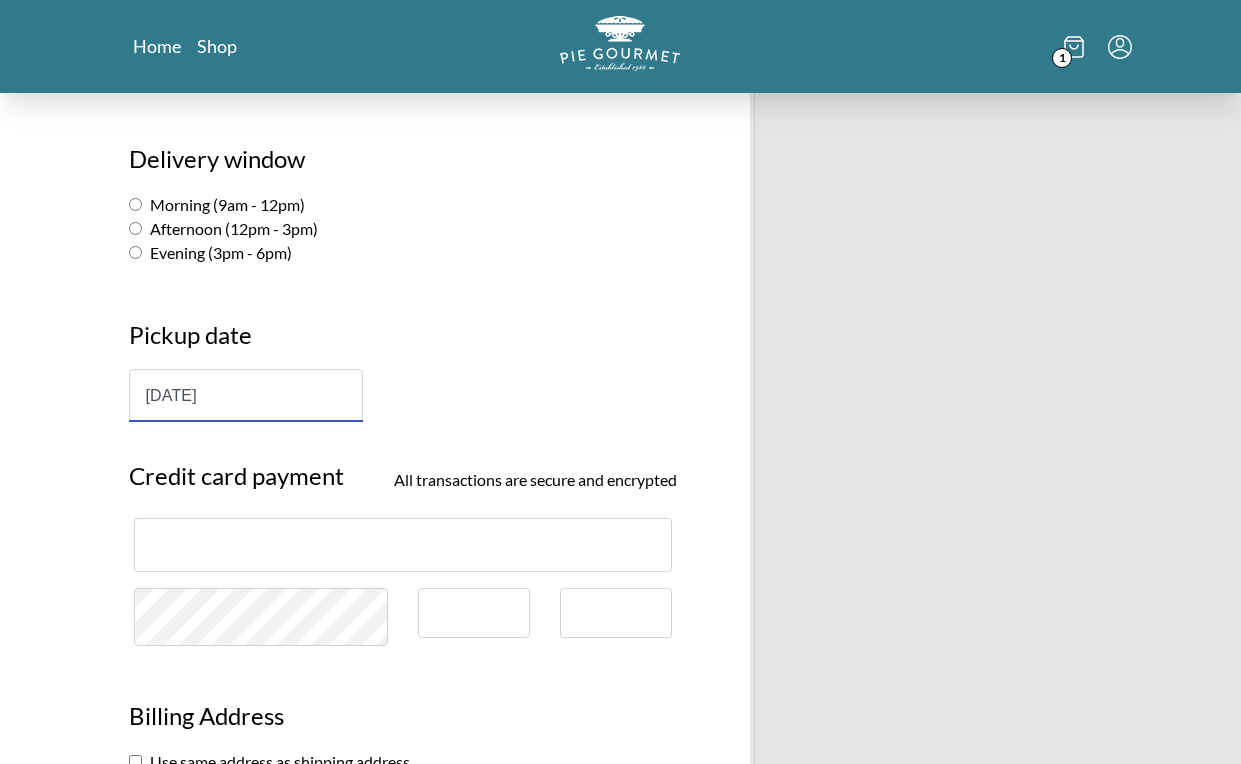 scroll, scrollTop: 1301, scrollLeft: 0, axis: vertical 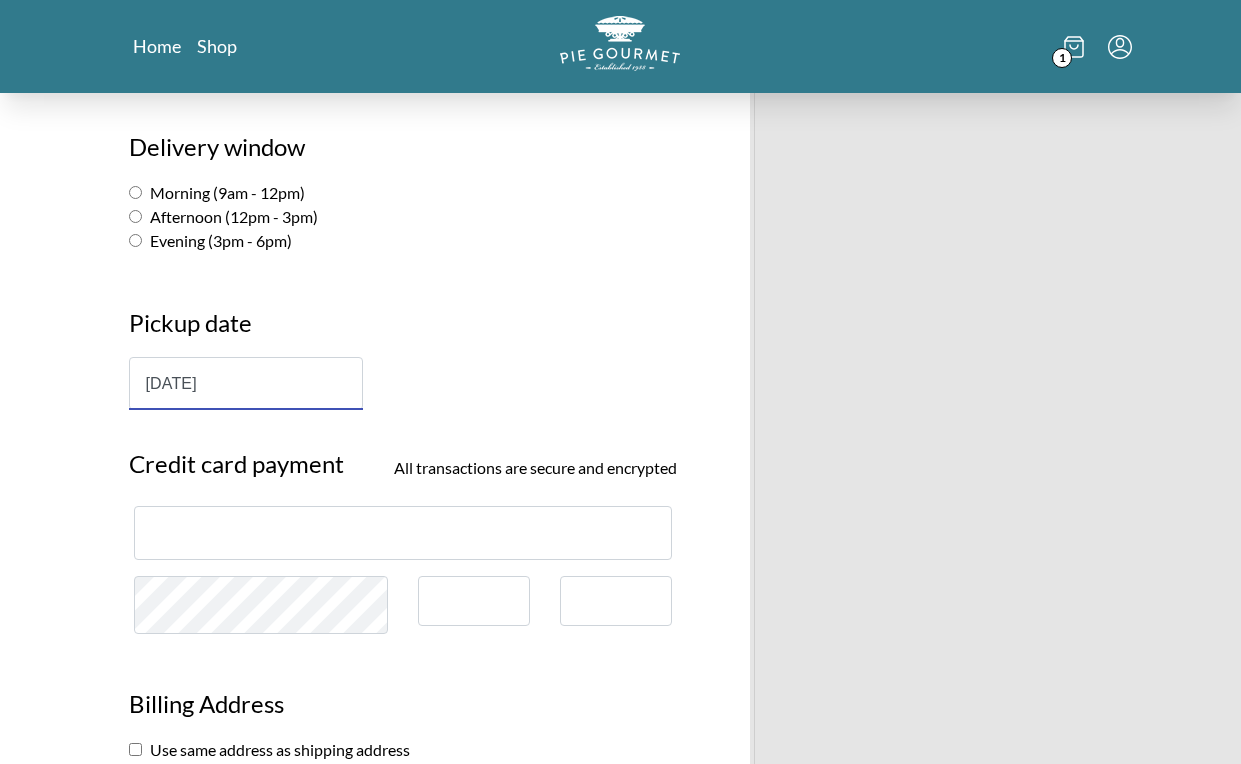 click at bounding box center (403, 532) 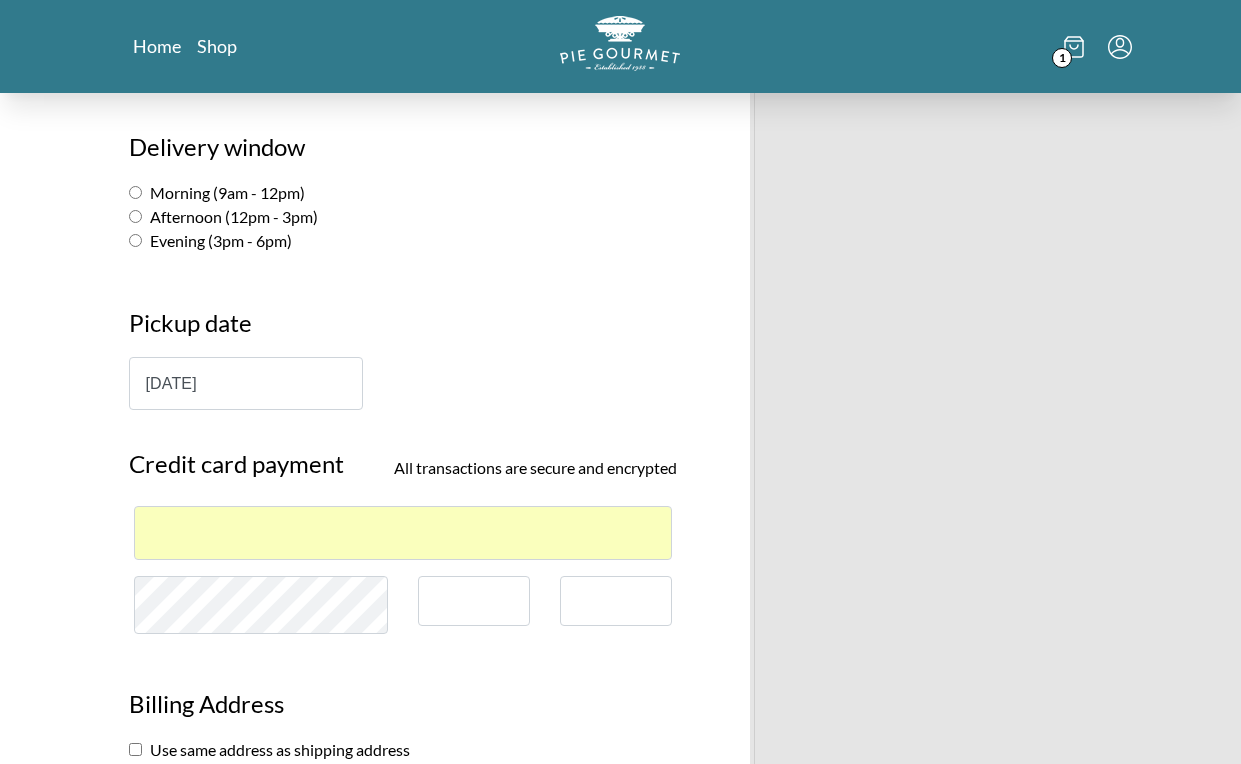 click at bounding box center (403, 540) 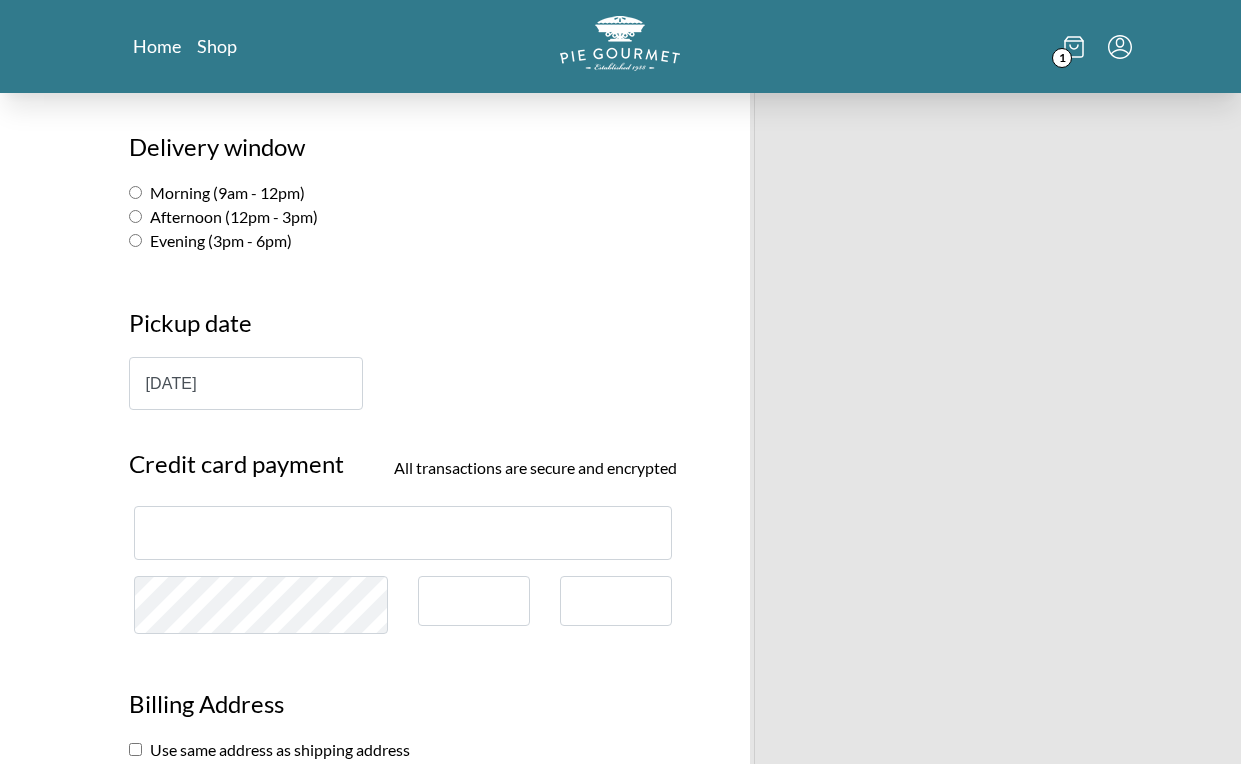 click at bounding box center [474, 601] 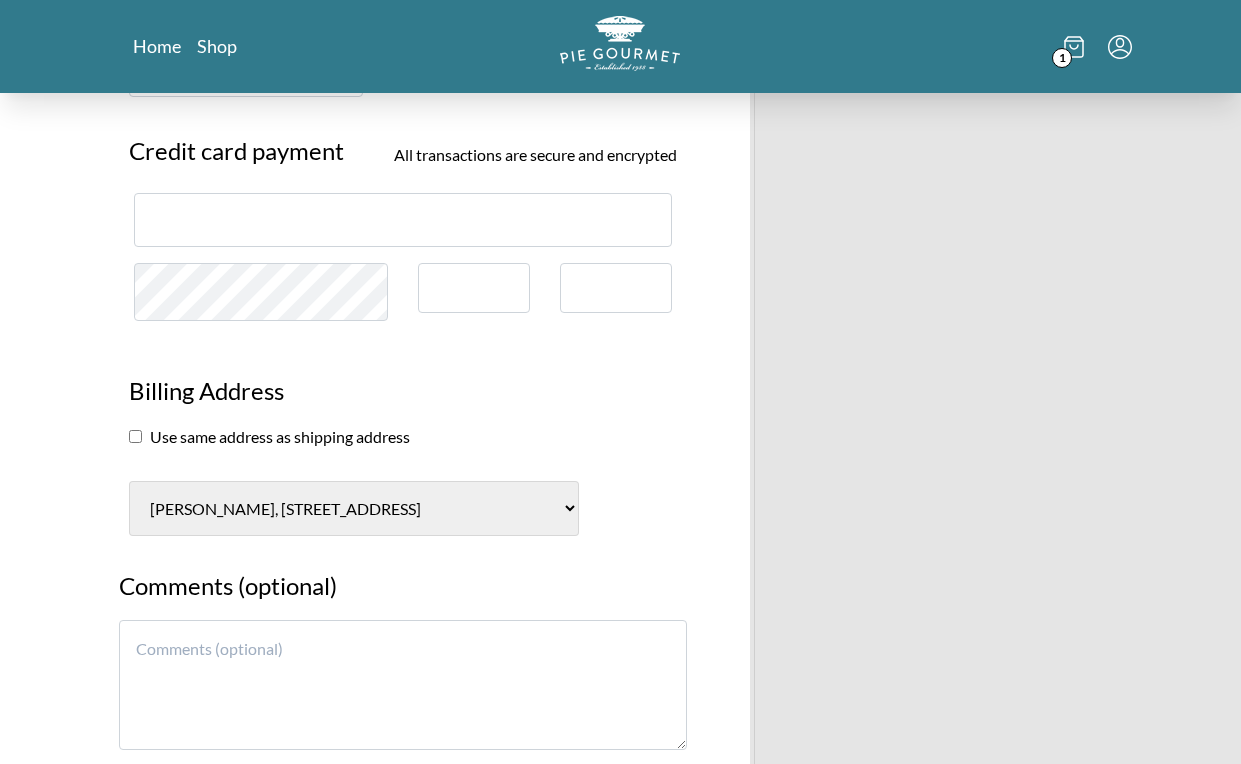 scroll, scrollTop: 1623, scrollLeft: 0, axis: vertical 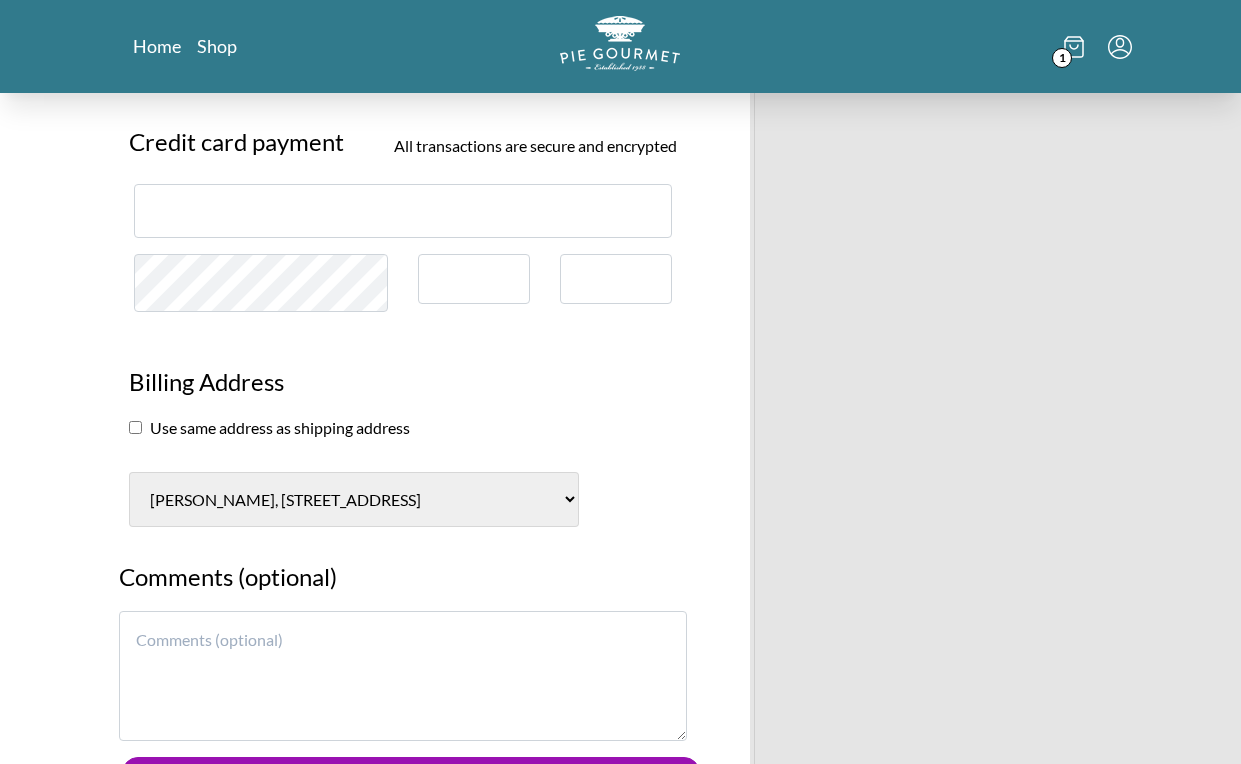 click at bounding box center (403, 676) 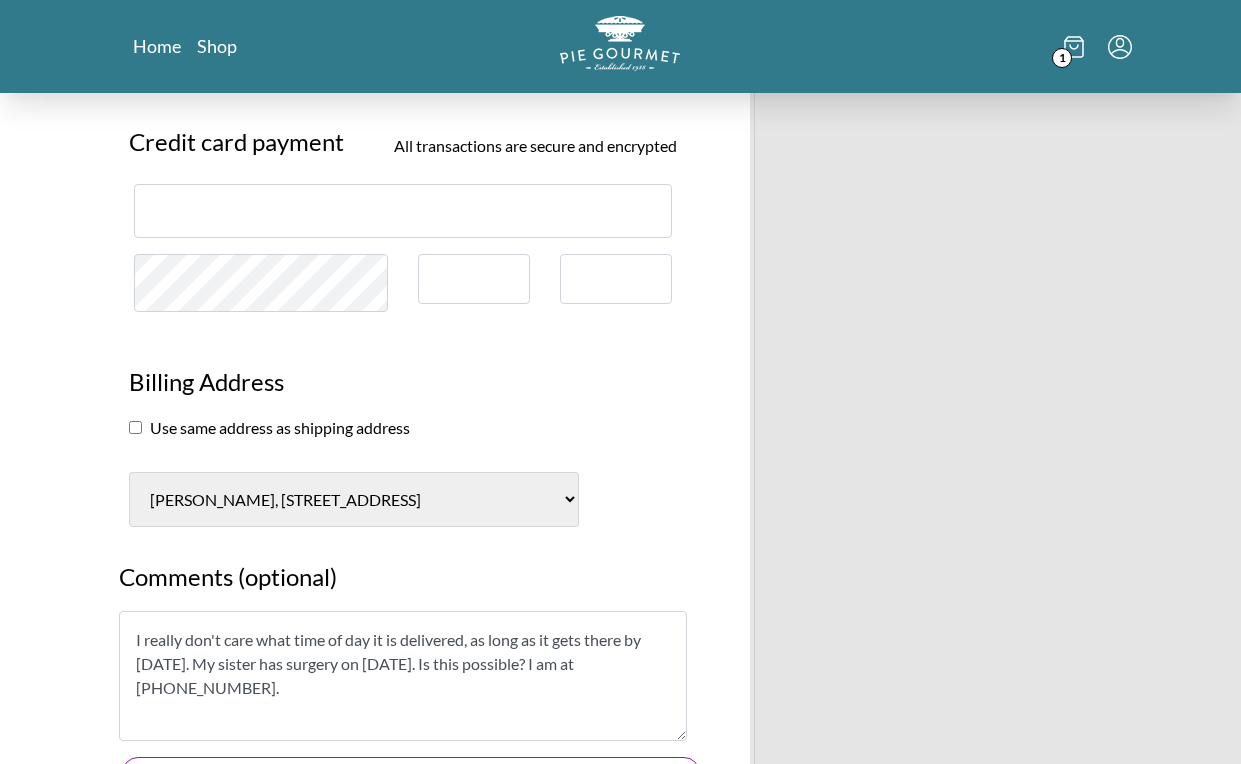 type on "I really don't care what time of day it is delivered, as long as it gets there by August 4. My sister has surgery on August 5. Is this possible? I am at 703-328-7822." 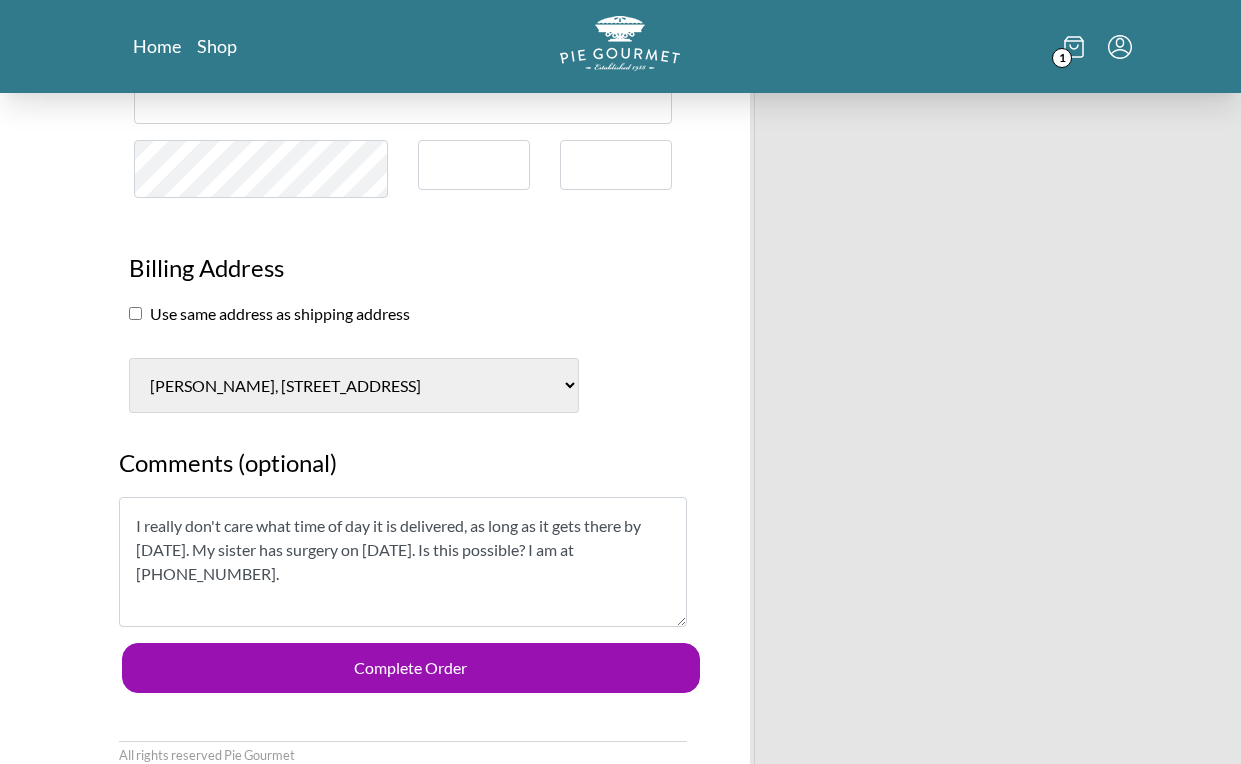 scroll, scrollTop: 1741, scrollLeft: 0, axis: vertical 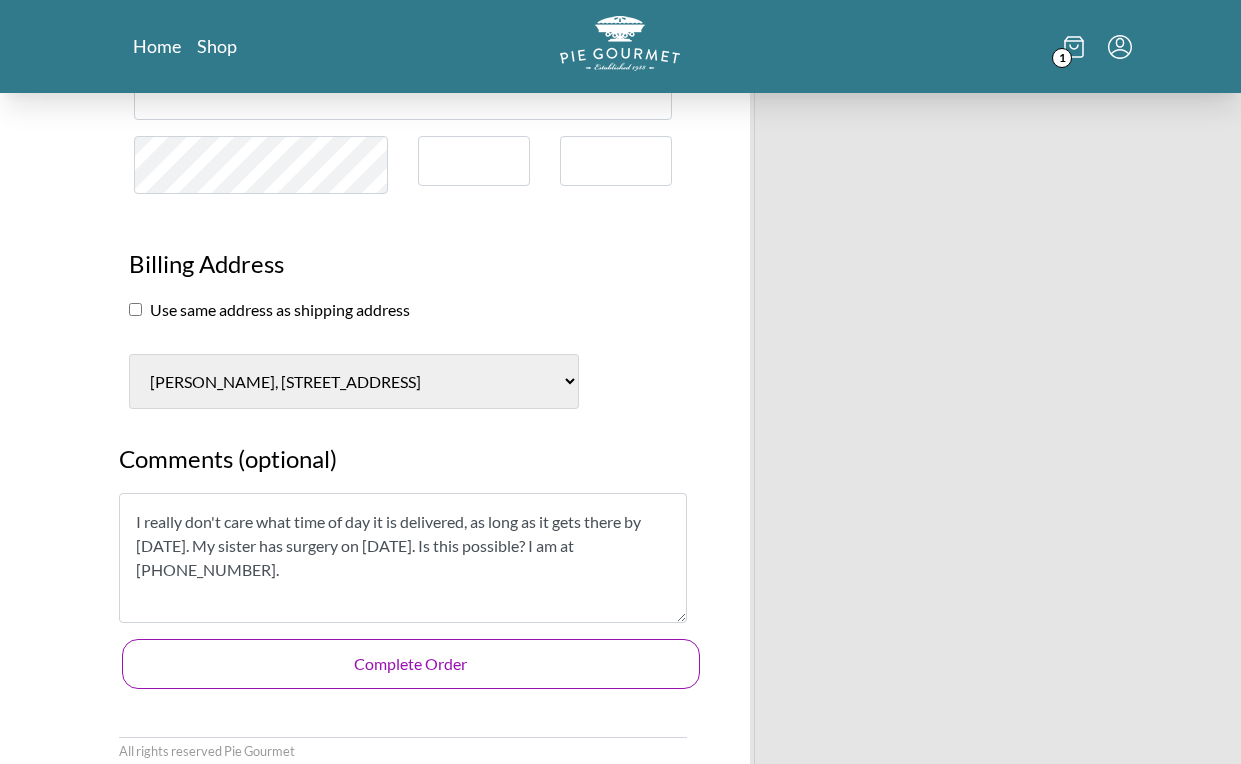 click on "Complete Order" at bounding box center (411, 664) 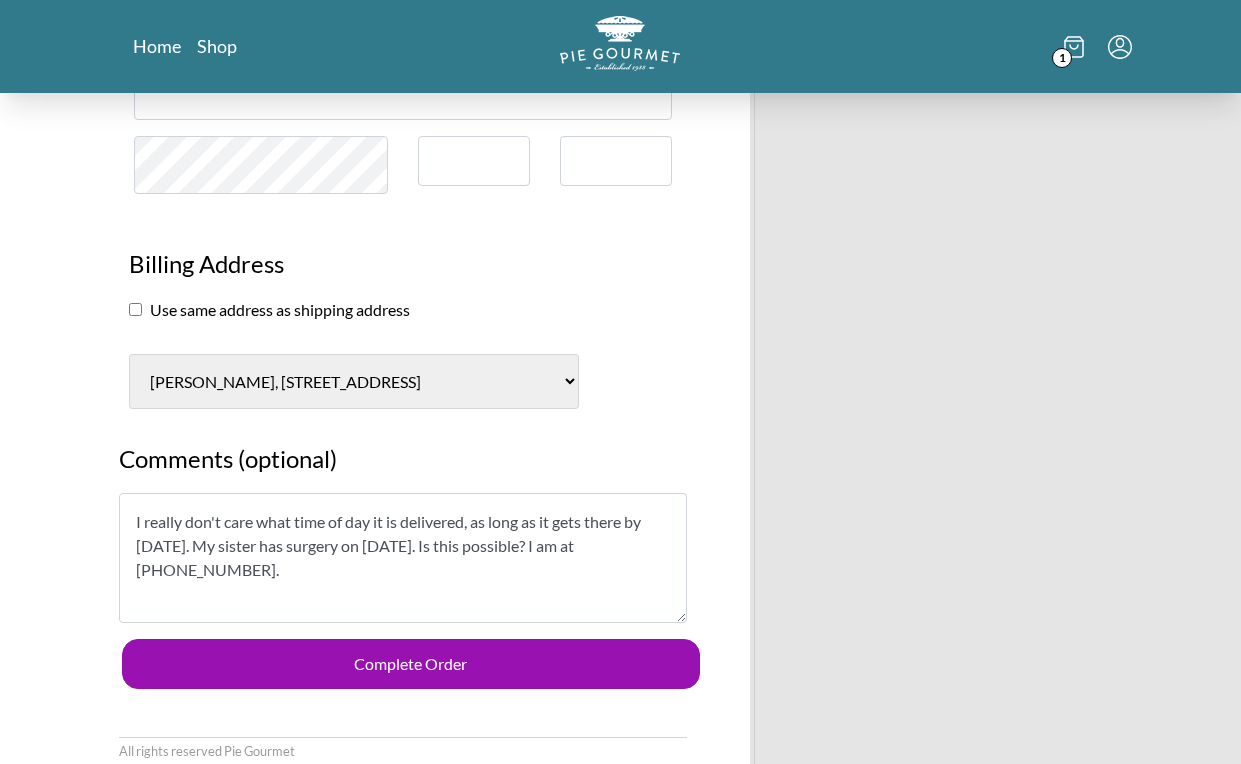 scroll, scrollTop: 768, scrollLeft: 0, axis: vertical 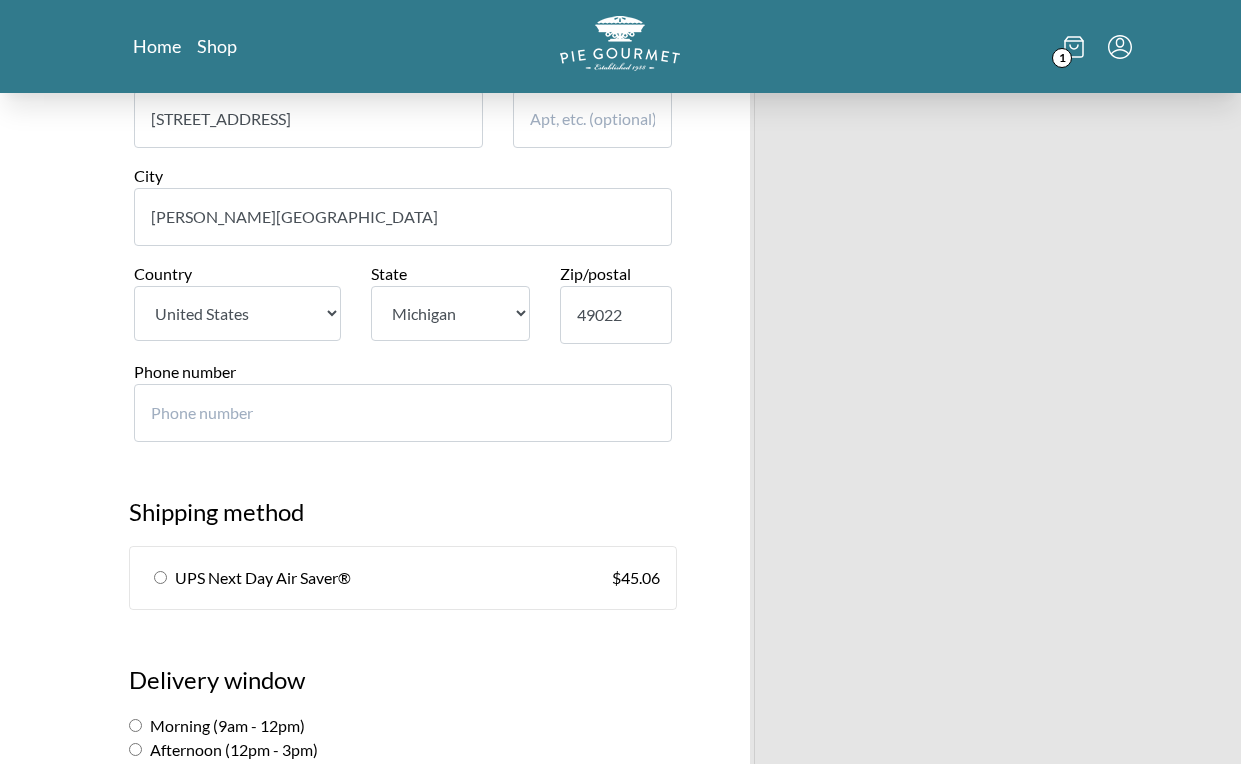 type on "-1" 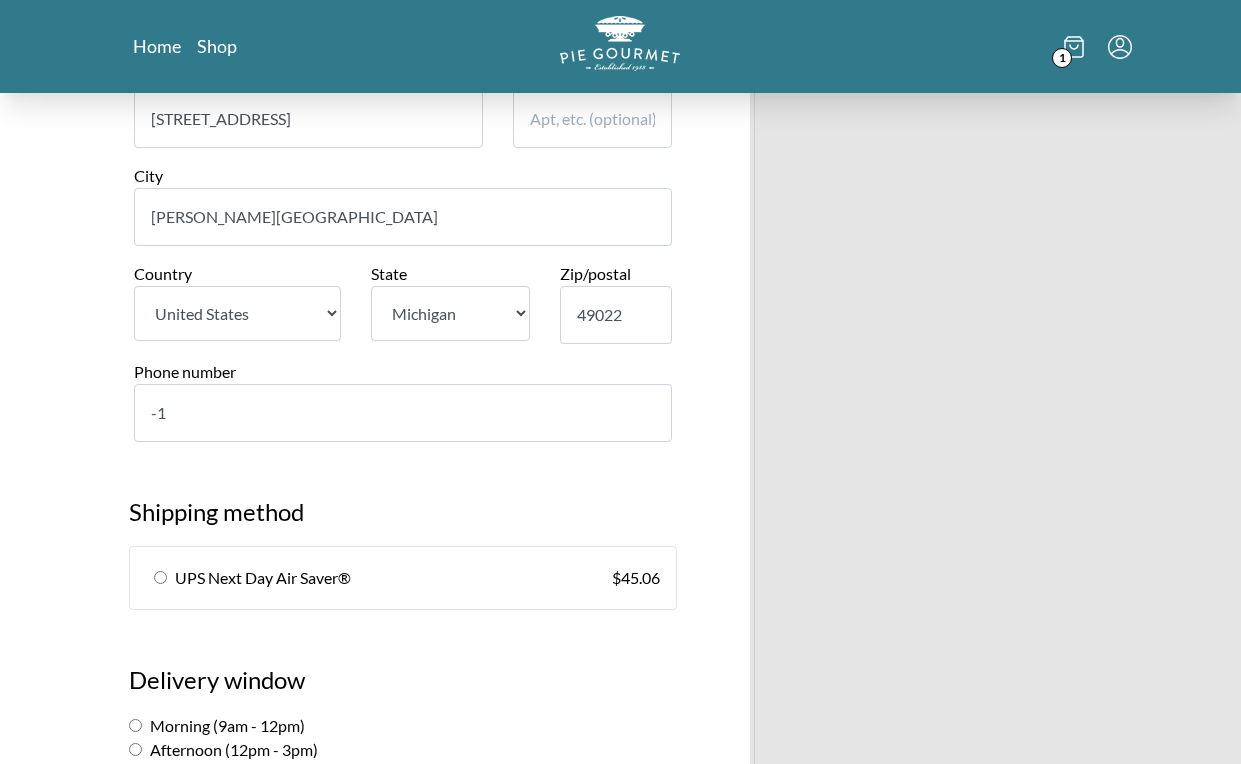 click on "-1" at bounding box center (403, 413) 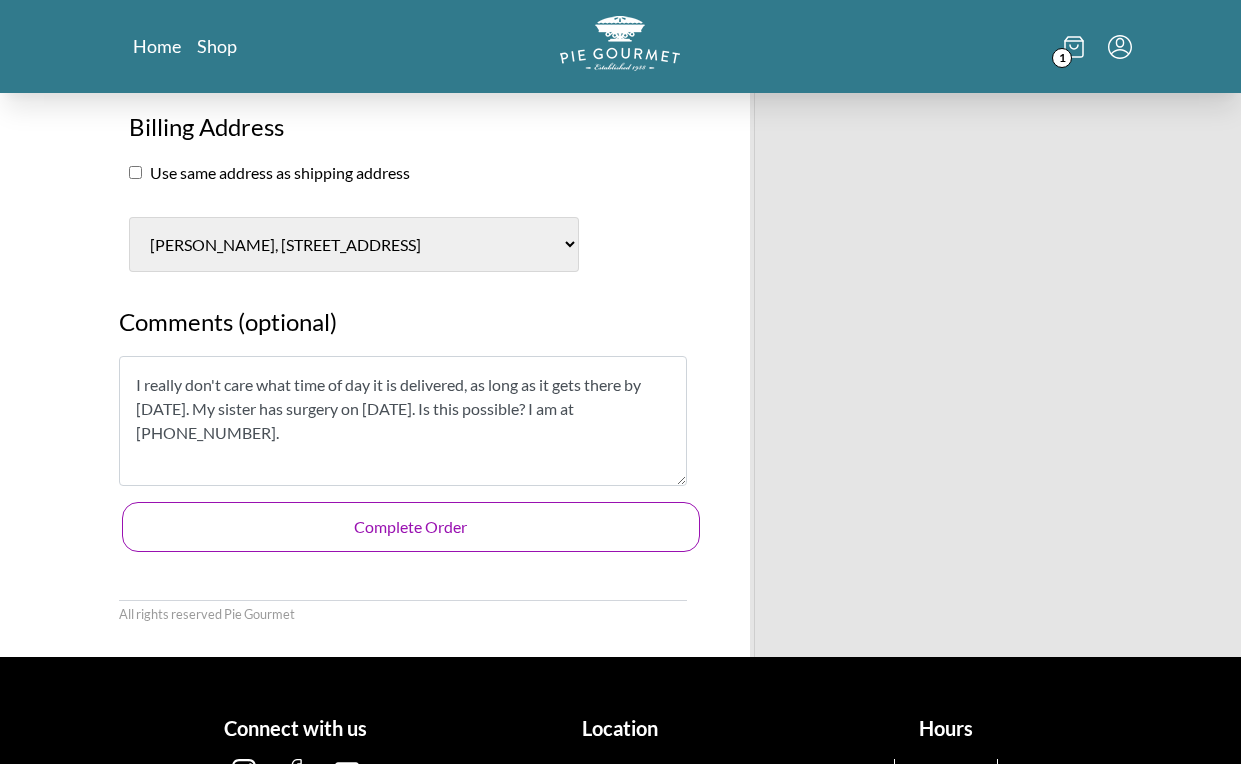 type 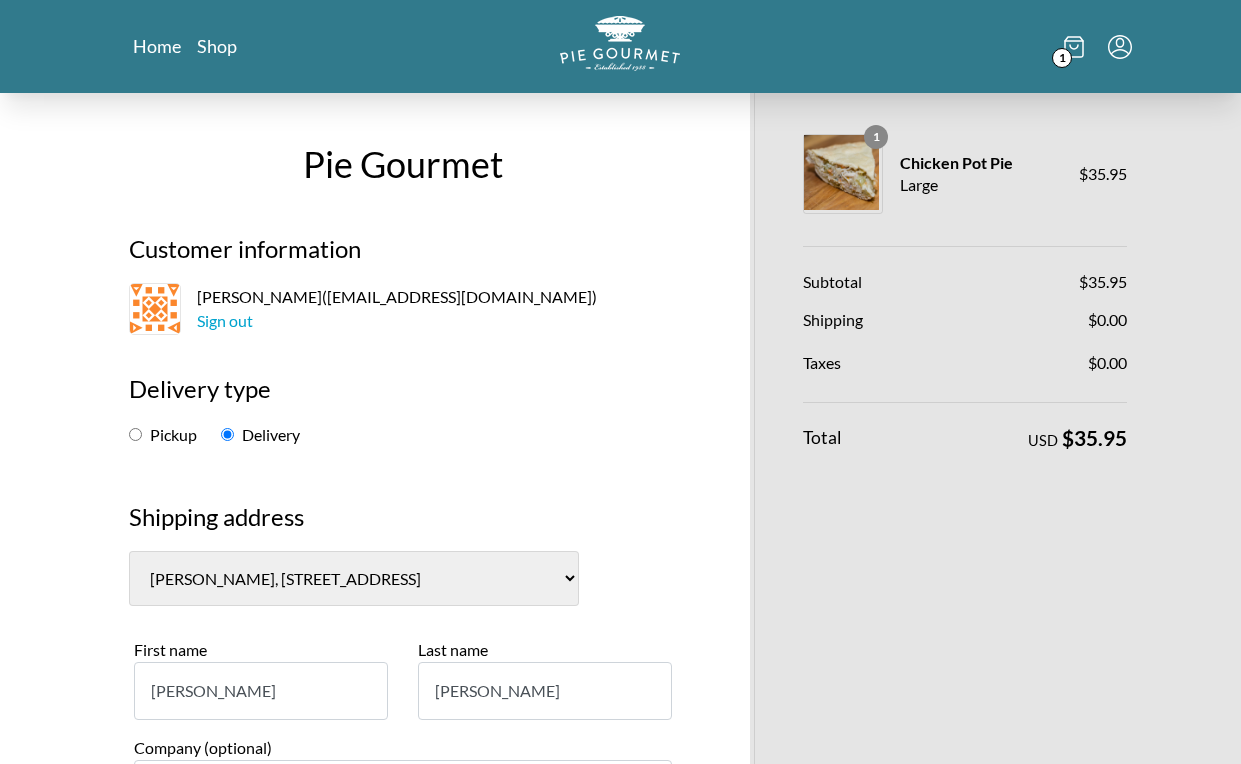 scroll, scrollTop: 0, scrollLeft: 0, axis: both 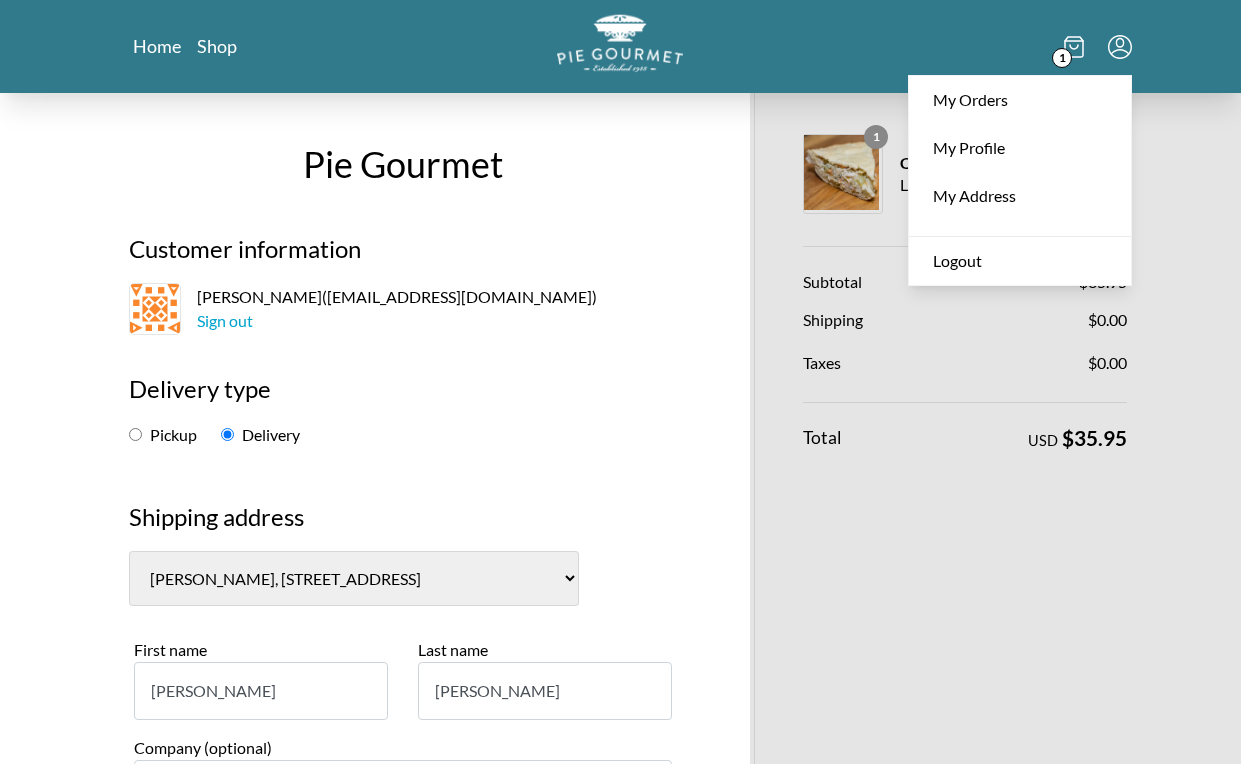 click at bounding box center (620, 43) 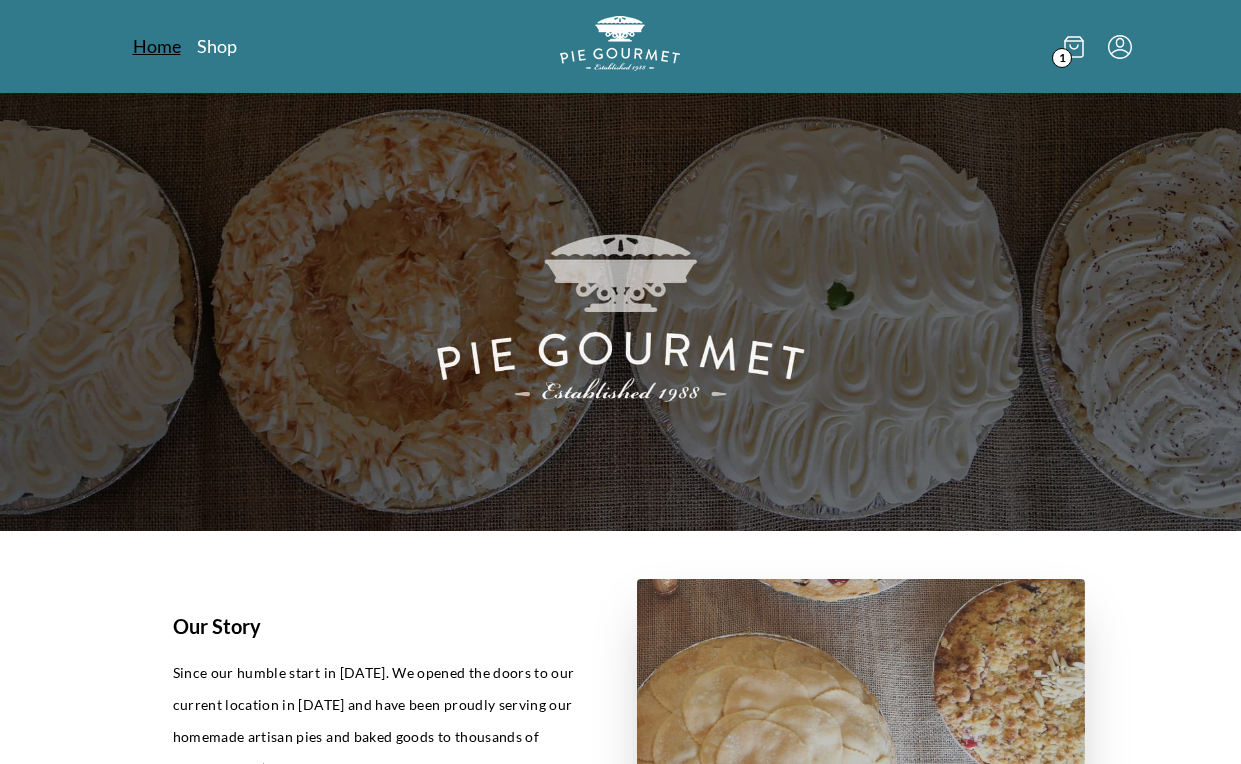 click on "Home" at bounding box center (157, 46) 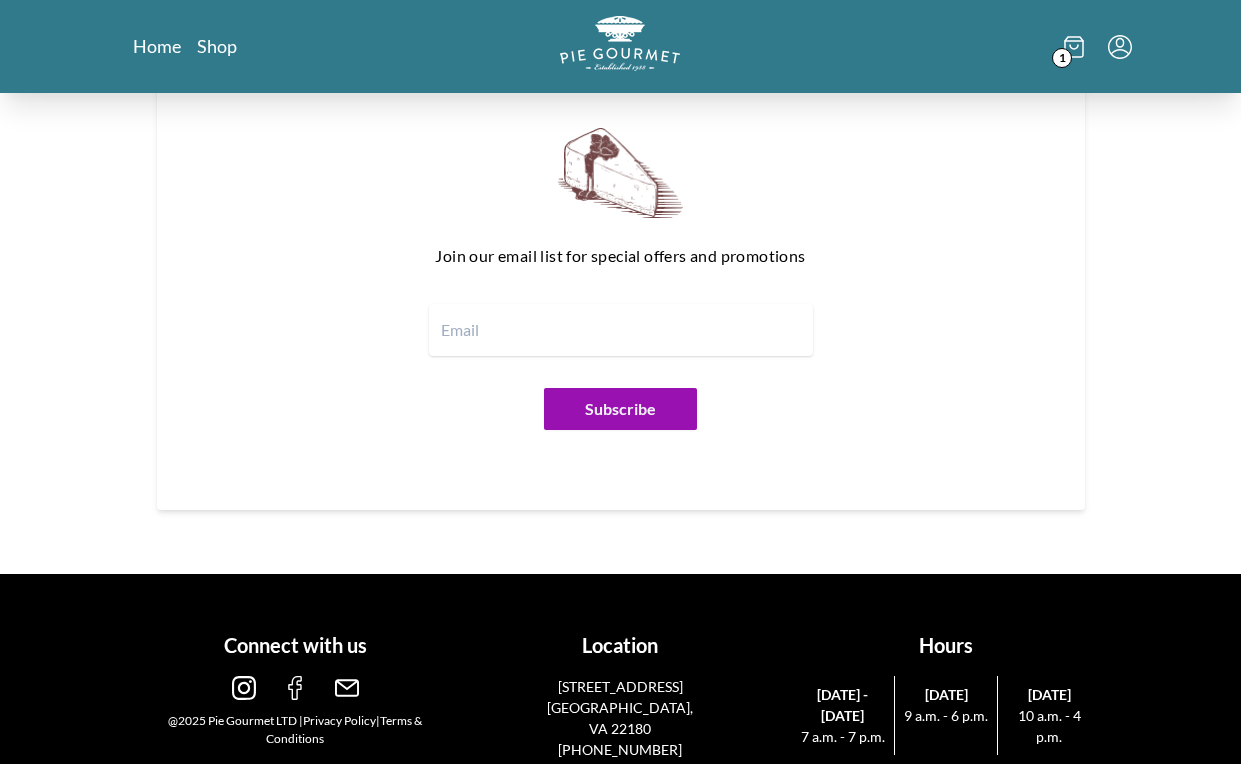 scroll, scrollTop: 2340, scrollLeft: 0, axis: vertical 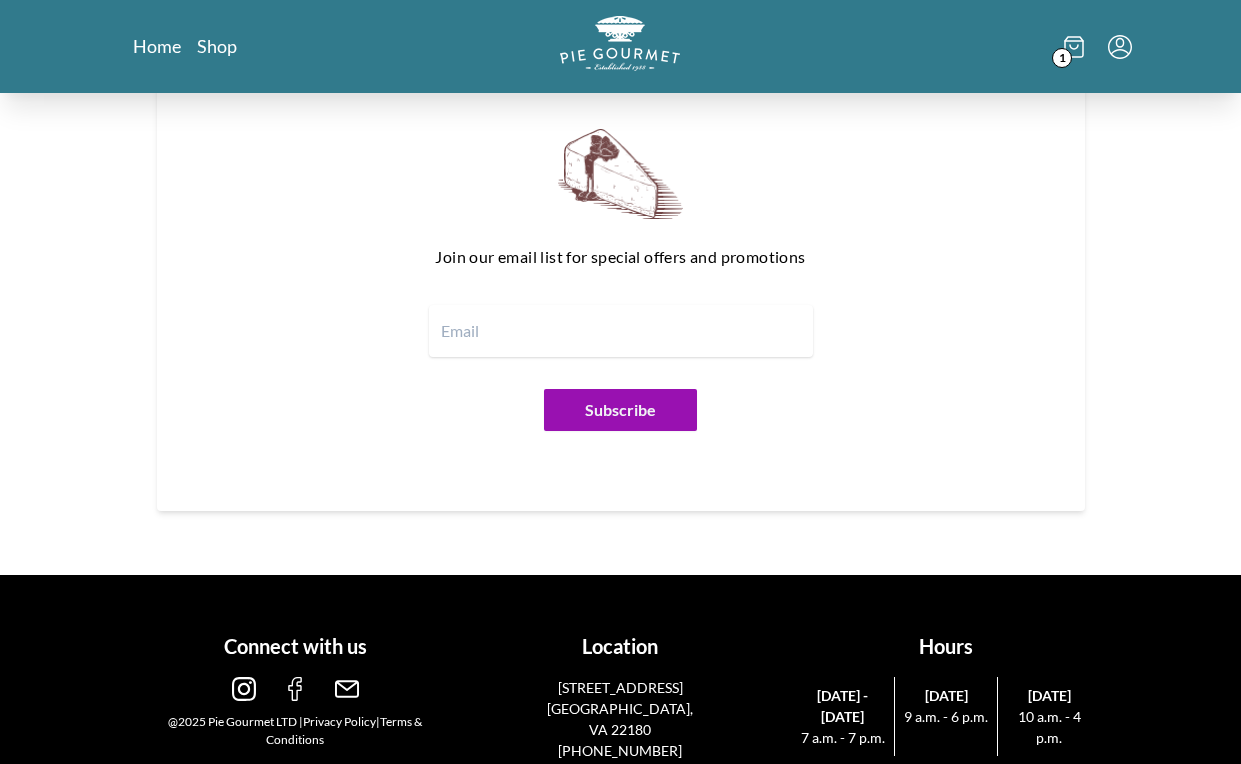 click at bounding box center [621, 331] 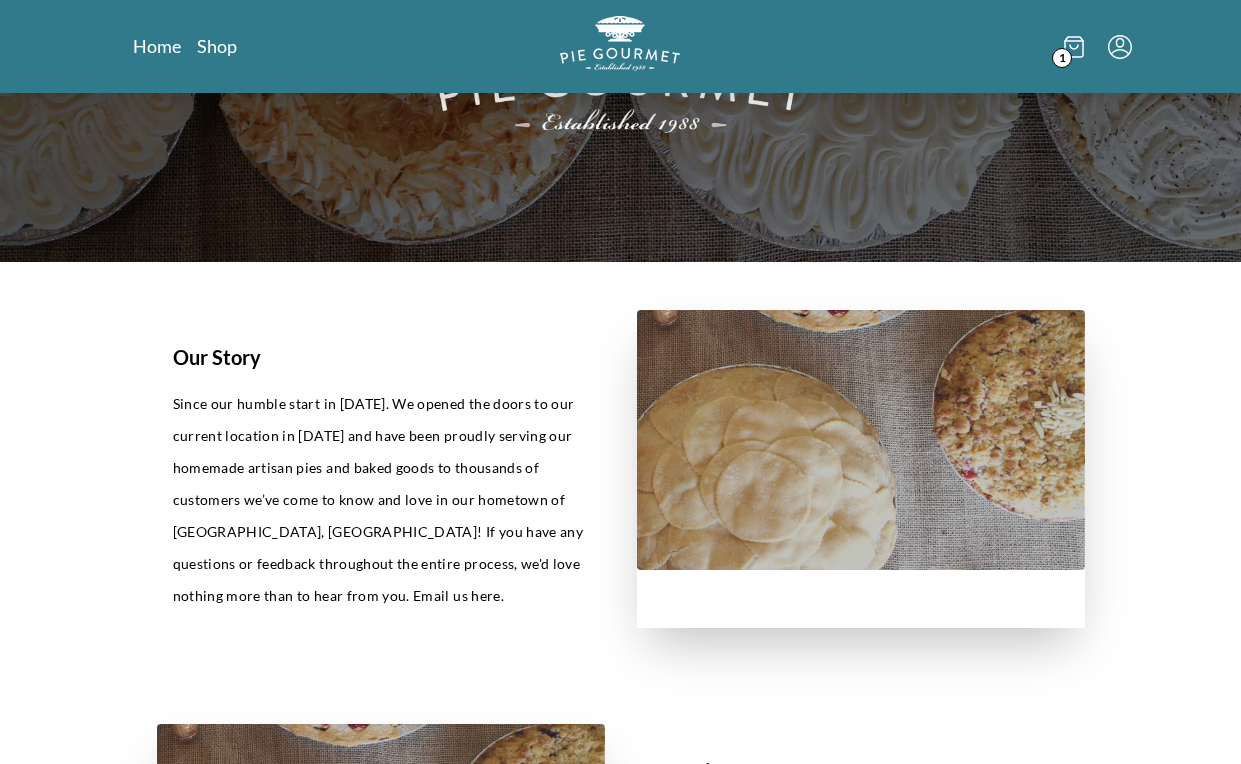 scroll, scrollTop: 26, scrollLeft: 0, axis: vertical 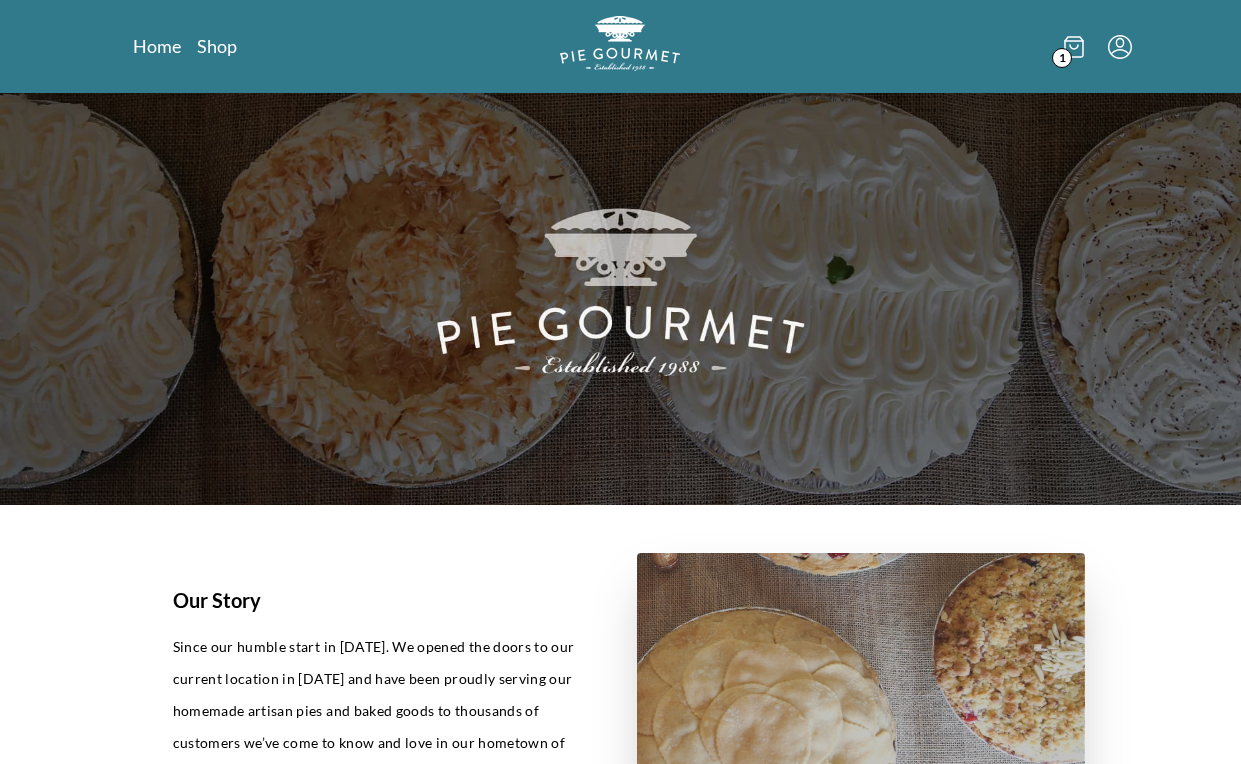 click 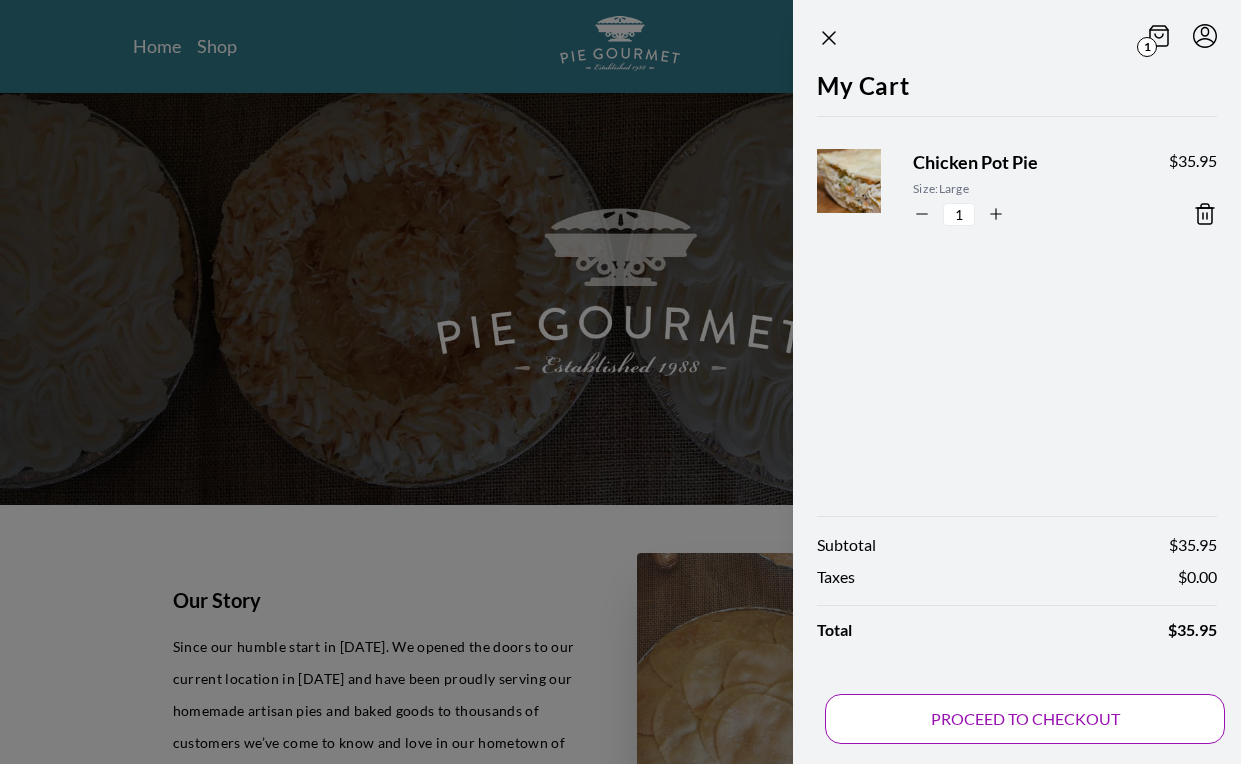 click on "PROCEED TO CHECKOUT" at bounding box center (1025, 719) 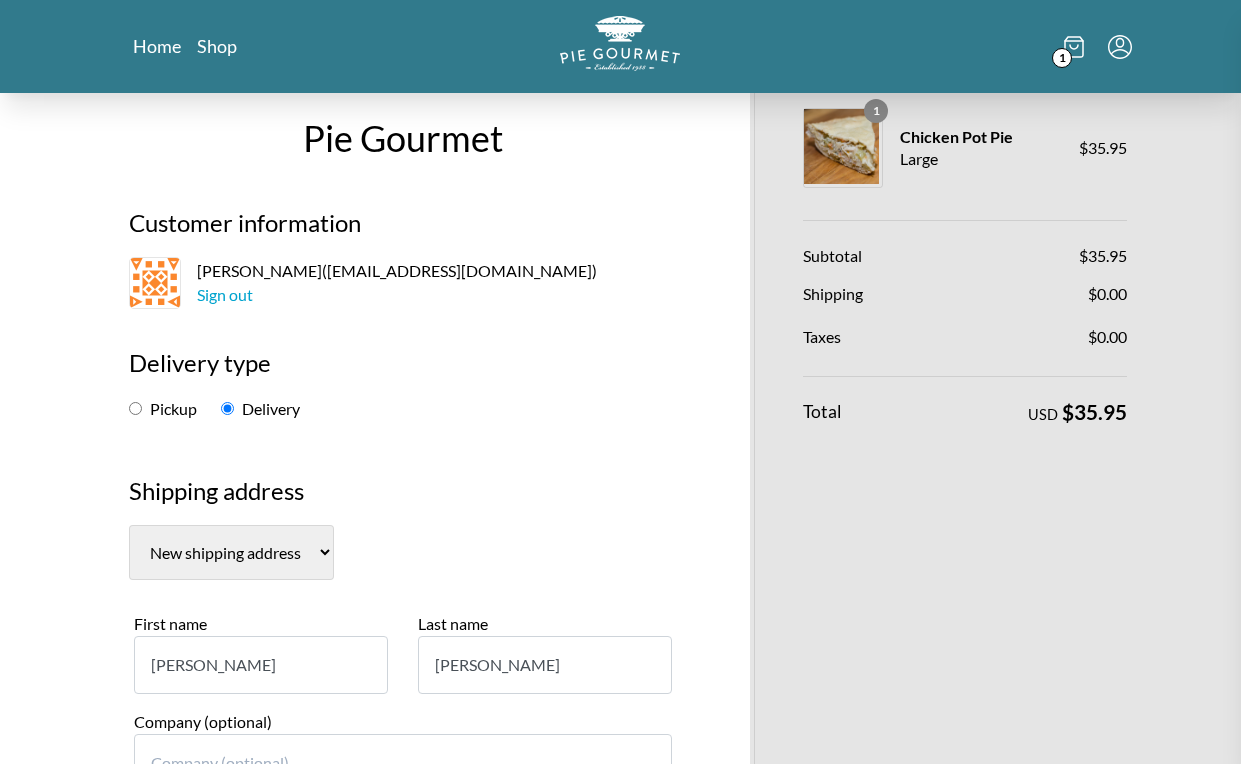 scroll, scrollTop: 0, scrollLeft: 0, axis: both 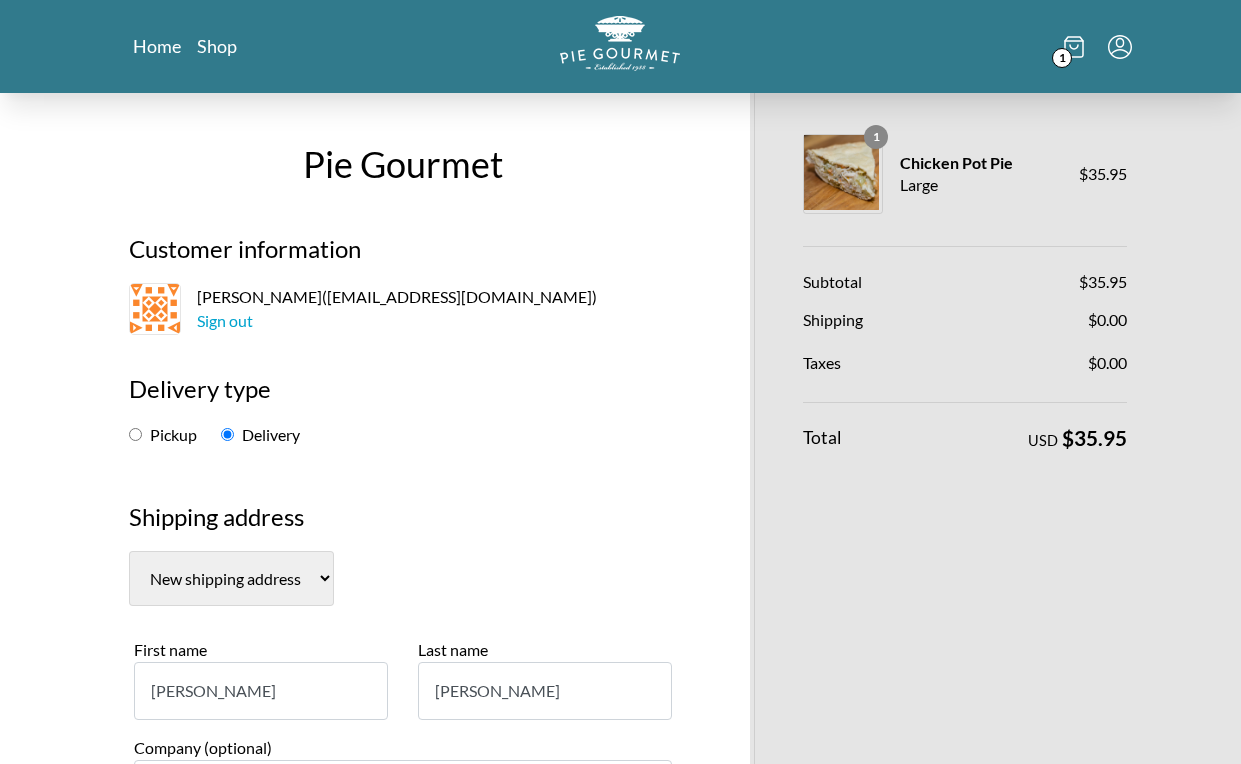 select on "0" 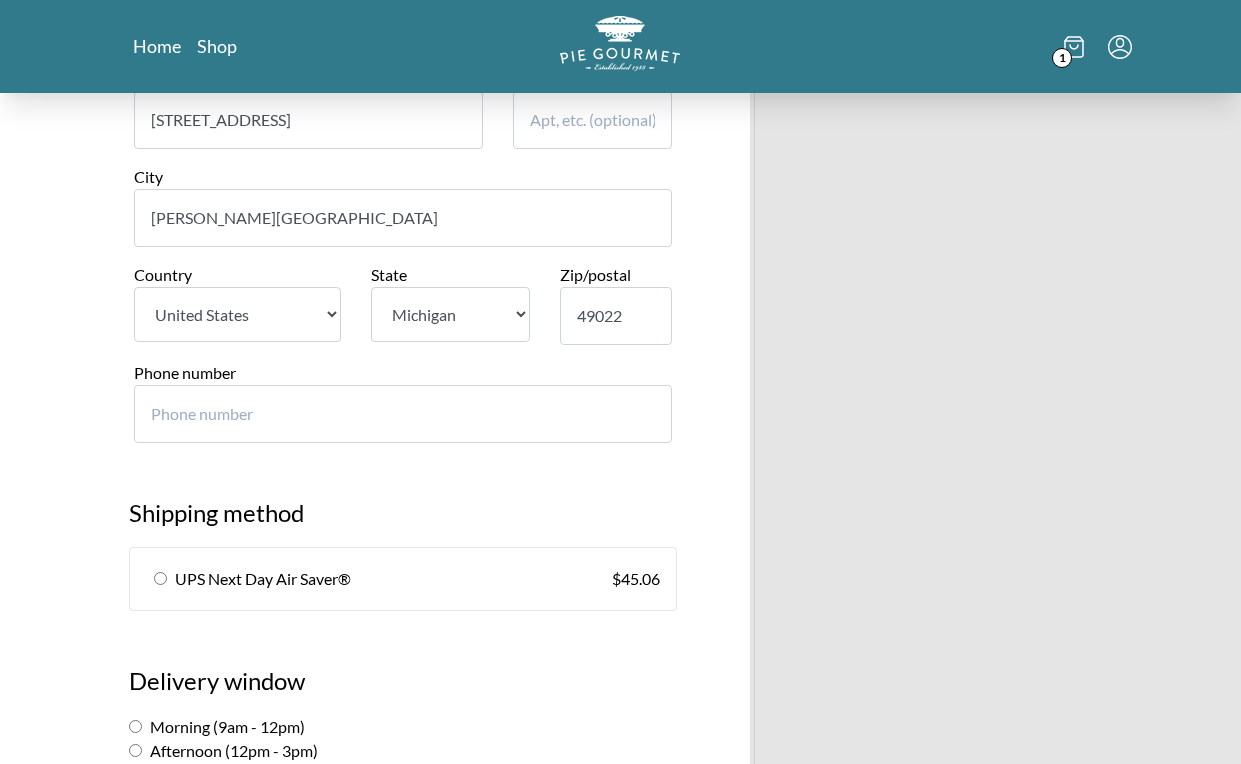 scroll, scrollTop: 782, scrollLeft: 0, axis: vertical 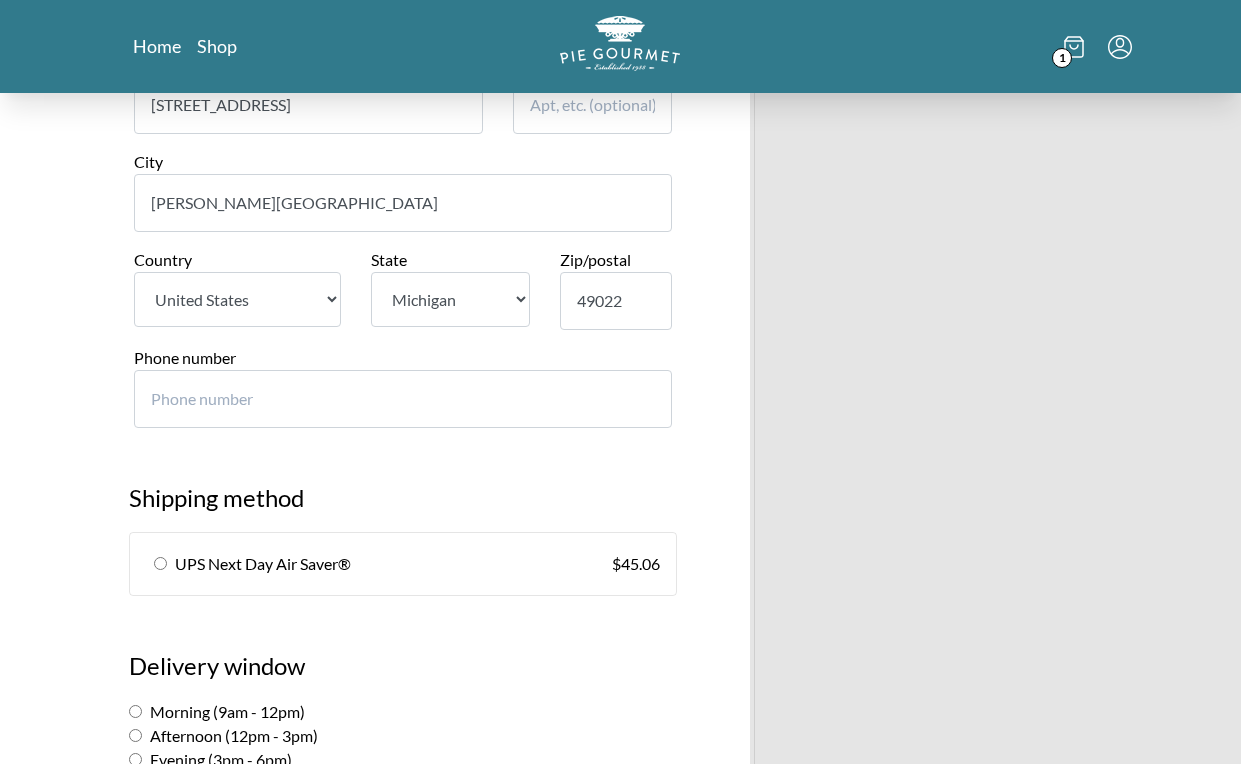 click on "Phone number" at bounding box center [403, 399] 